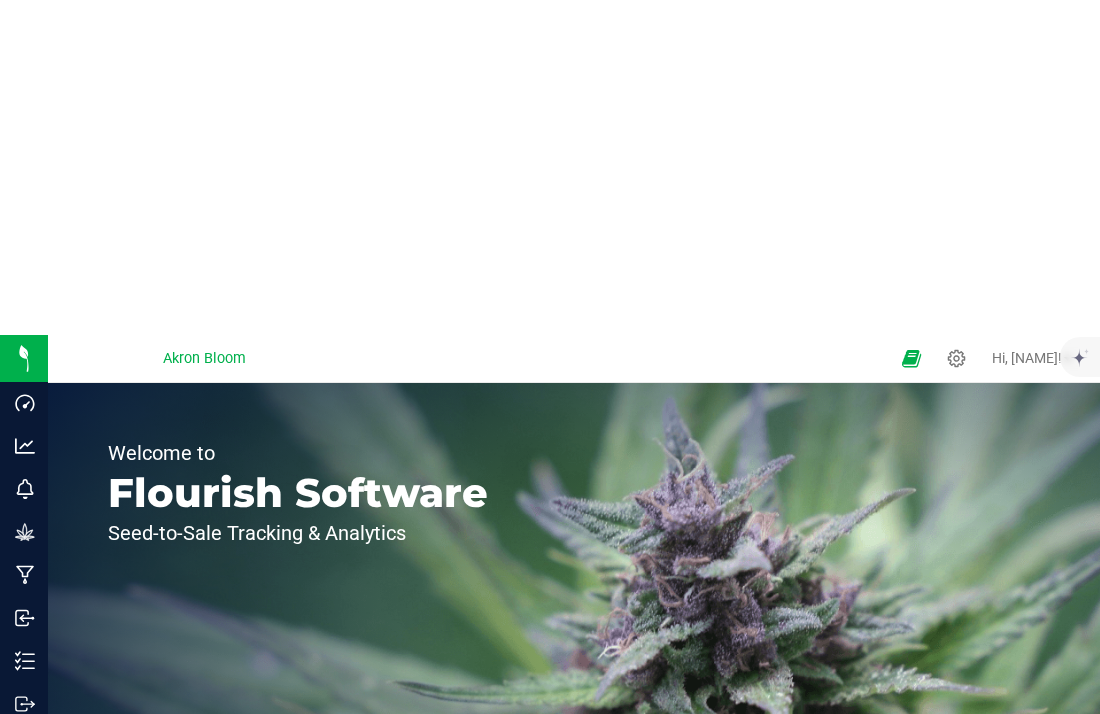 scroll, scrollTop: 44, scrollLeft: 0, axis: vertical 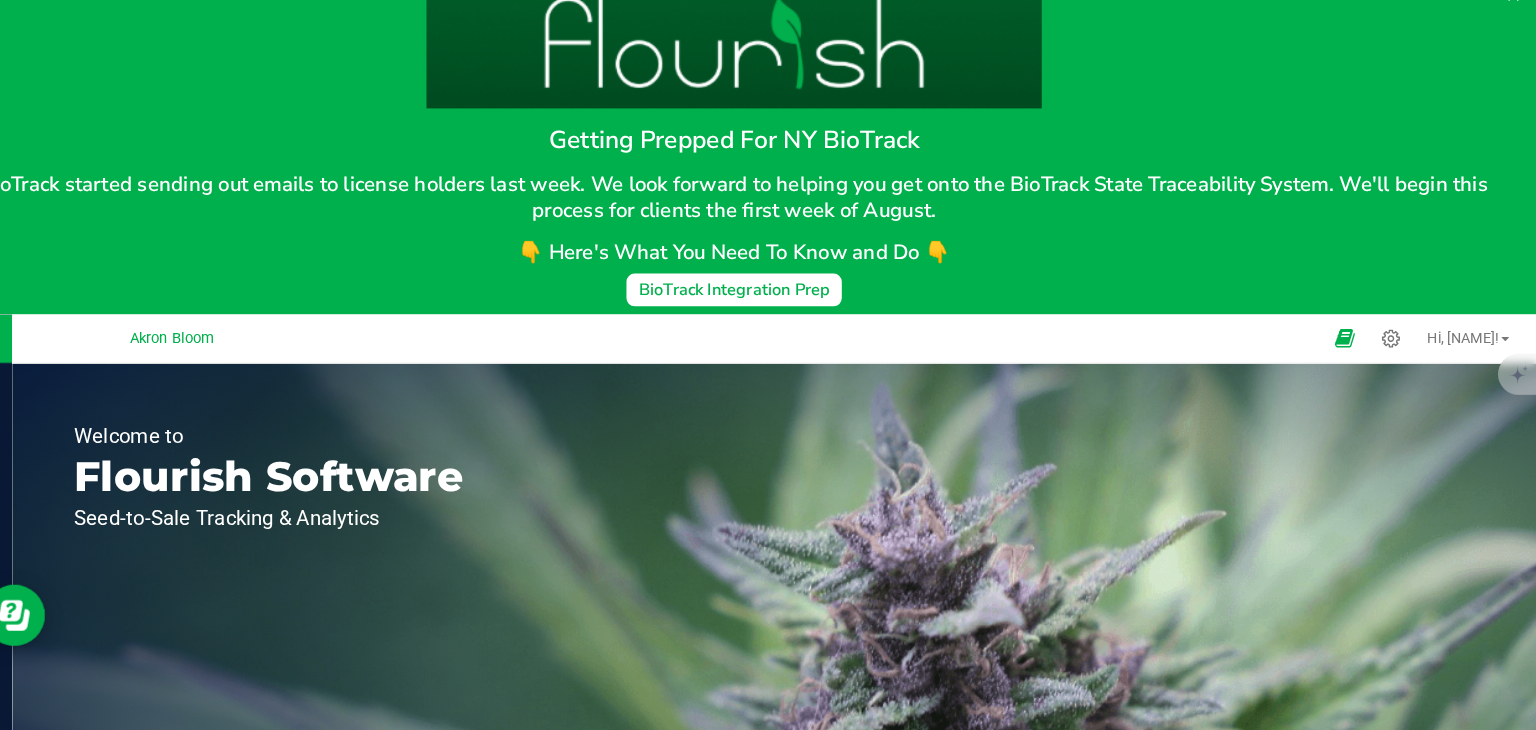 click on "Akron Bloom" at bounding box center [204, 331] 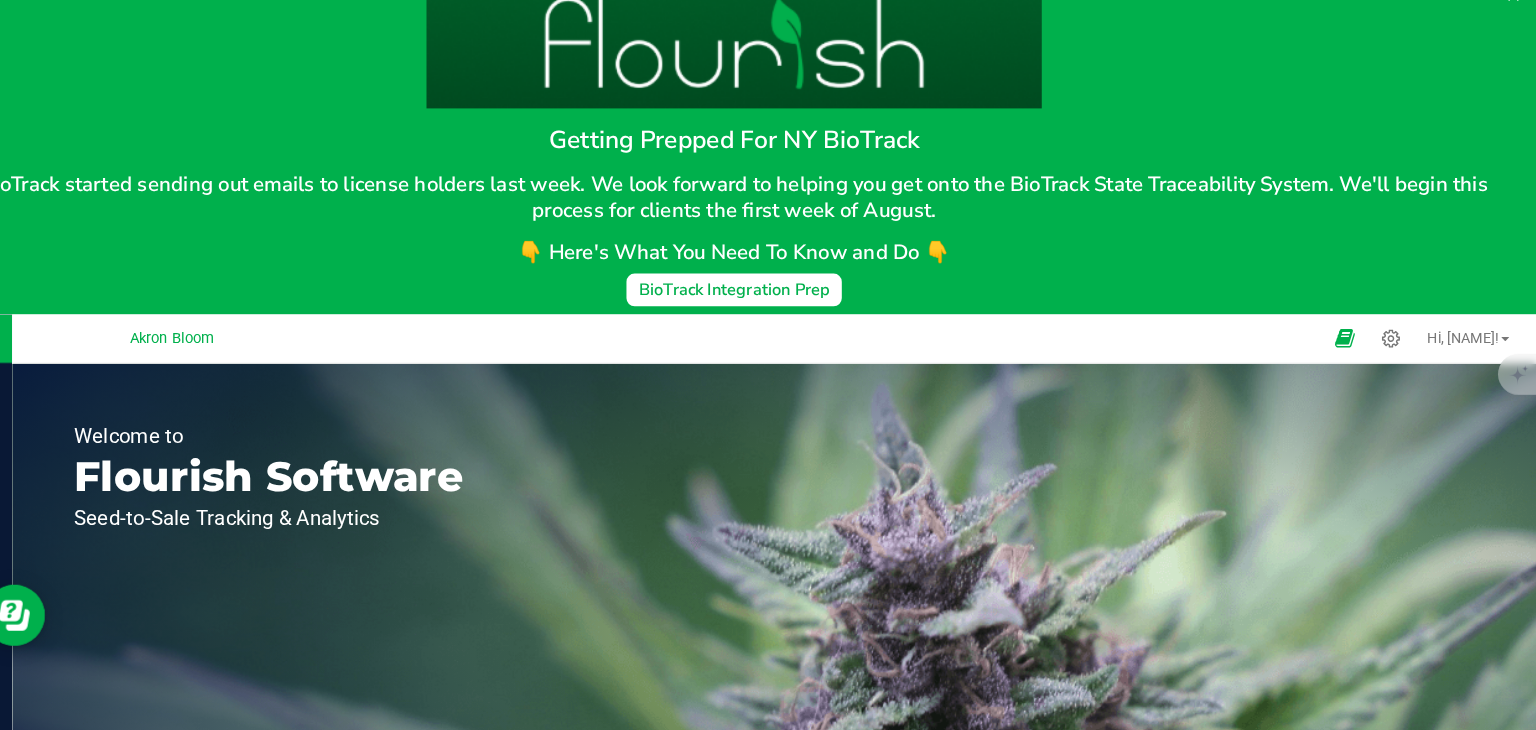 click on "Akron Bloom" at bounding box center (204, 331) 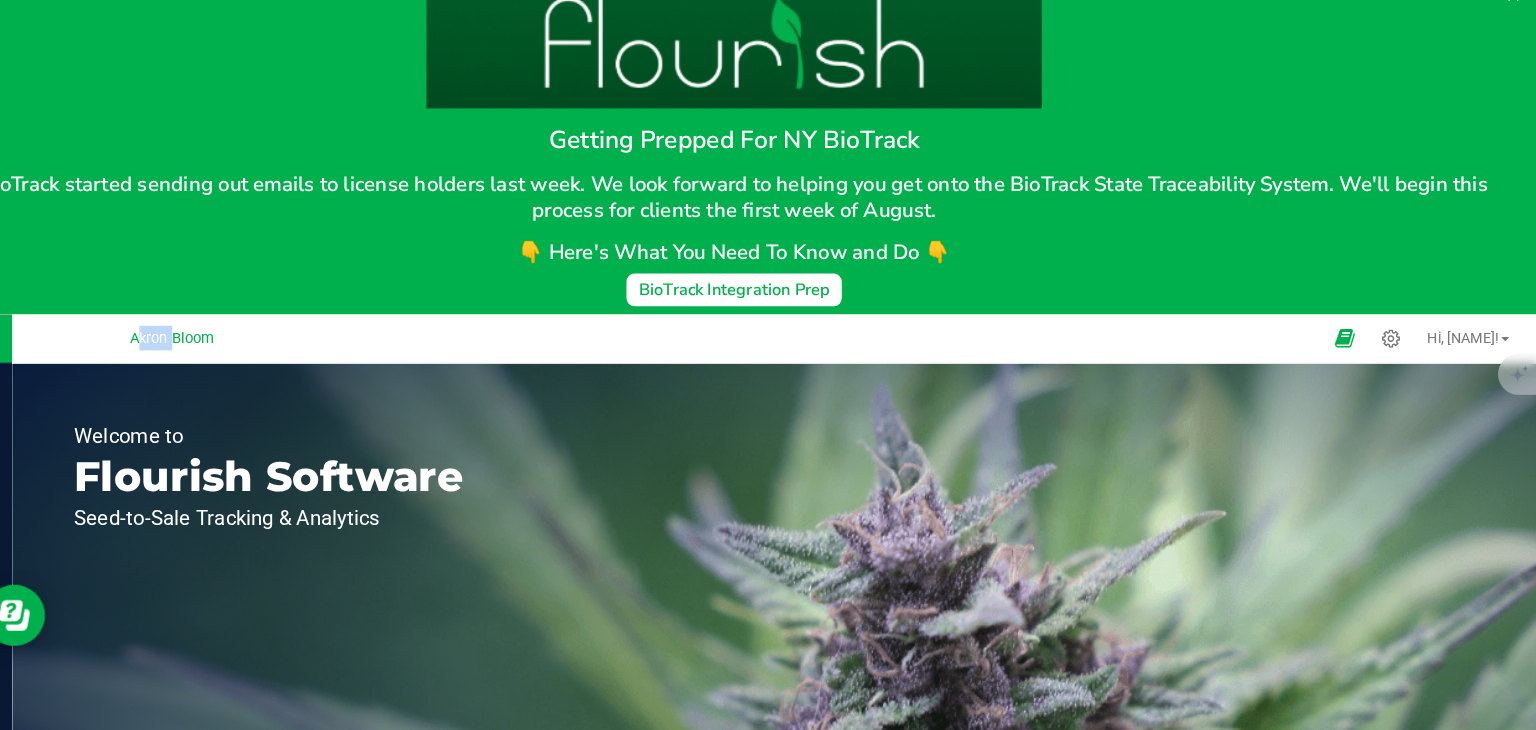 click on "Akron Bloom" at bounding box center (204, 331) 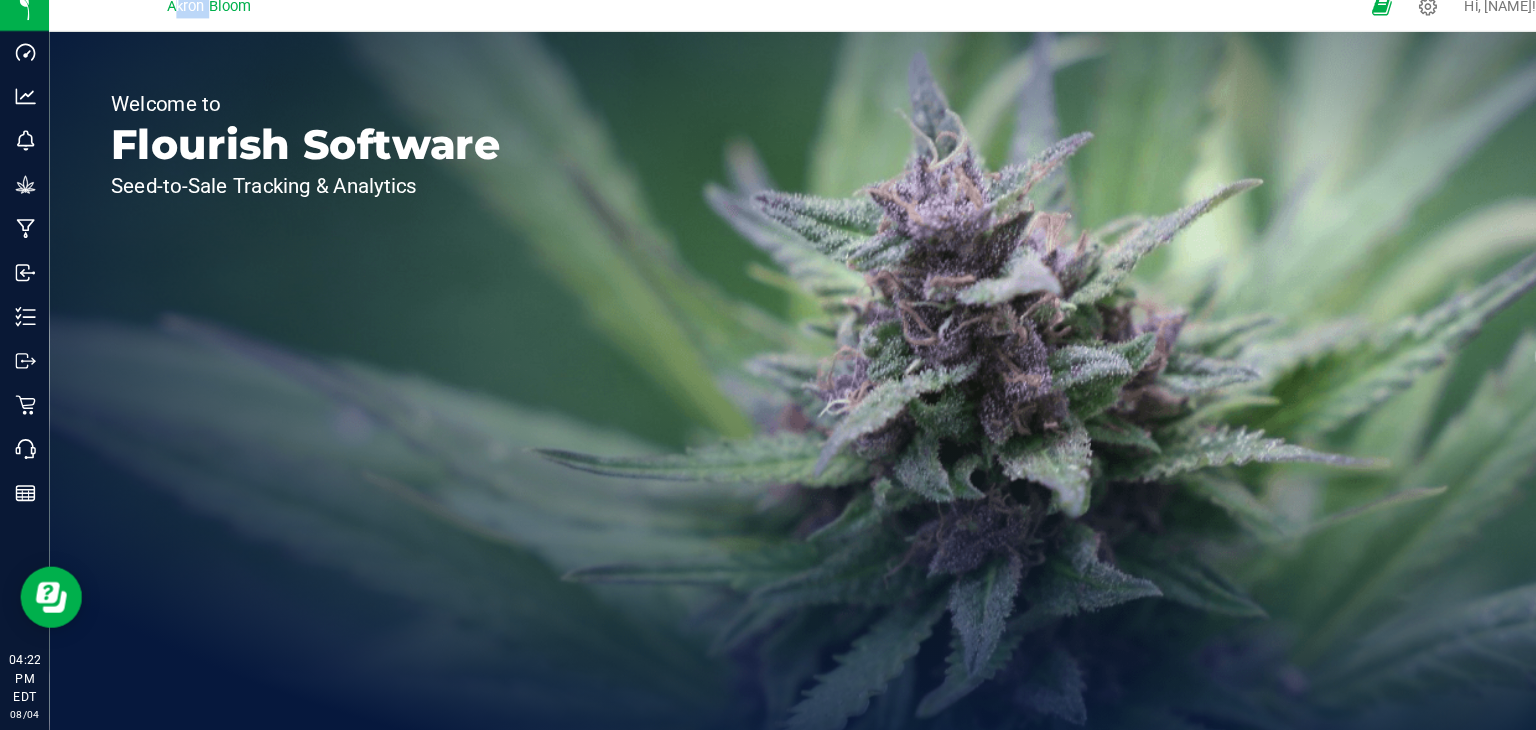 scroll, scrollTop: 335, scrollLeft: 0, axis: vertical 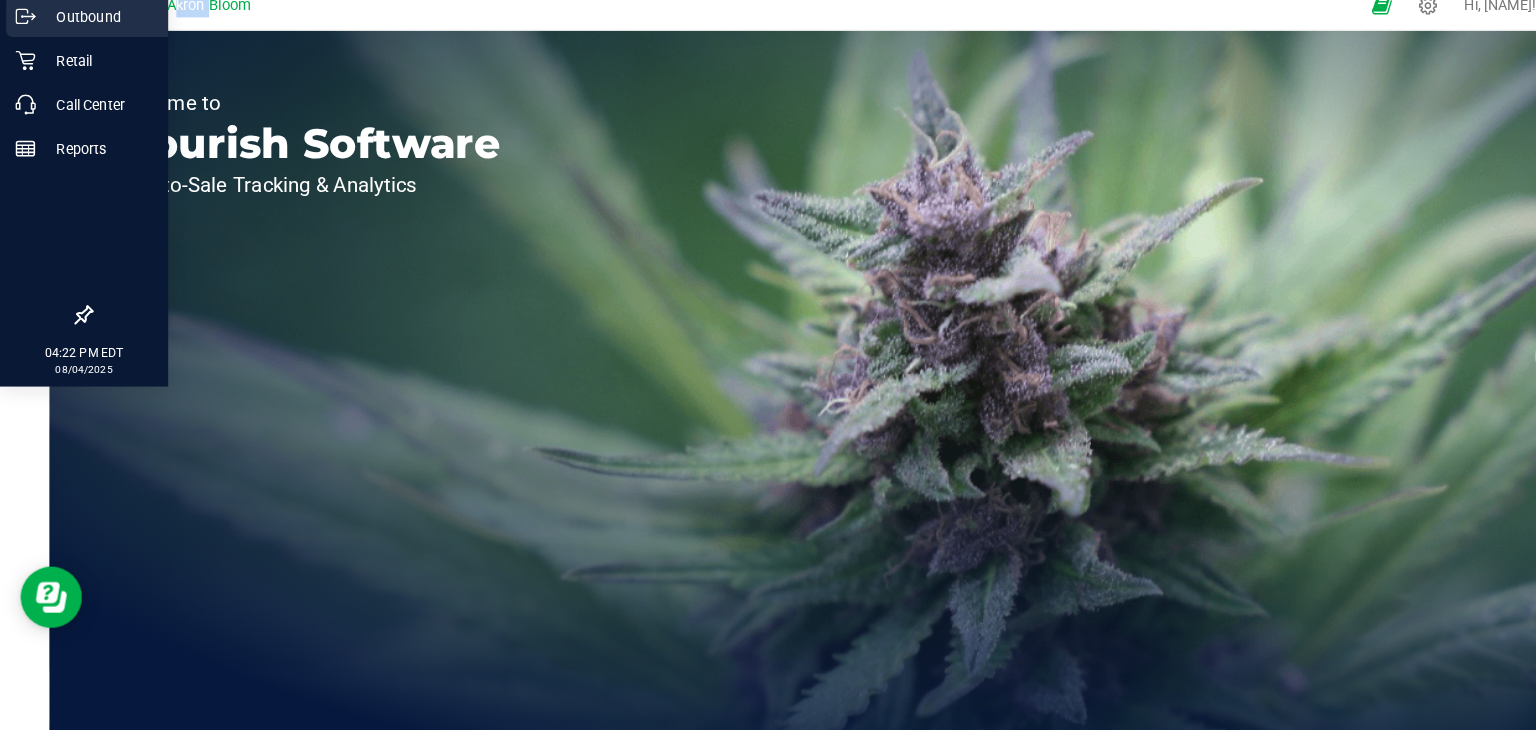 click on "Outbound" at bounding box center (82, 35) 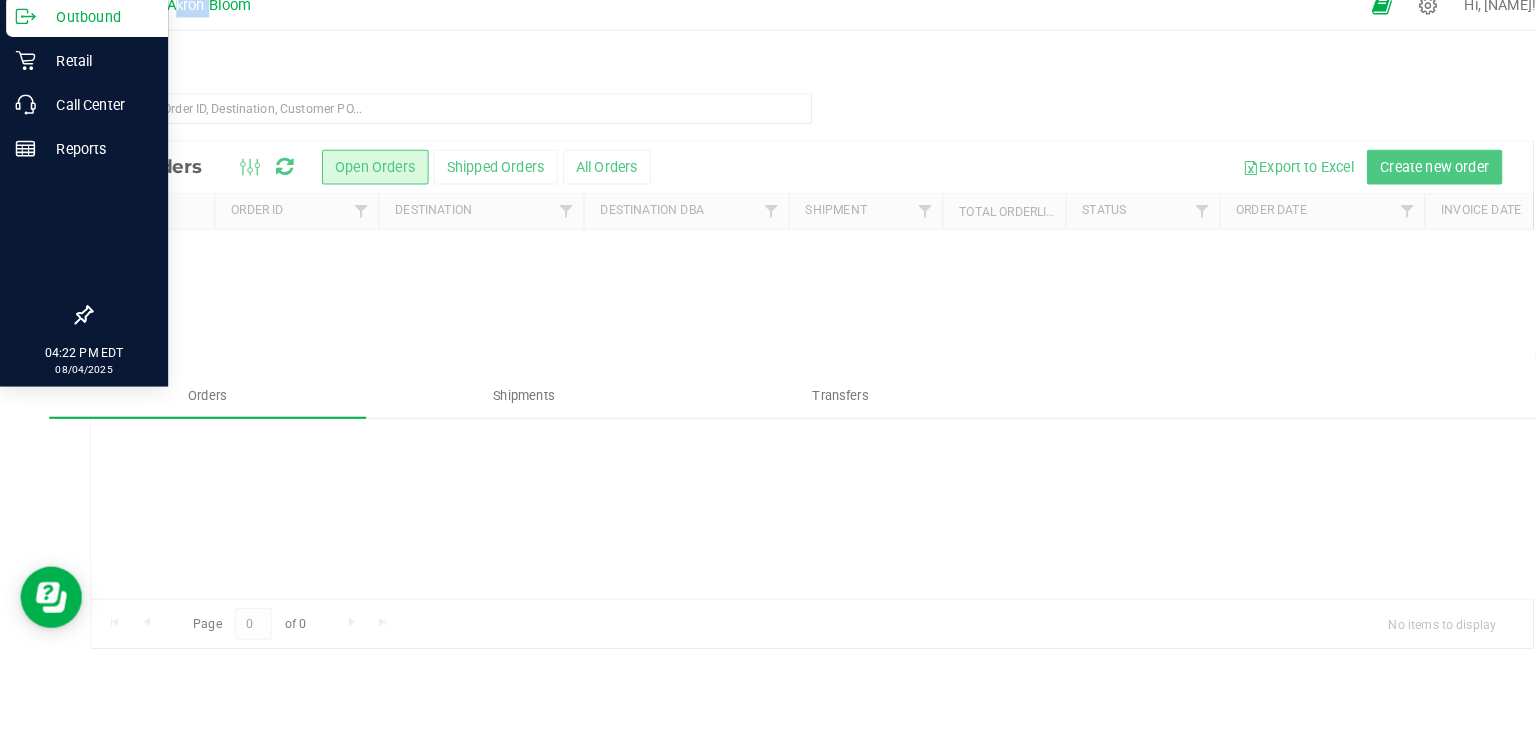 scroll, scrollTop: 0, scrollLeft: 0, axis: both 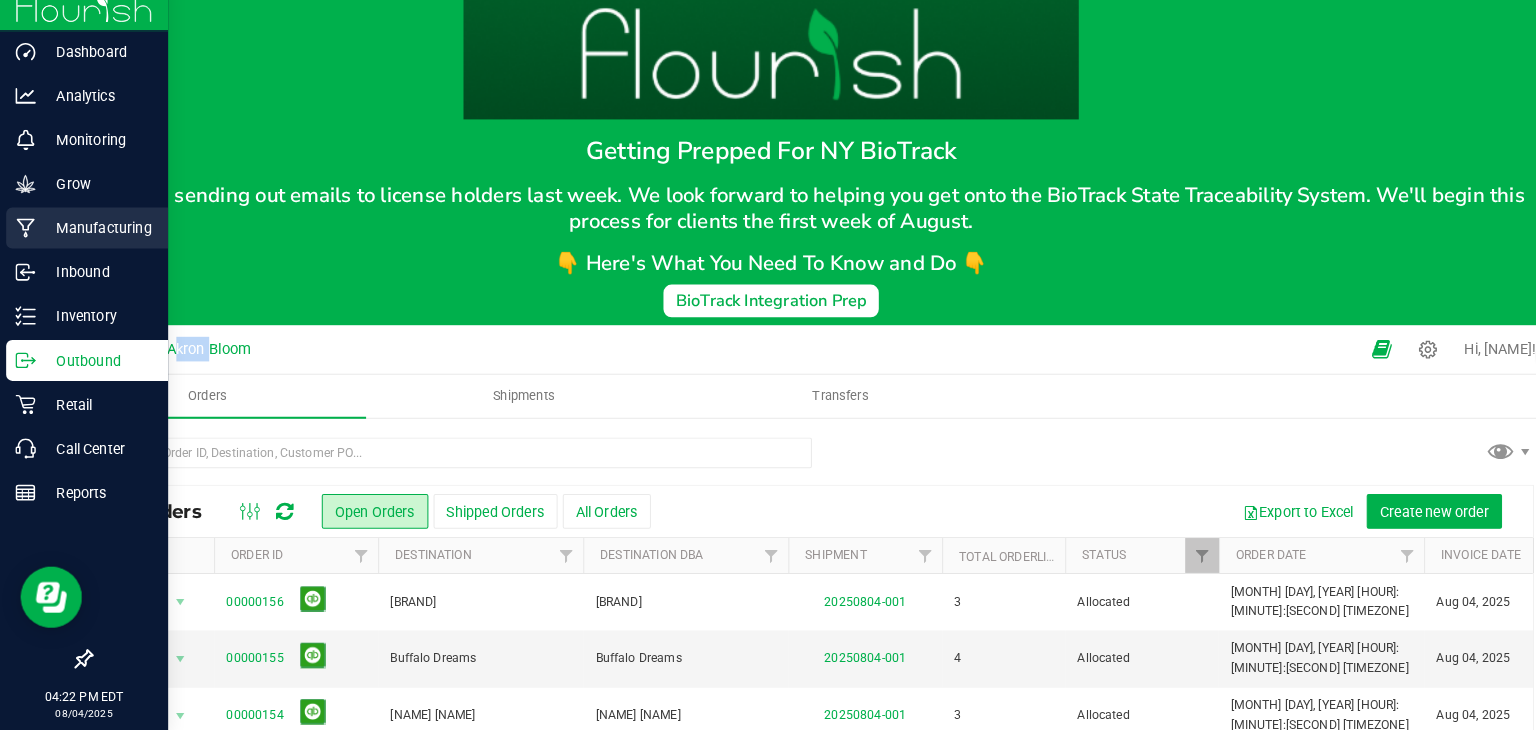 click on "Manufacturing" at bounding box center [95, 240] 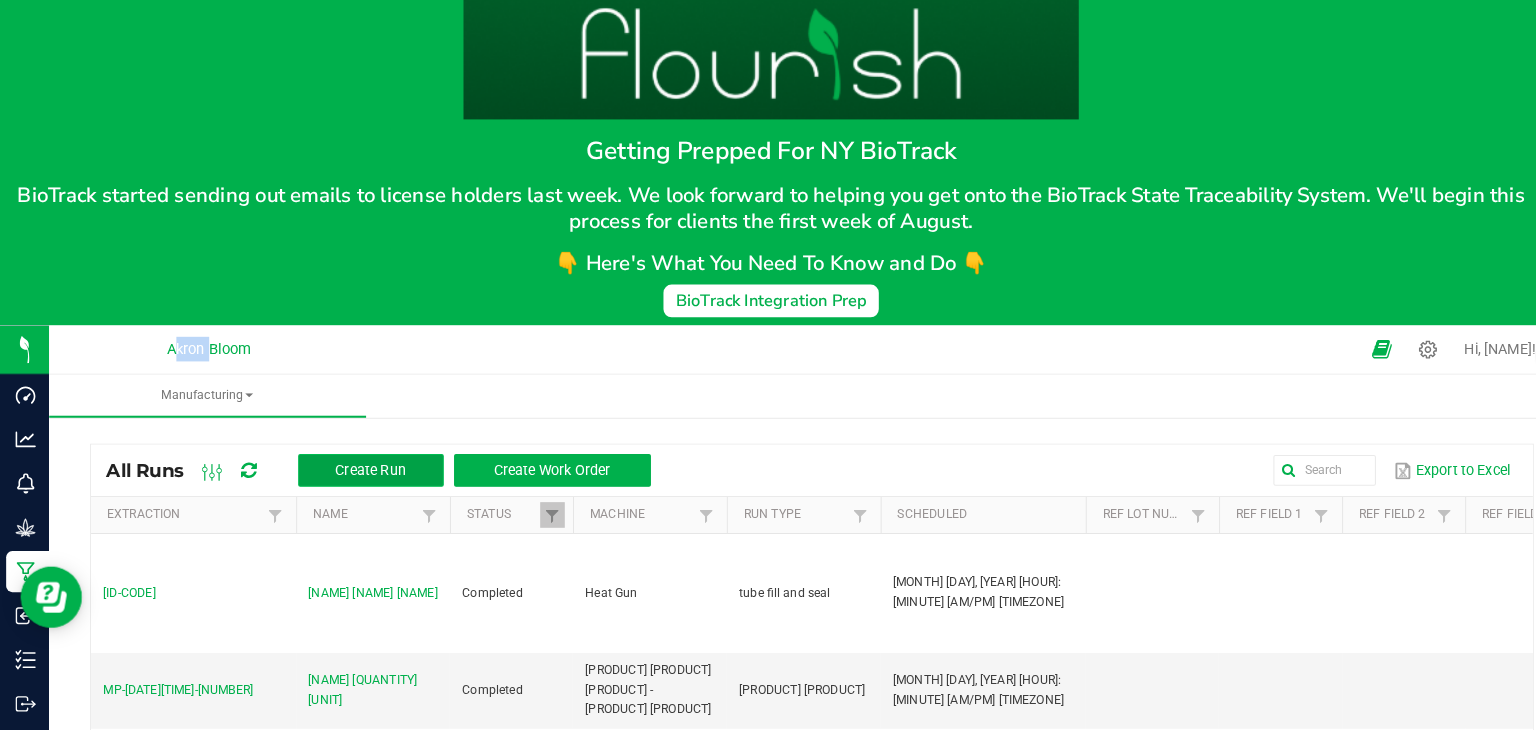 click on "Create Run" at bounding box center (362, 476) 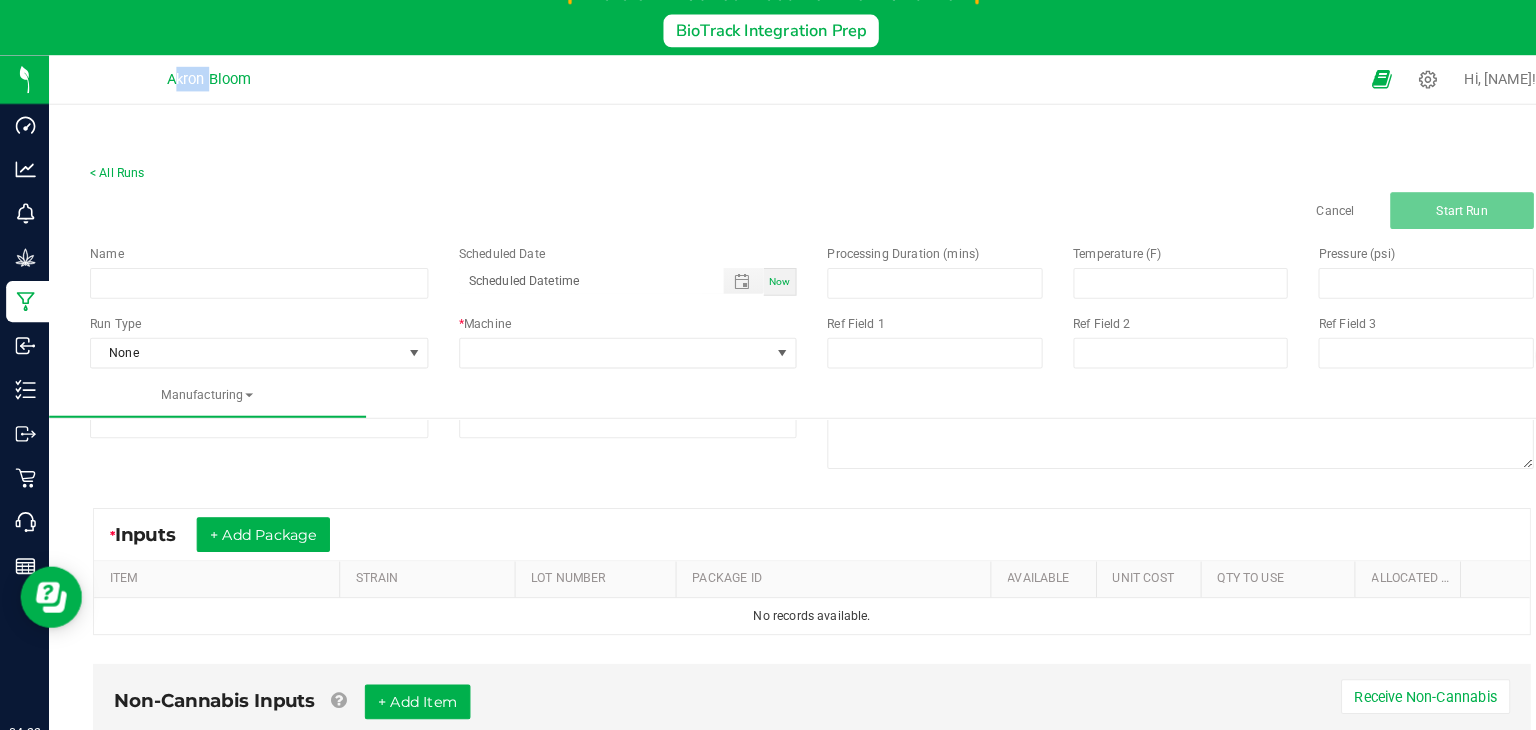 scroll, scrollTop: 268, scrollLeft: 0, axis: vertical 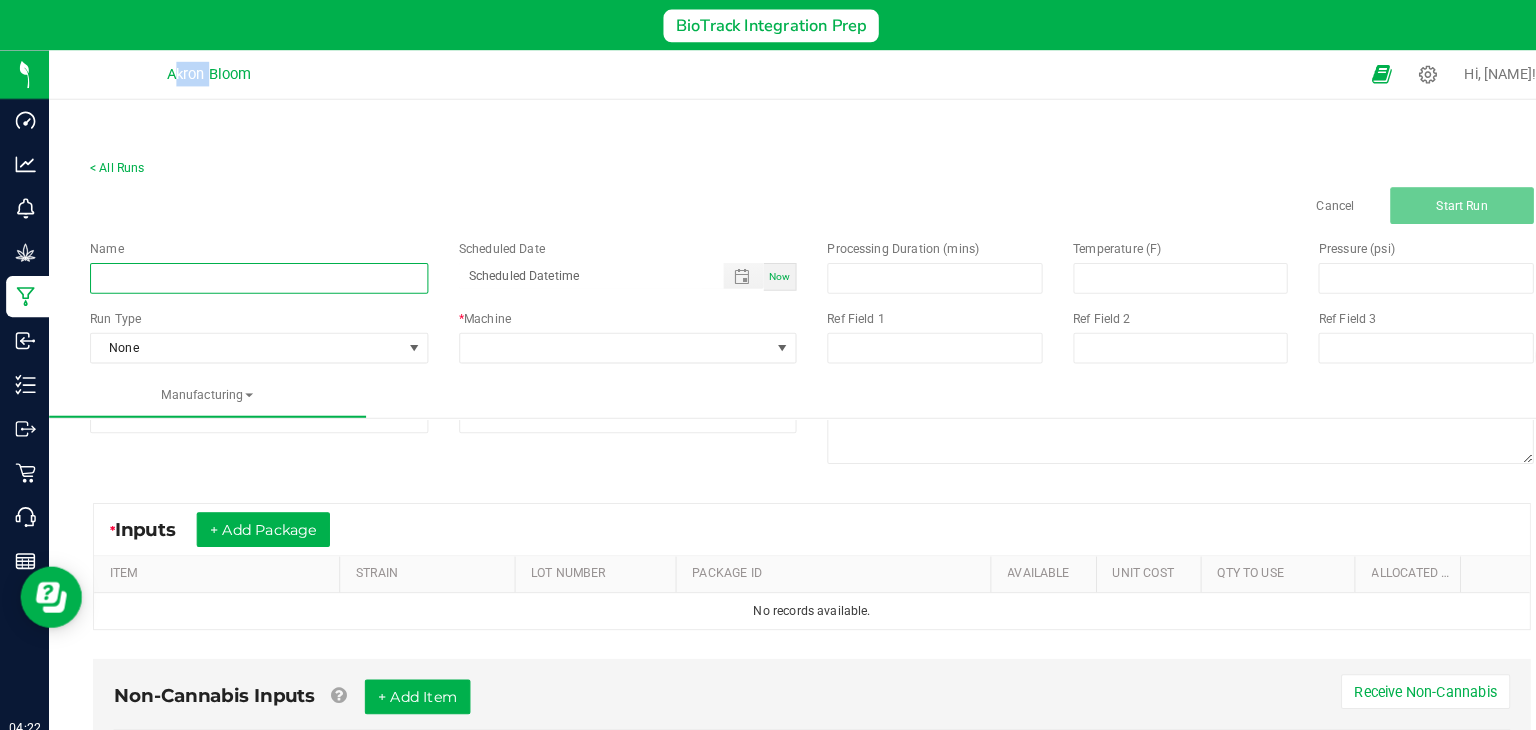 click at bounding box center (253, 289) 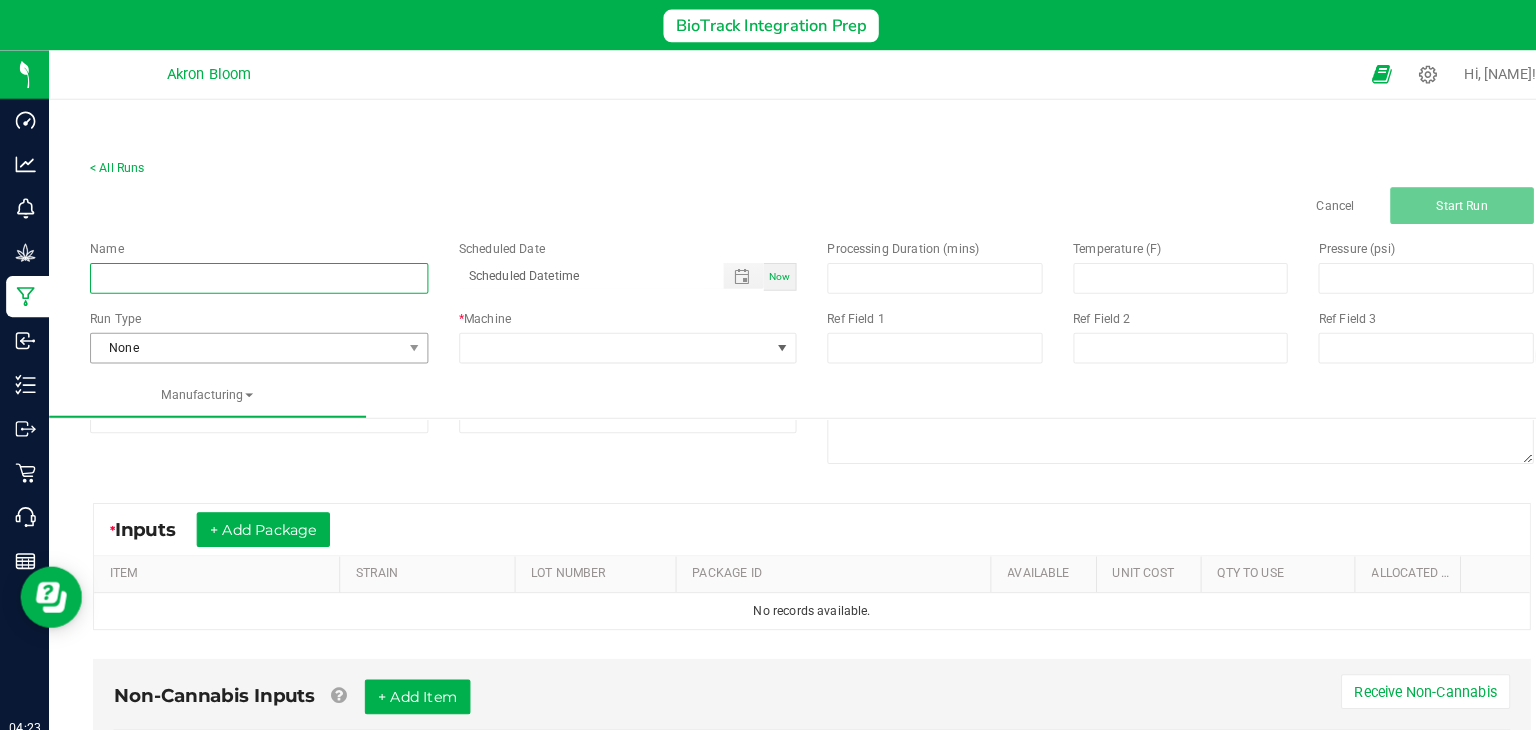 type on "Cherry Kiss 1 Gram Pre Roll Finished Product" 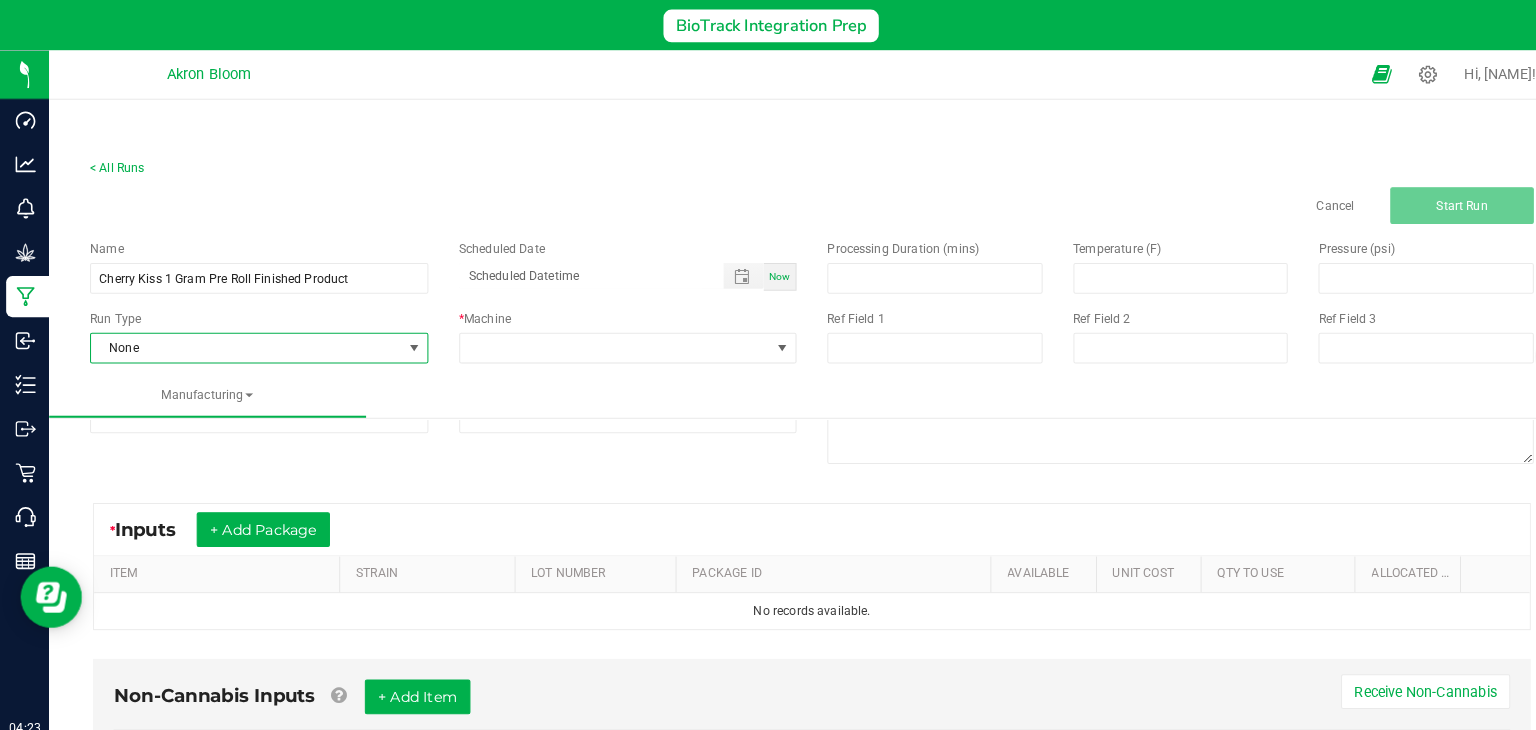 click at bounding box center [404, 357] 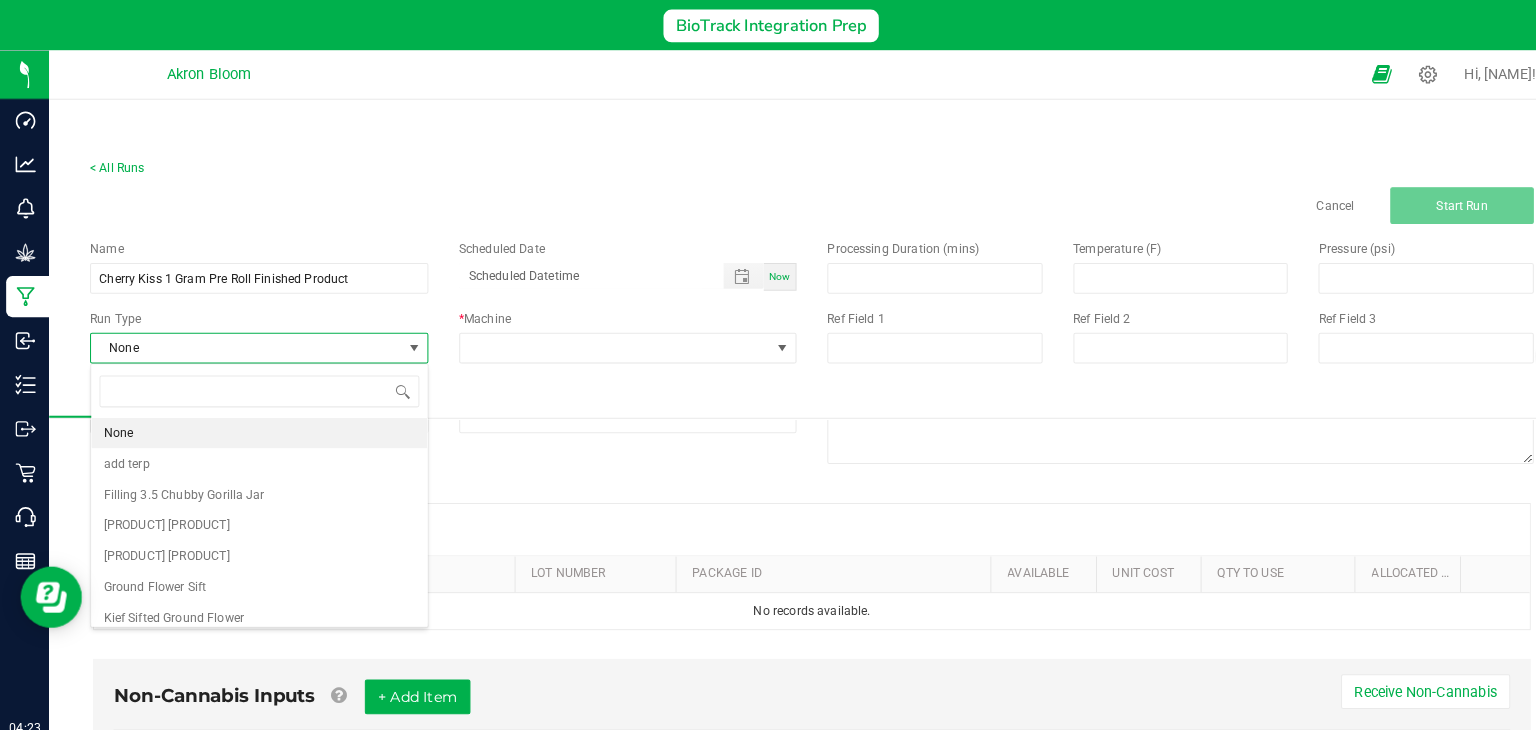 scroll, scrollTop: 99970, scrollLeft: 99670, axis: both 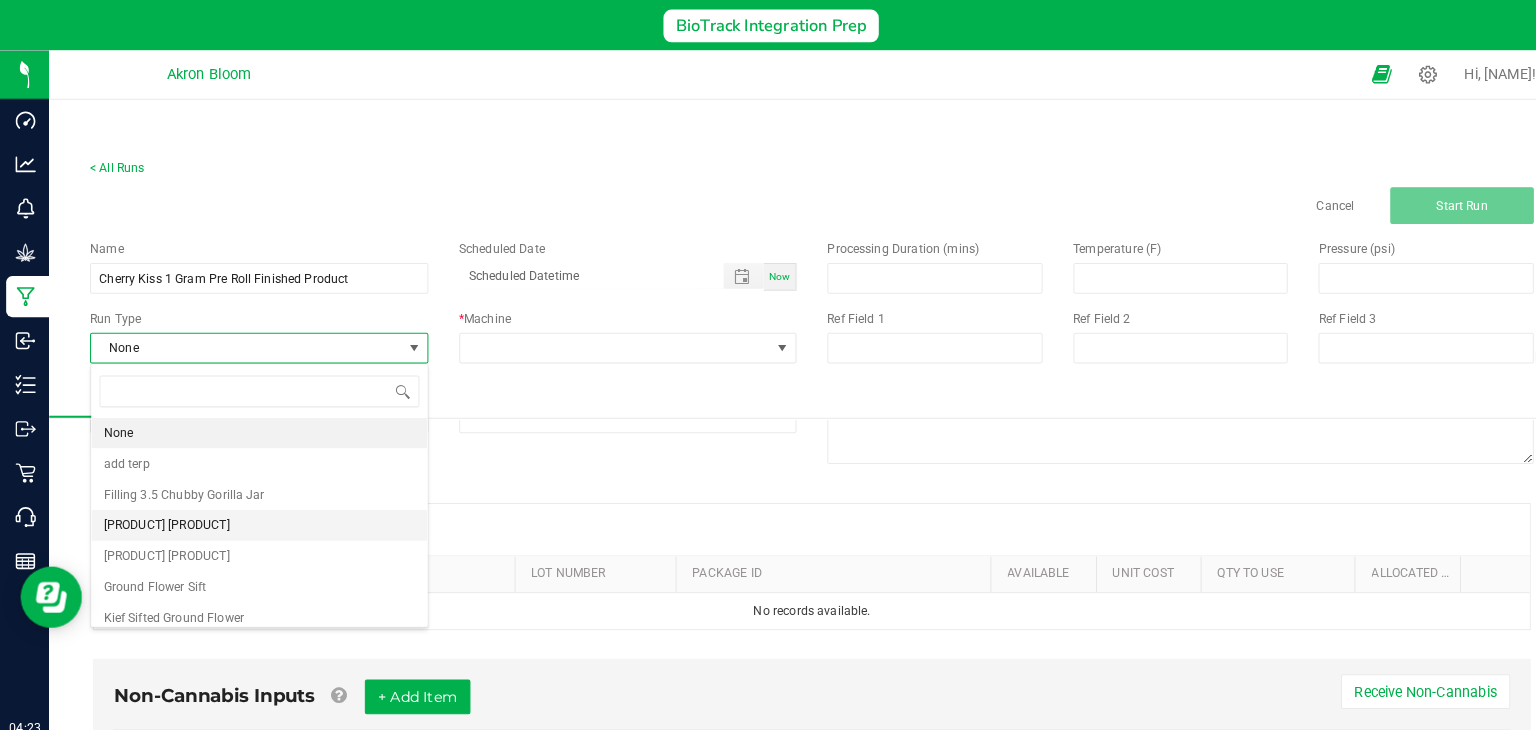 click on "[PRODUCT] [PRODUCT]" at bounding box center (253, 530) 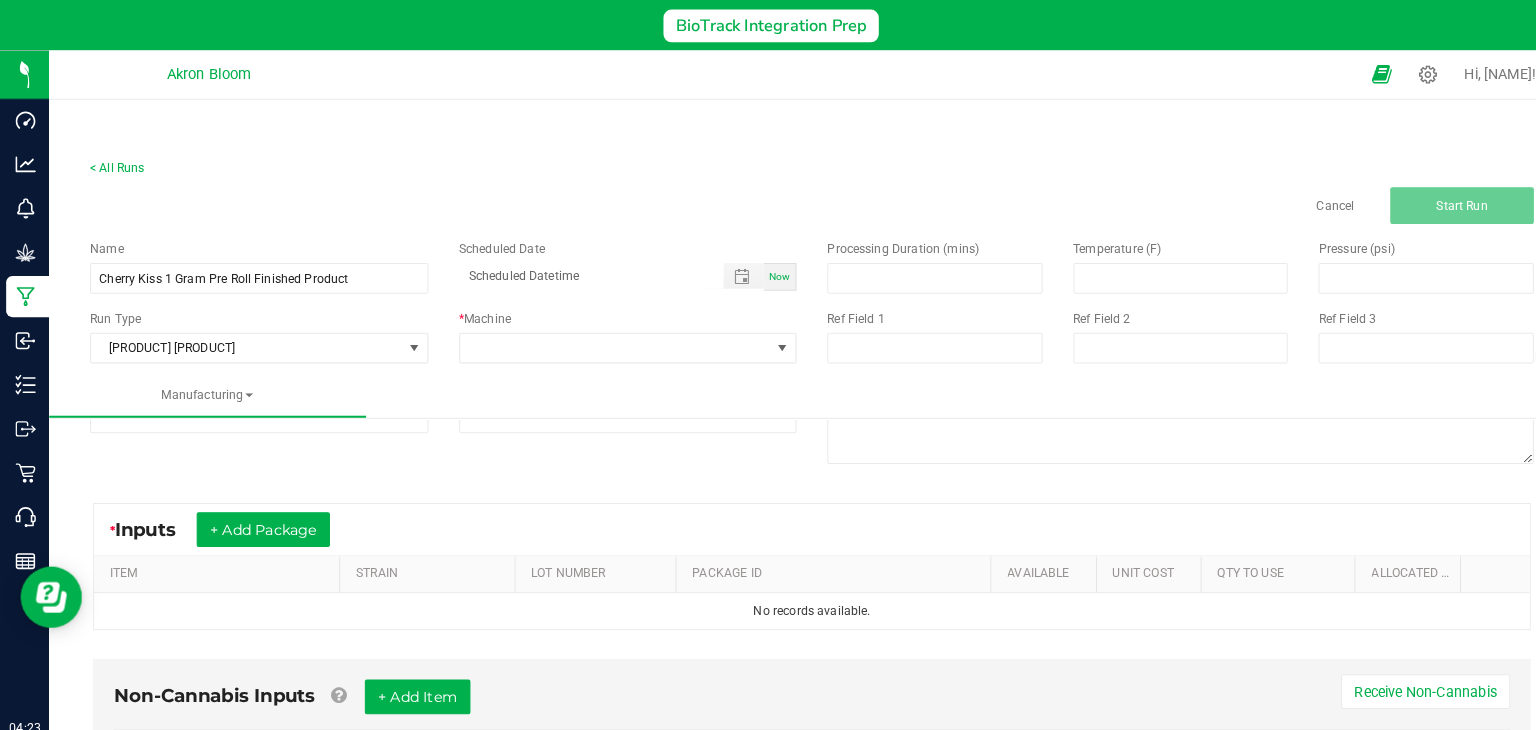 click on "Now" at bounding box center (760, 287) 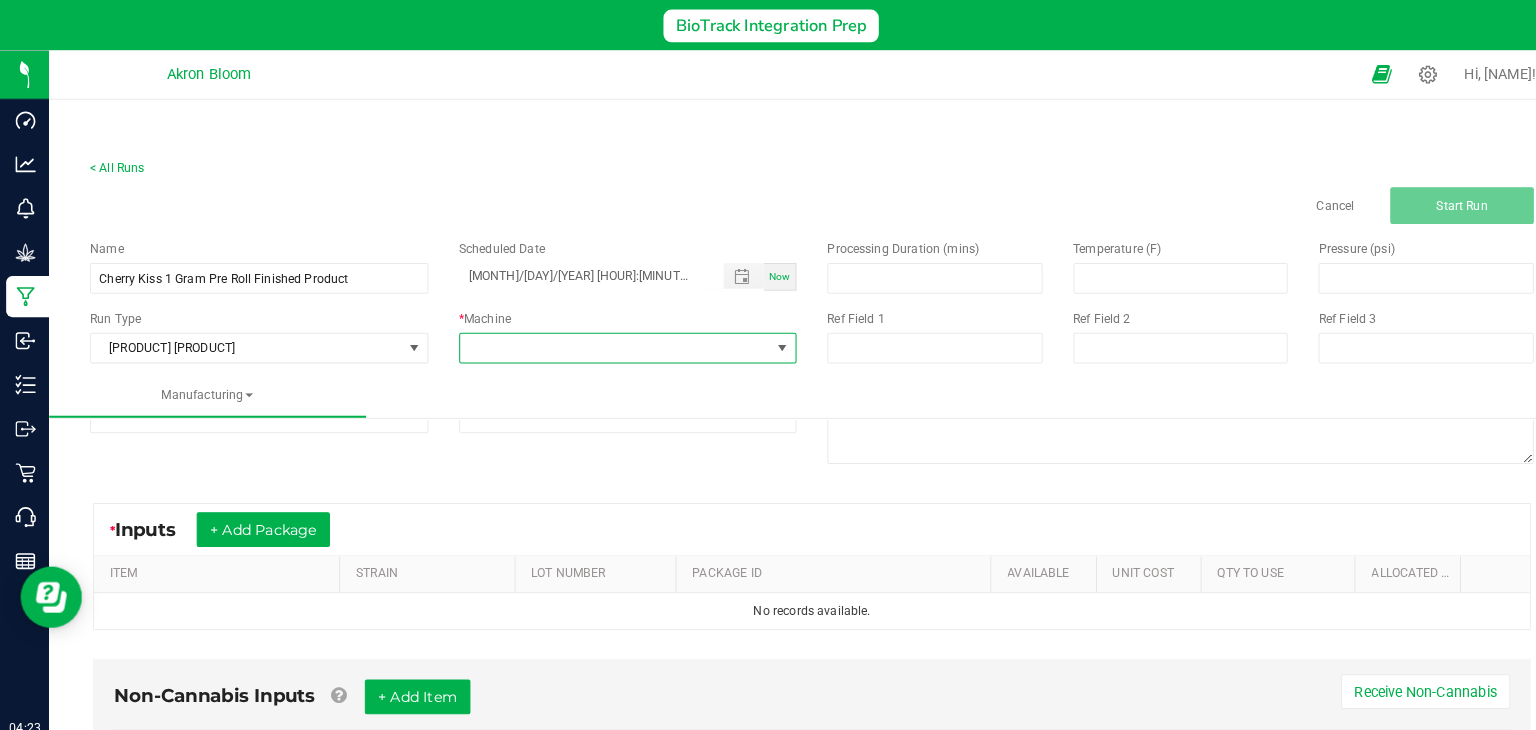 click at bounding box center (763, 357) 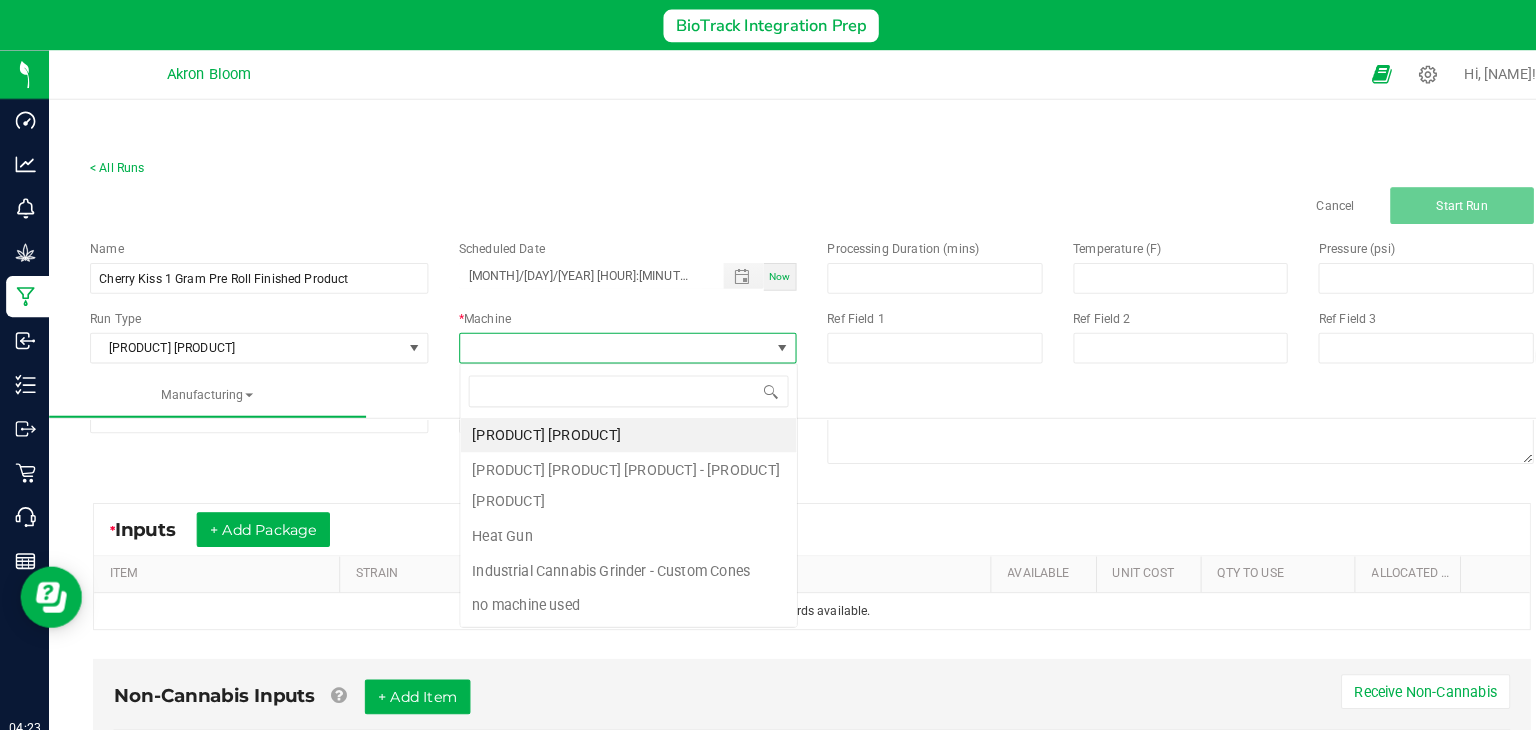 scroll, scrollTop: 99970, scrollLeft: 99670, axis: both 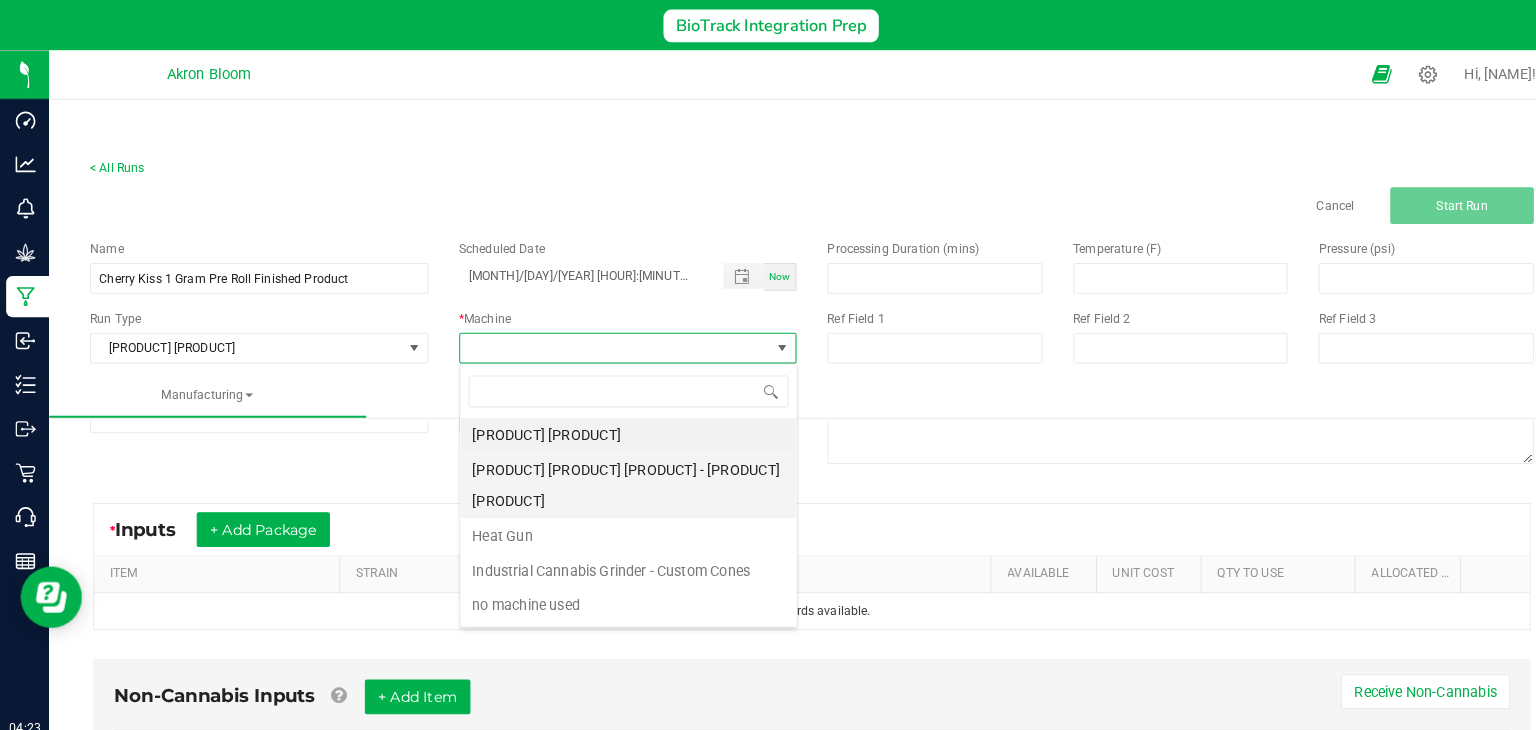 click on "[PRODUCT] [PRODUCT] [PRODUCT] - [PRODUCT] [PRODUCT]" at bounding box center (613, 491) 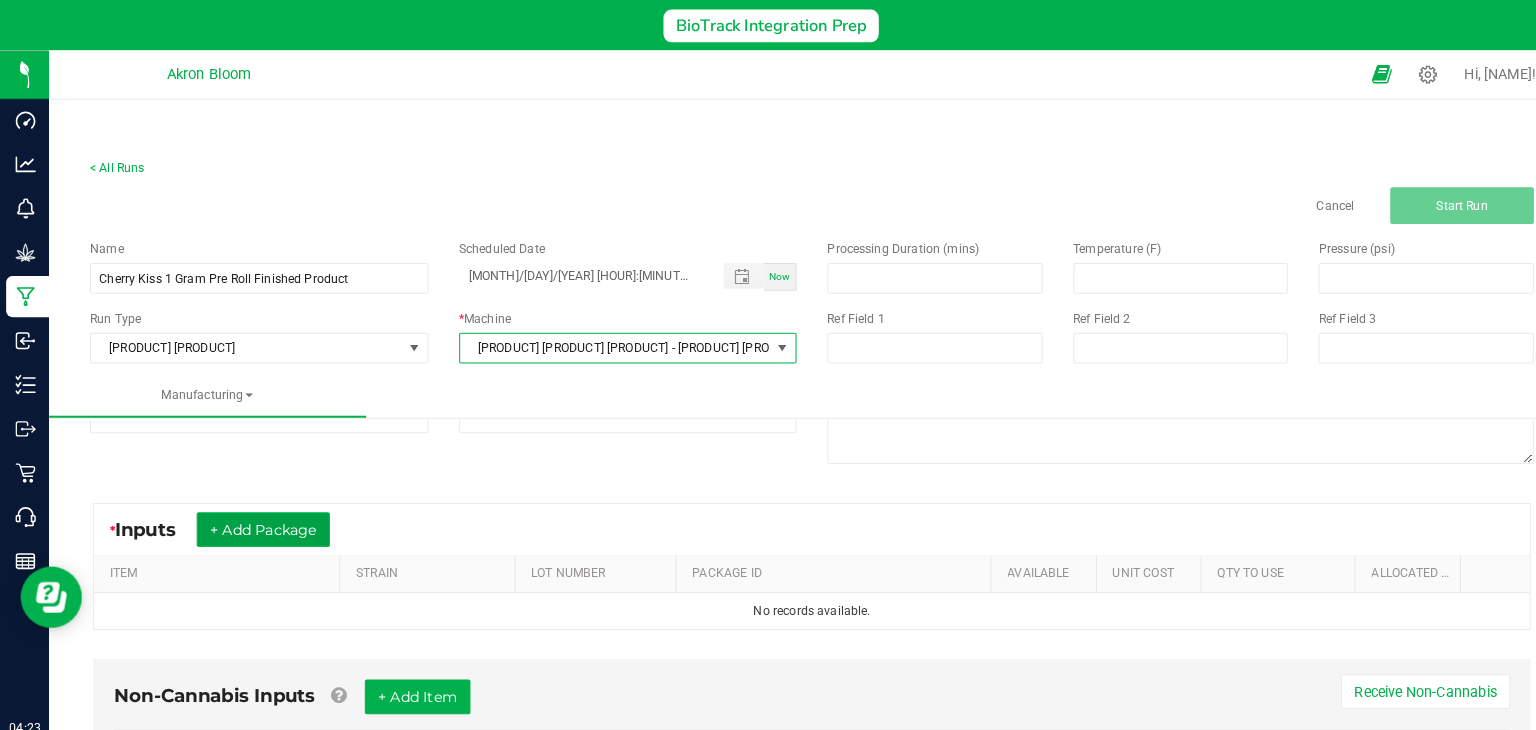 click on "+ Add Package" at bounding box center (257, 534) 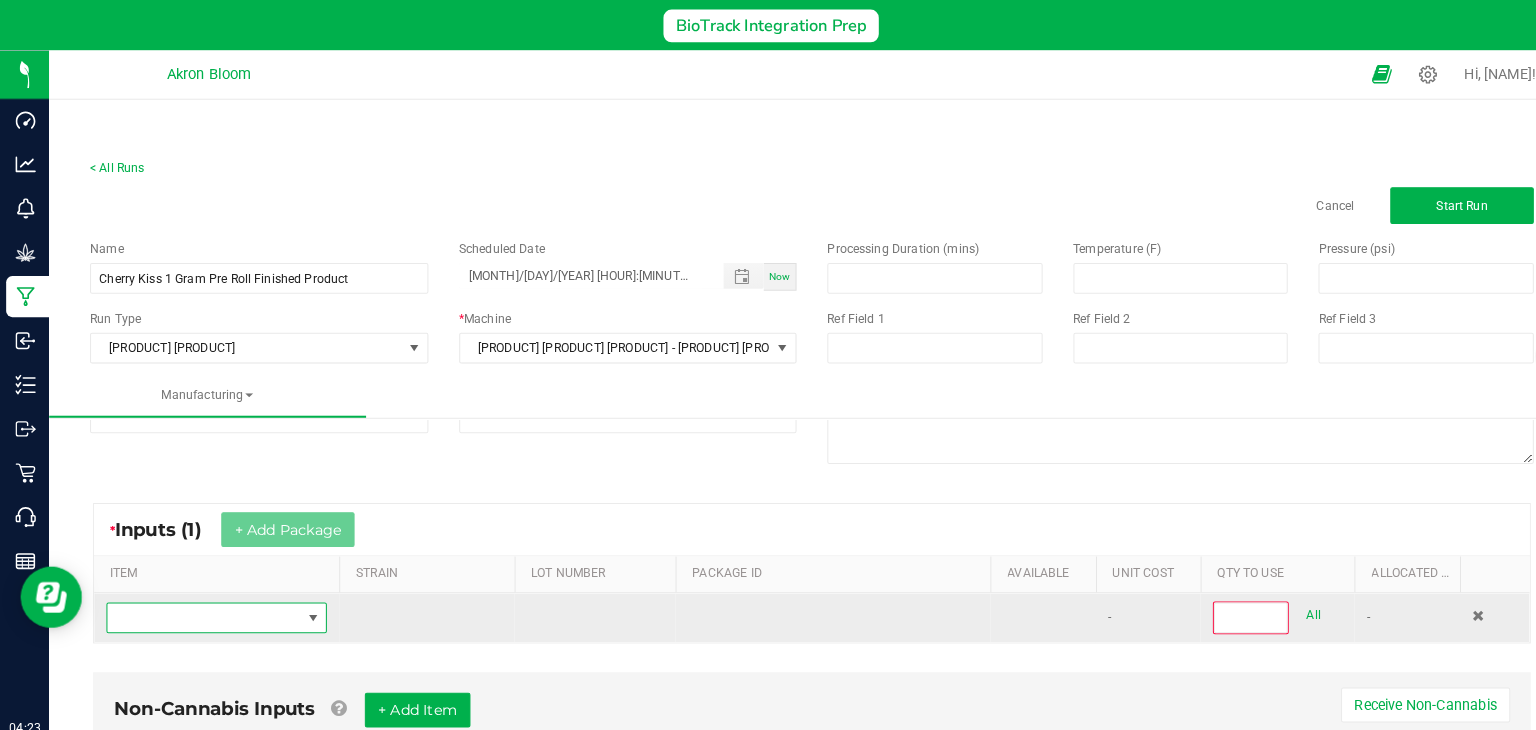 click at bounding box center (305, 620) 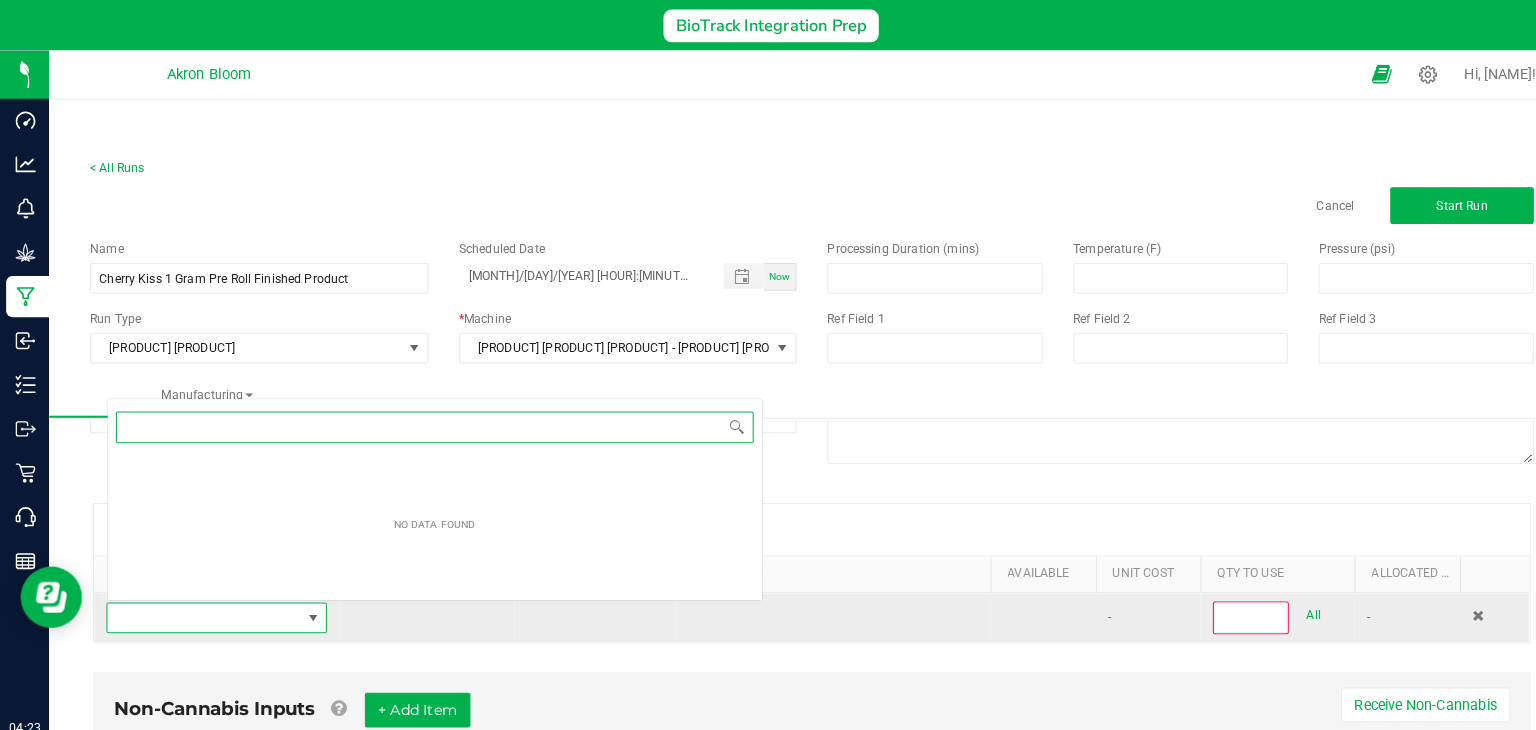 scroll, scrollTop: 0, scrollLeft: 0, axis: both 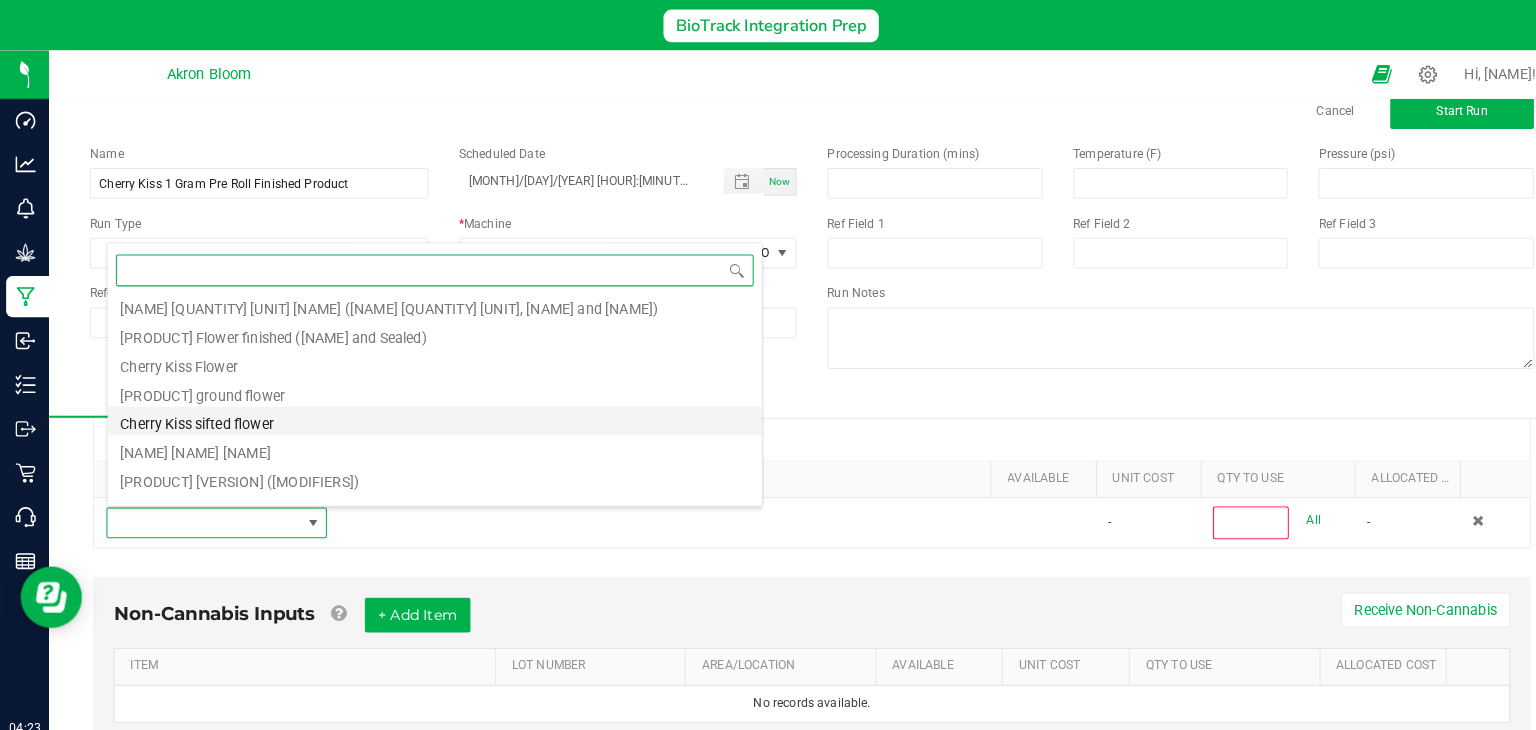 click on "Cherry Kiss sifted flower" at bounding box center [424, 428] 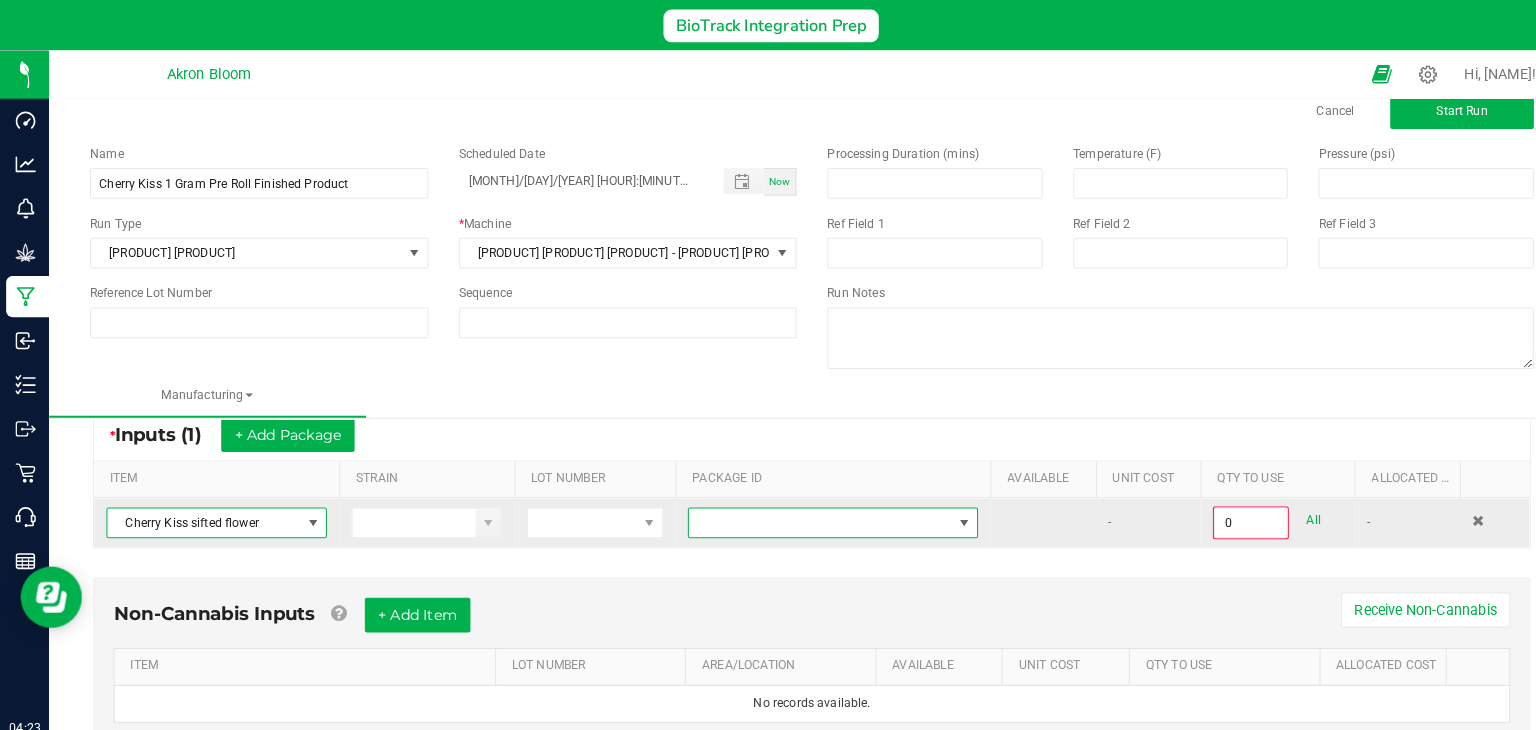 click at bounding box center [941, 528] 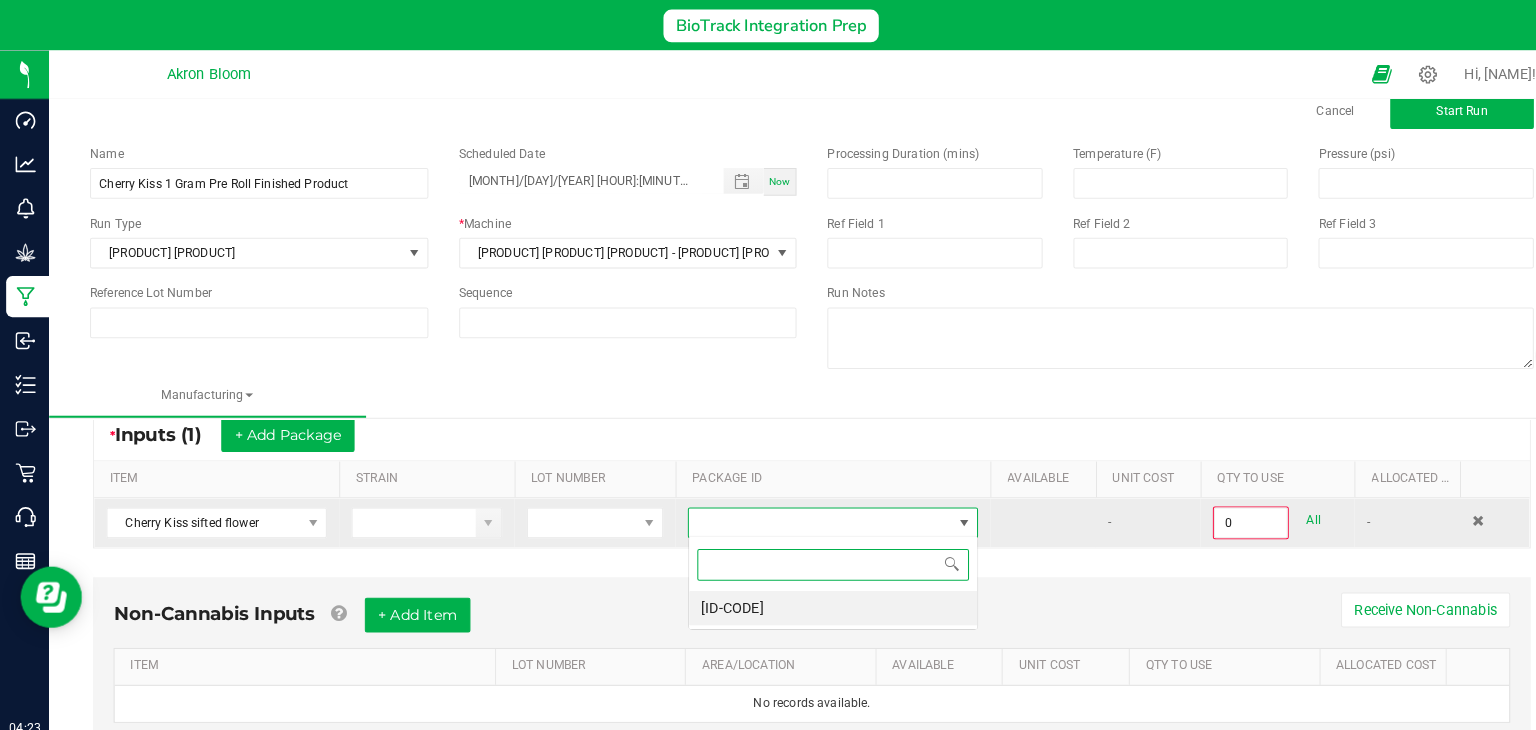 scroll, scrollTop: 99970, scrollLeft: 99716, axis: both 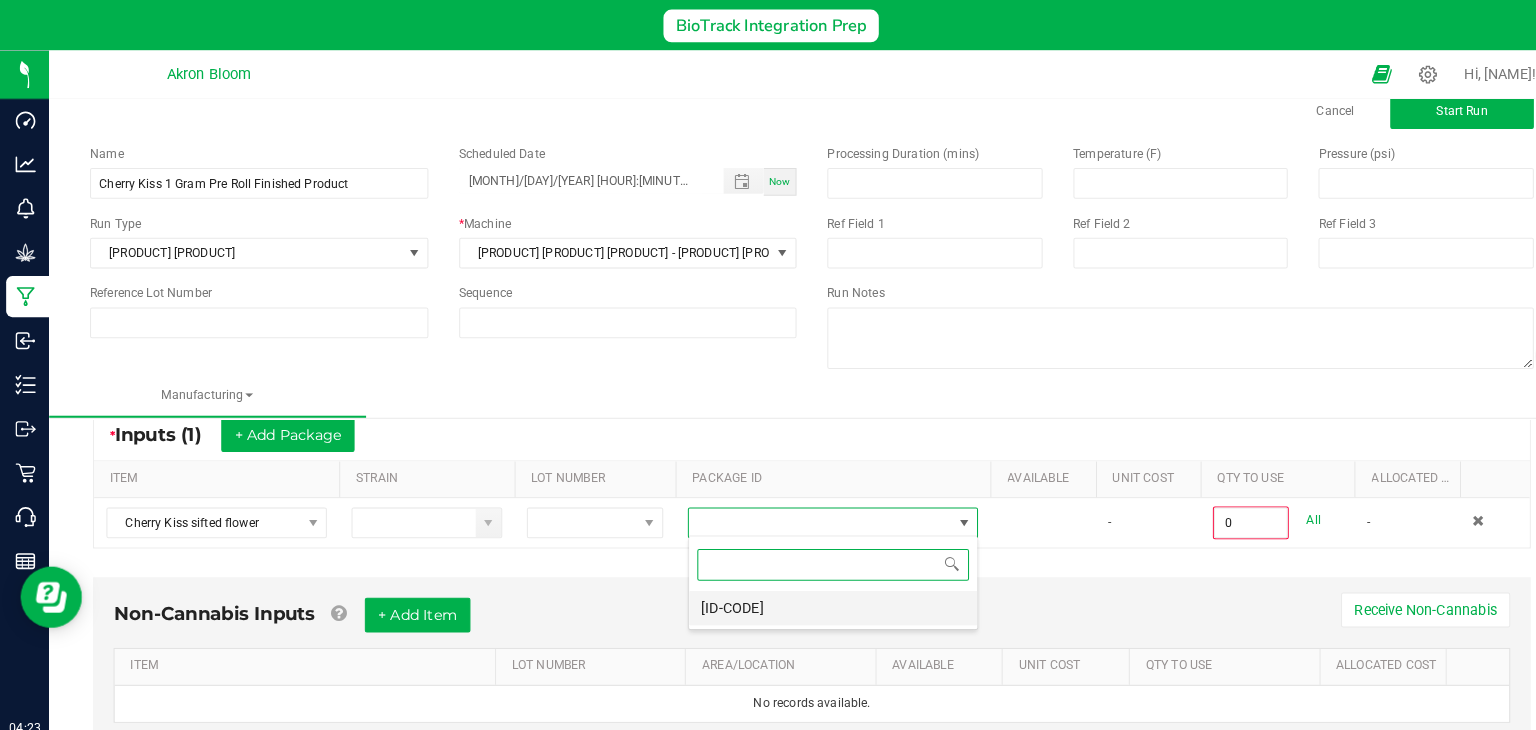 click on "[ID-CODE]" at bounding box center (812, 611) 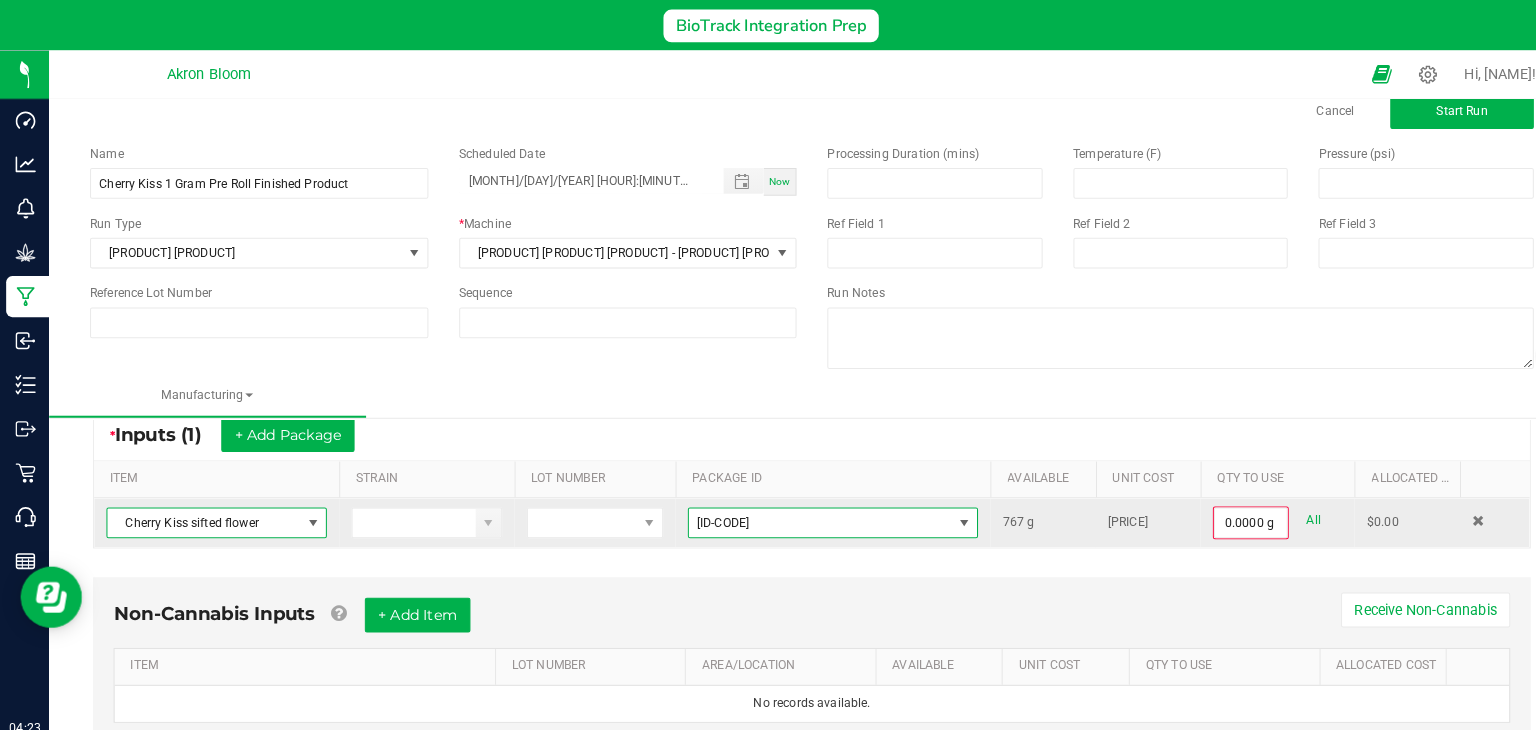 click at bounding box center [305, 528] 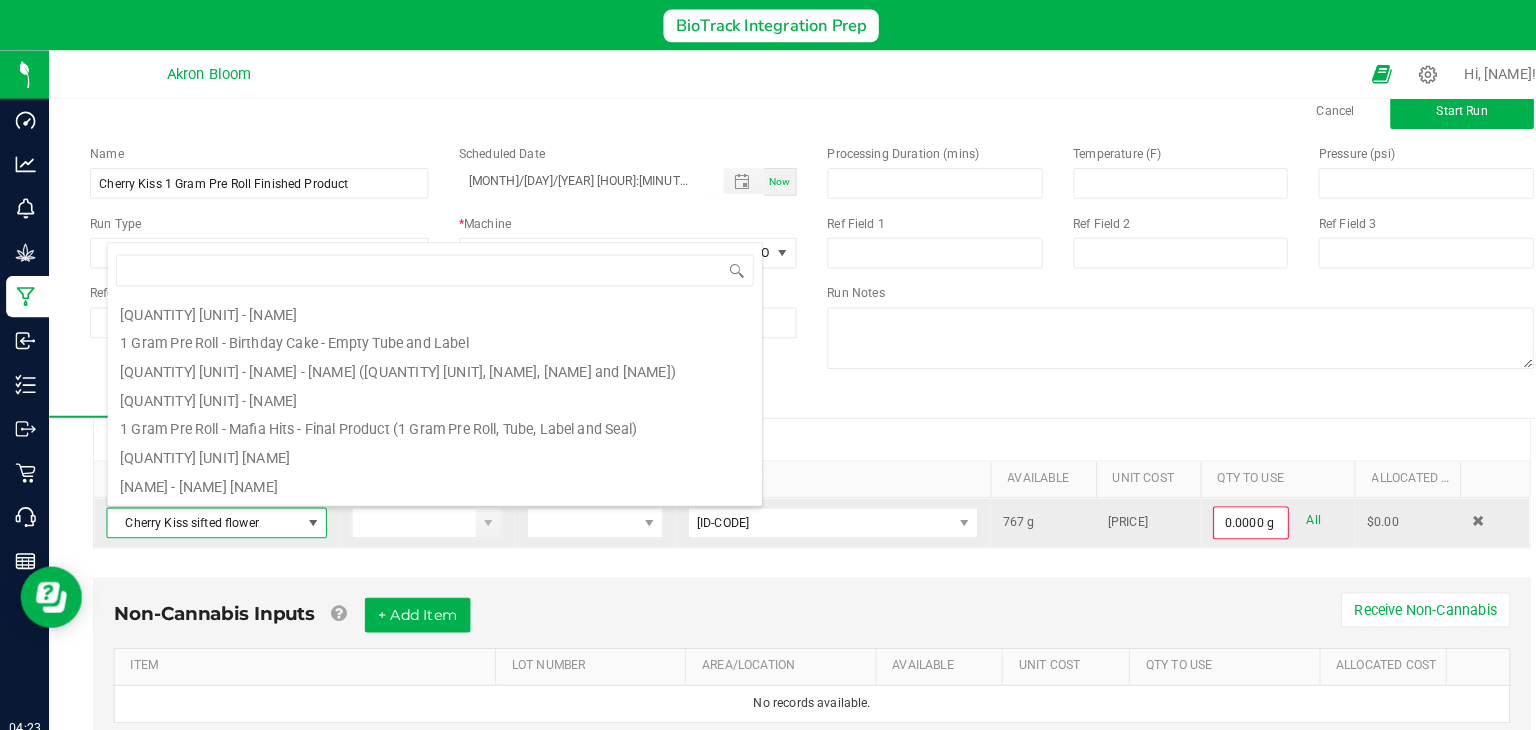 scroll, scrollTop: 248, scrollLeft: 0, axis: vertical 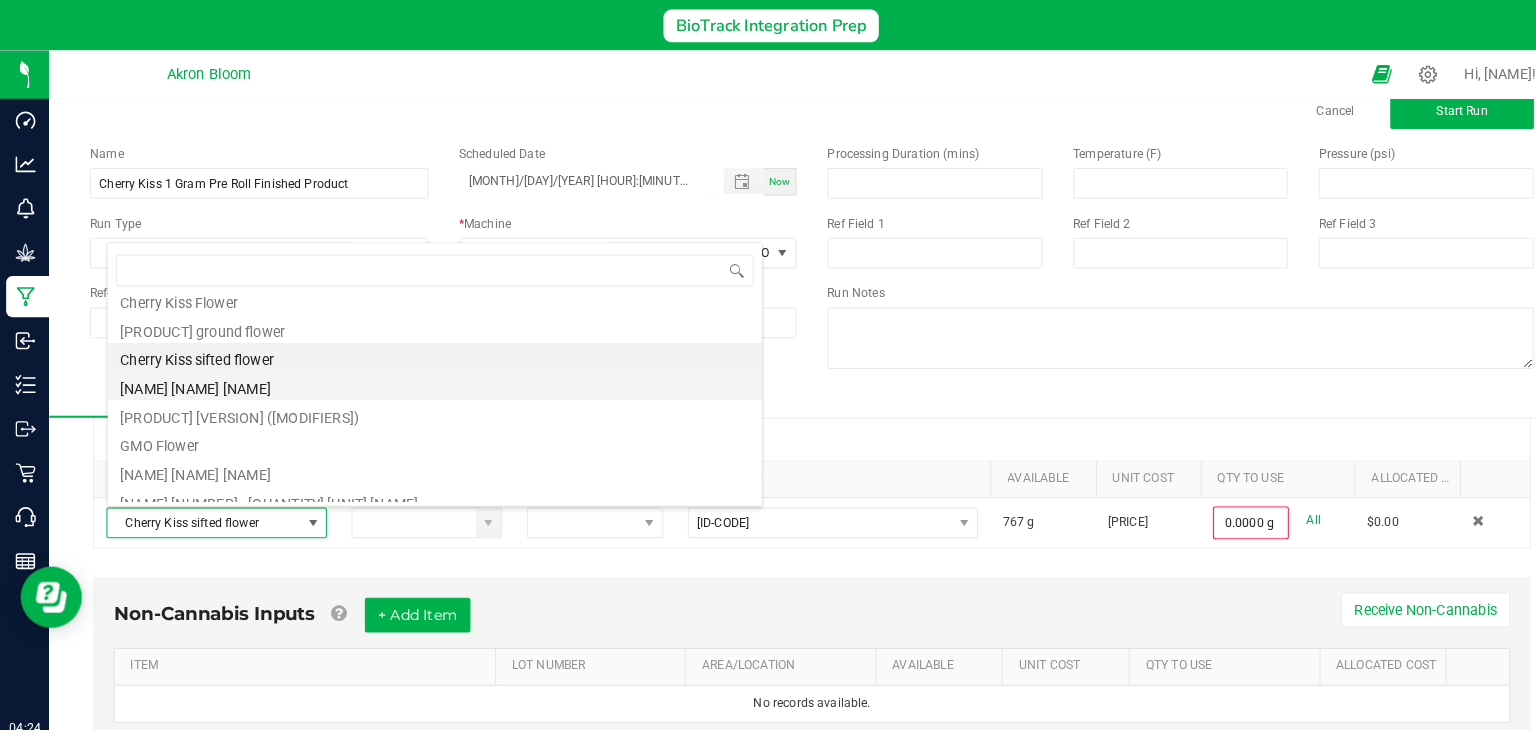 click on "[NAME] [NAME] [NAME]" at bounding box center (424, 394) 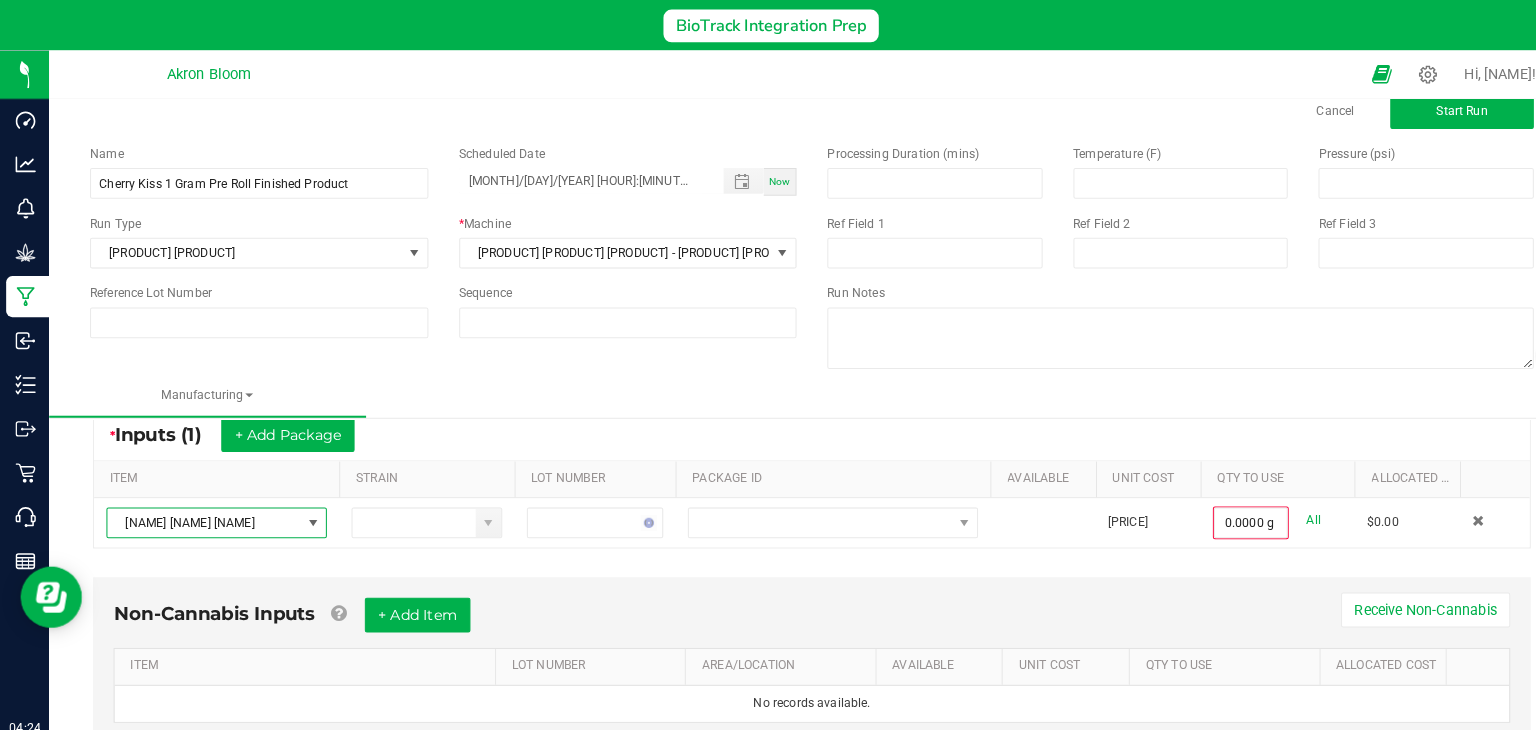 type on "0" 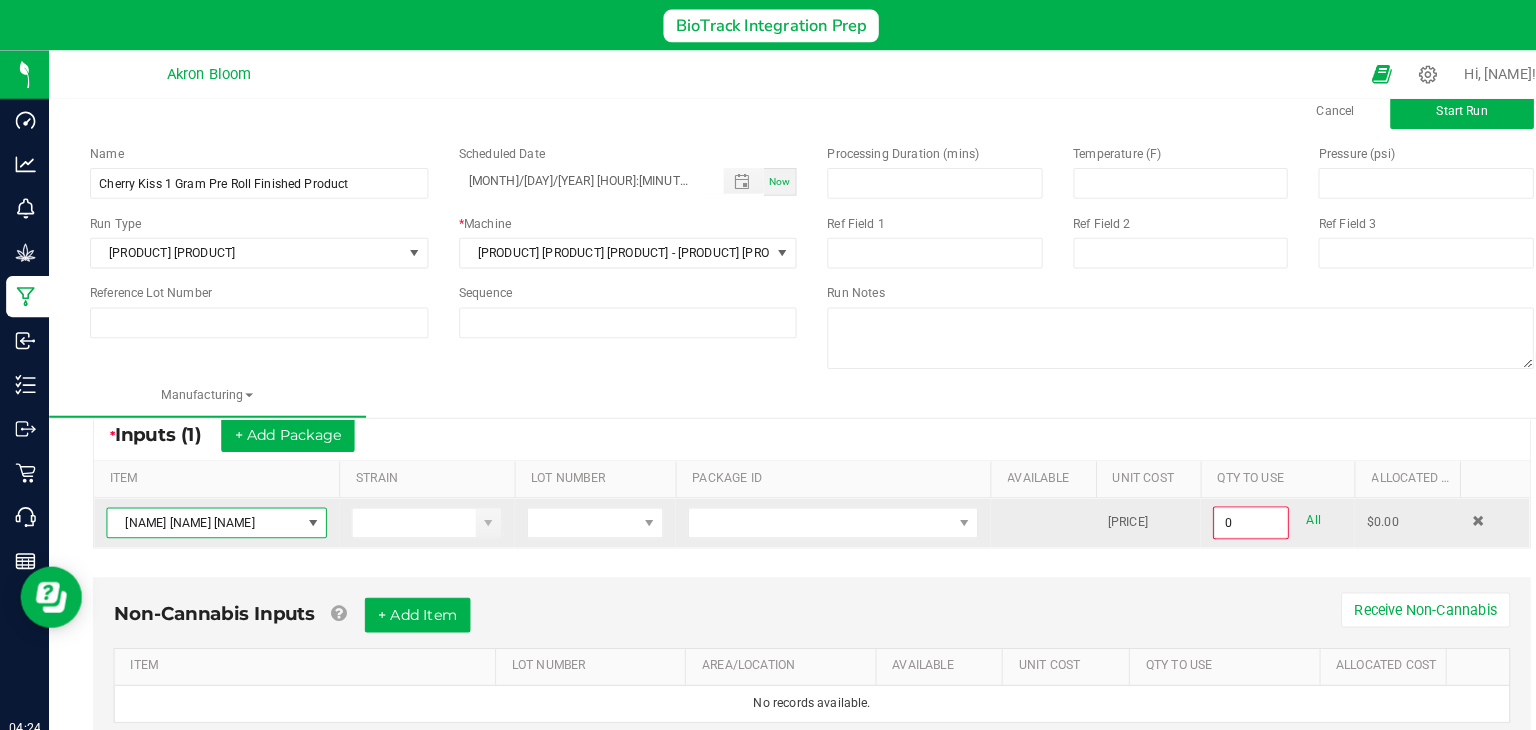click at bounding box center (305, 528) 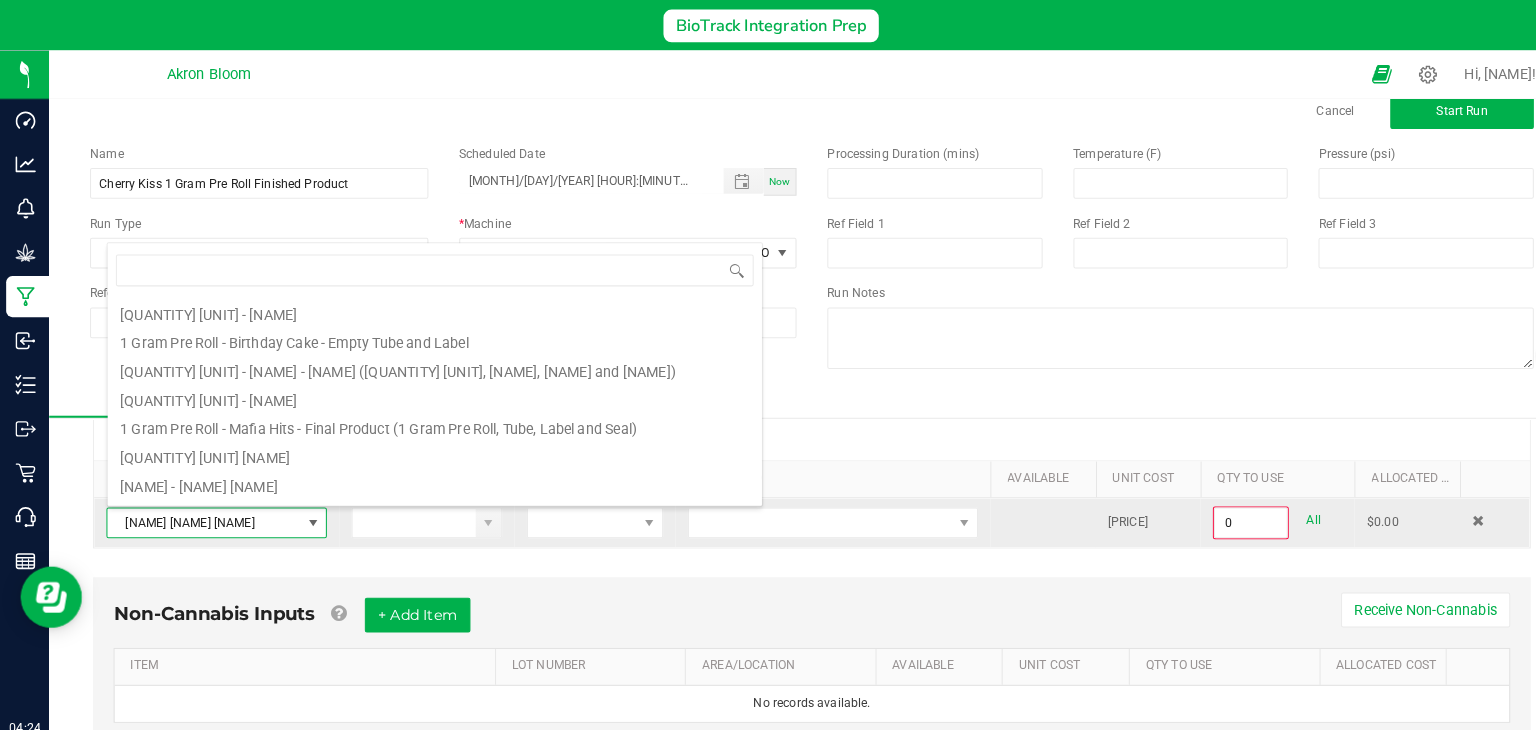 scroll, scrollTop: 276, scrollLeft: 0, axis: vertical 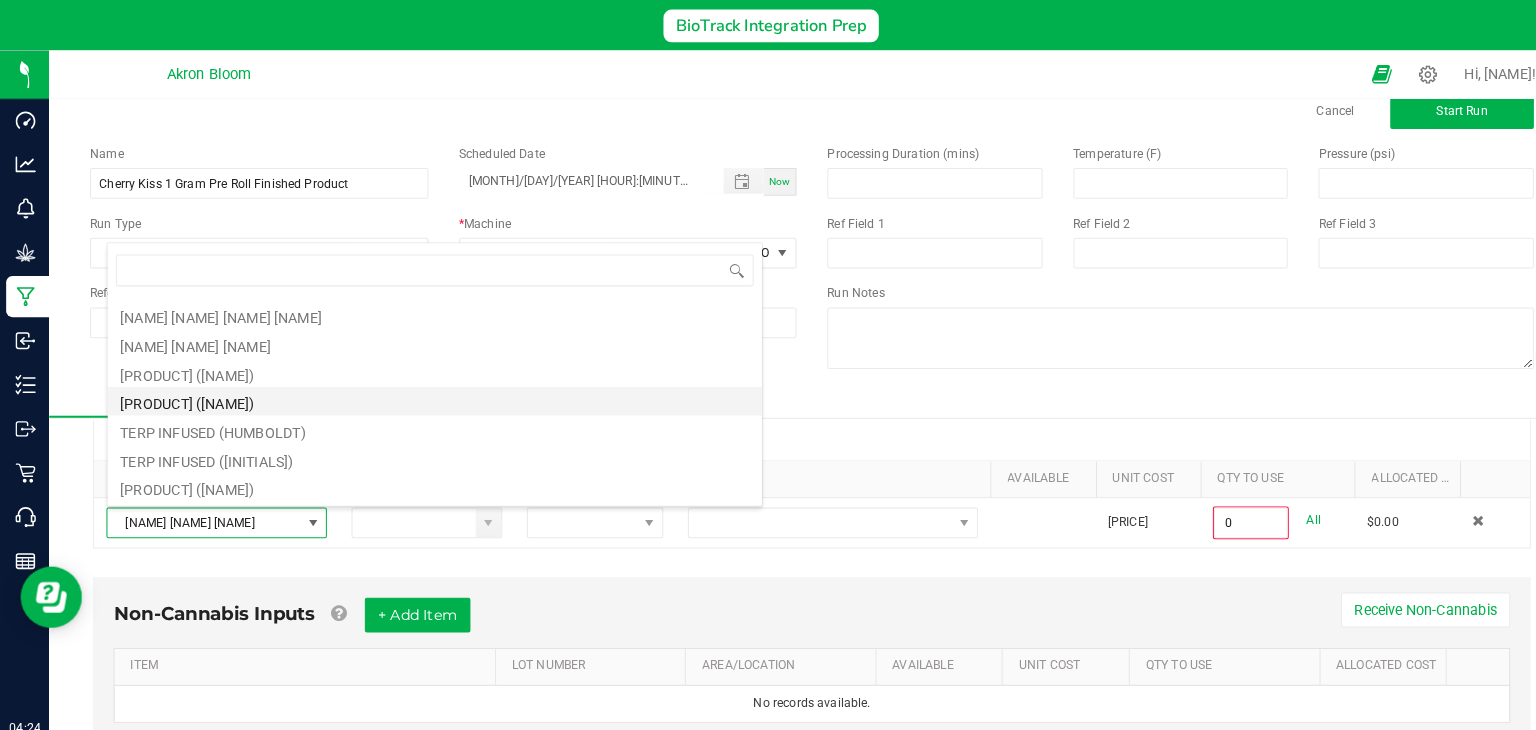 click on "[PRODUCT] ([NAME])" at bounding box center (424, 409) 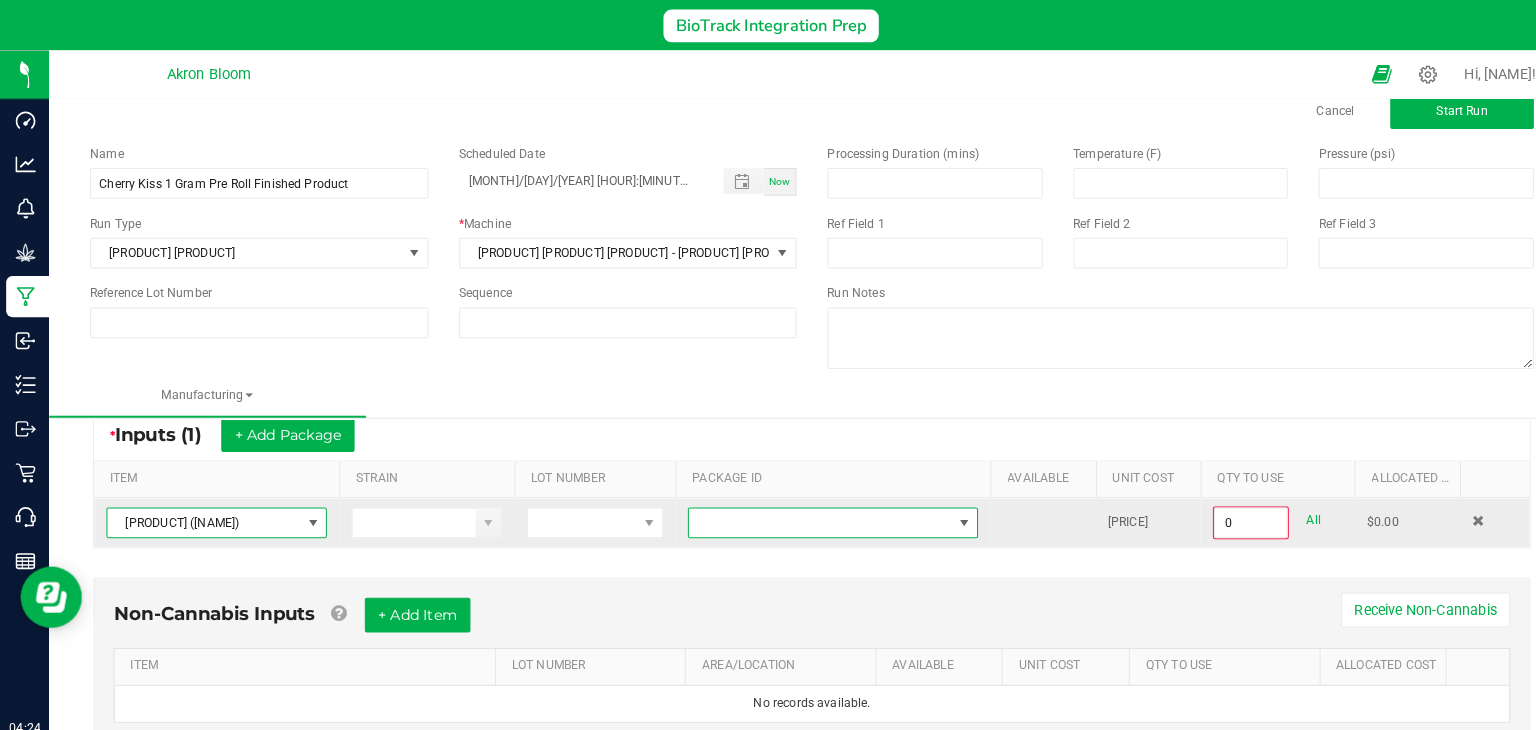 click at bounding box center (941, 528) 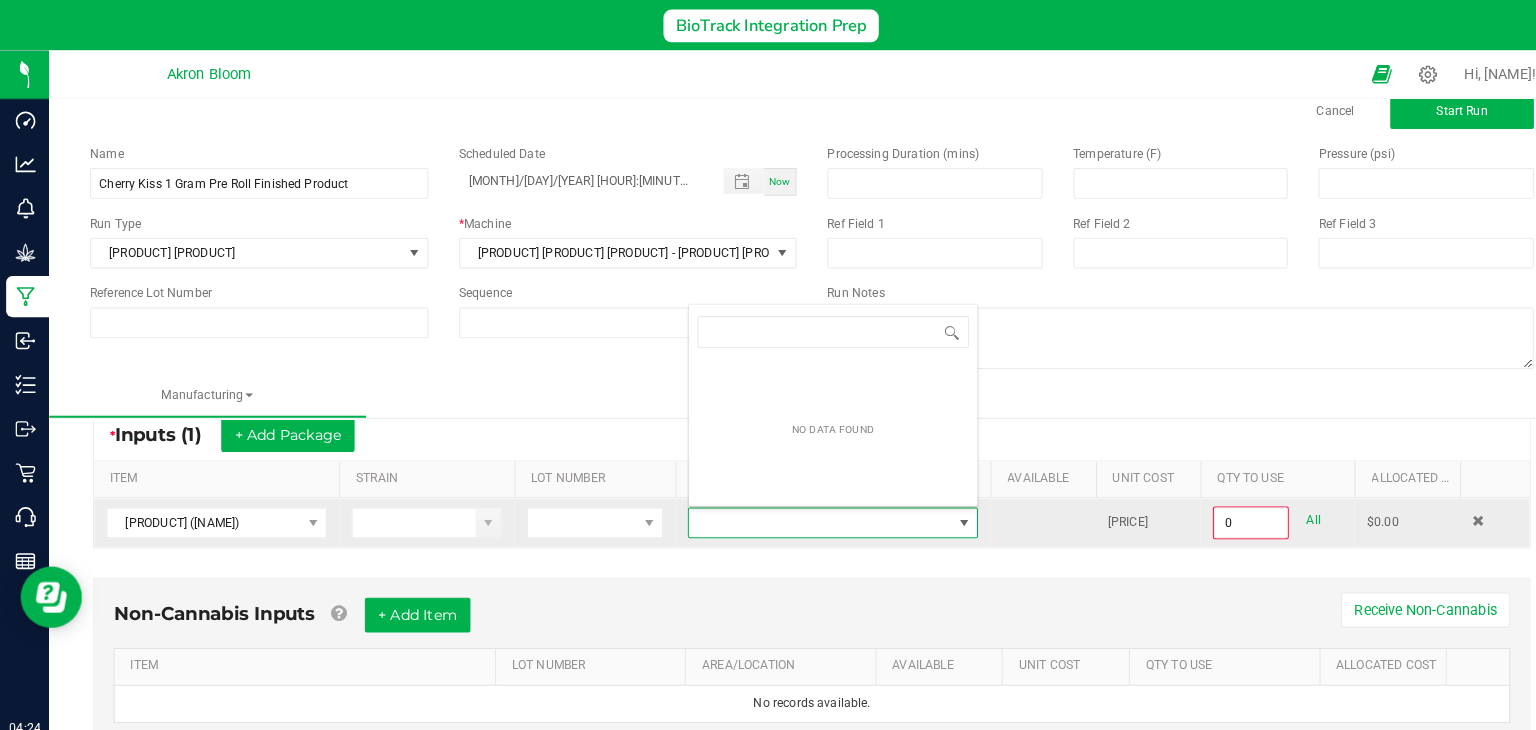 scroll, scrollTop: 0, scrollLeft: 0, axis: both 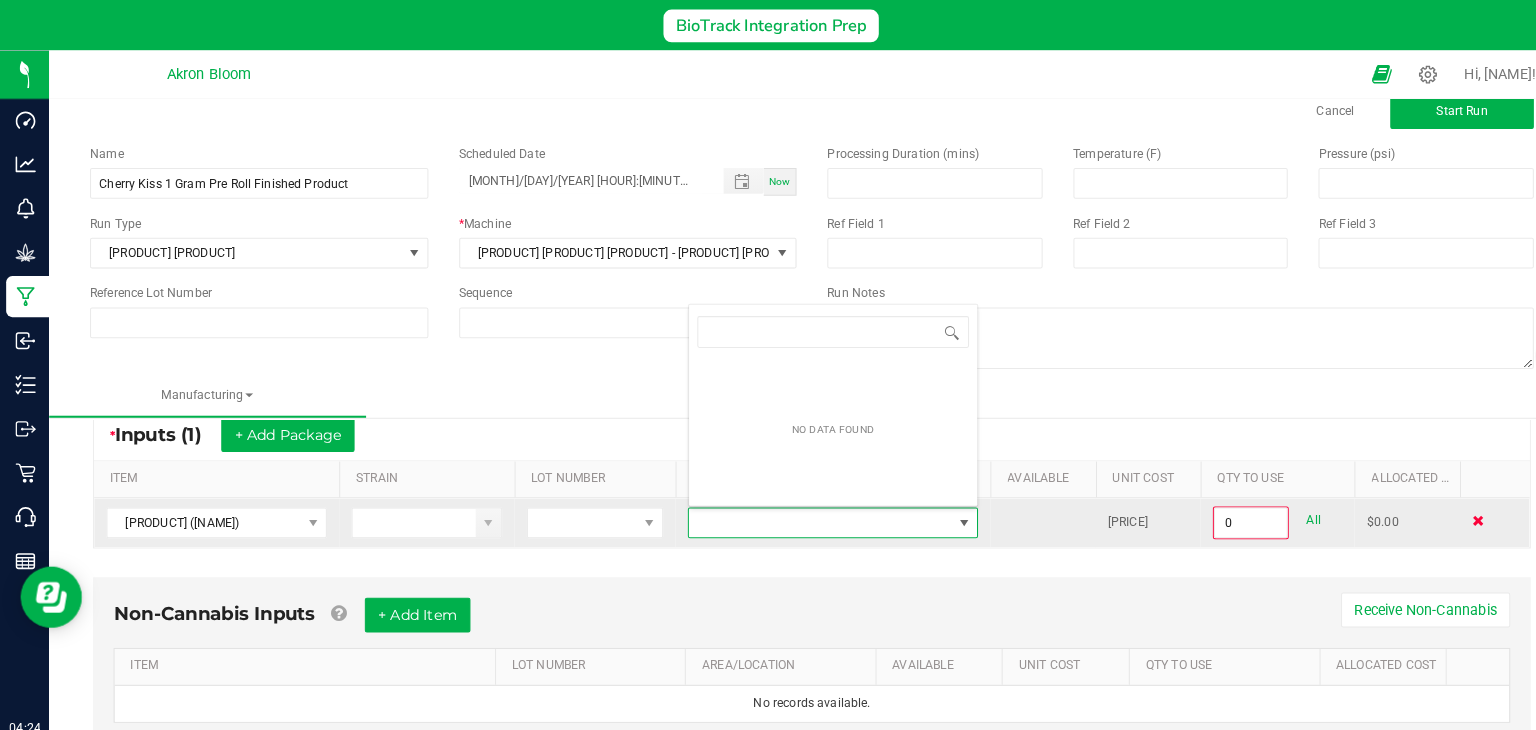 click at bounding box center [1442, 526] 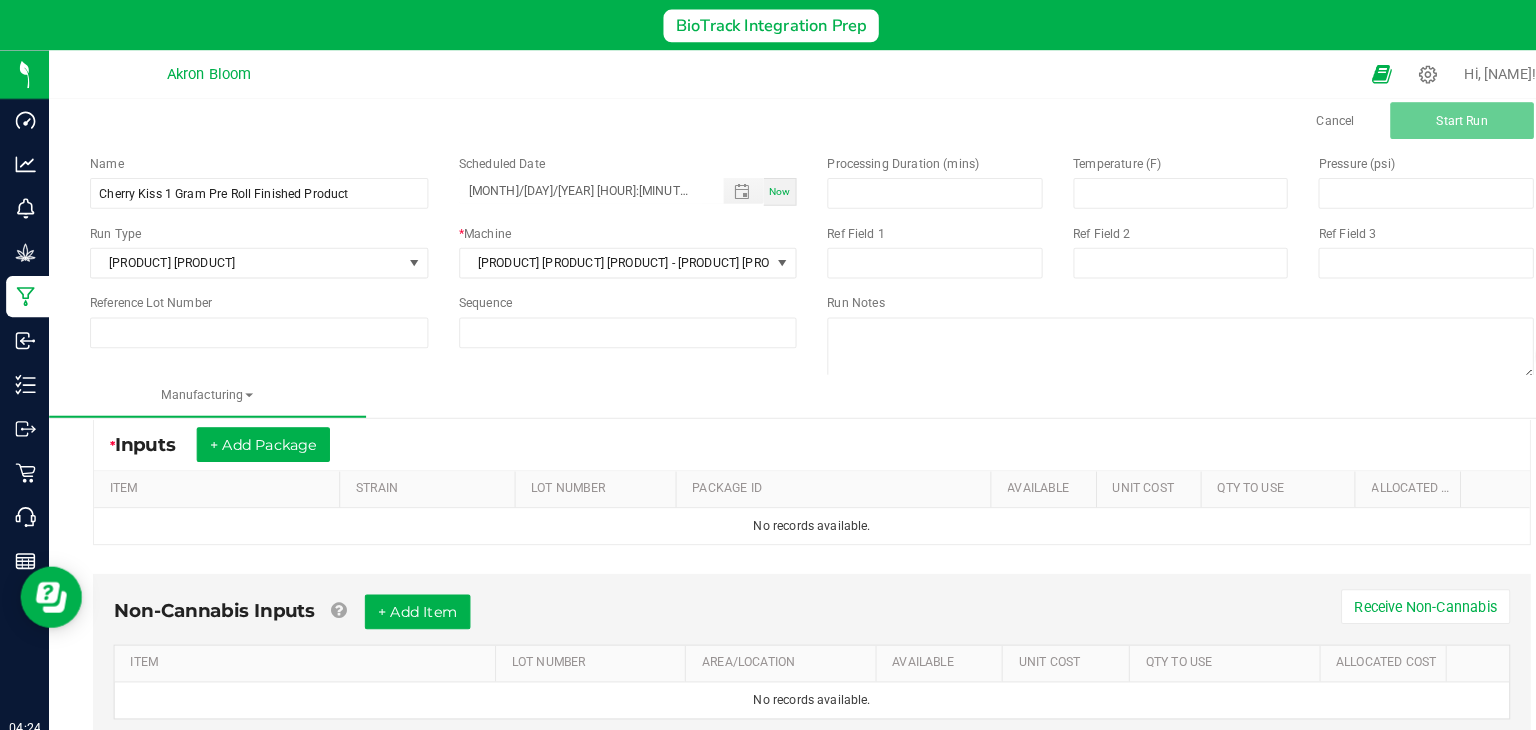 scroll, scrollTop: 80, scrollLeft: 0, axis: vertical 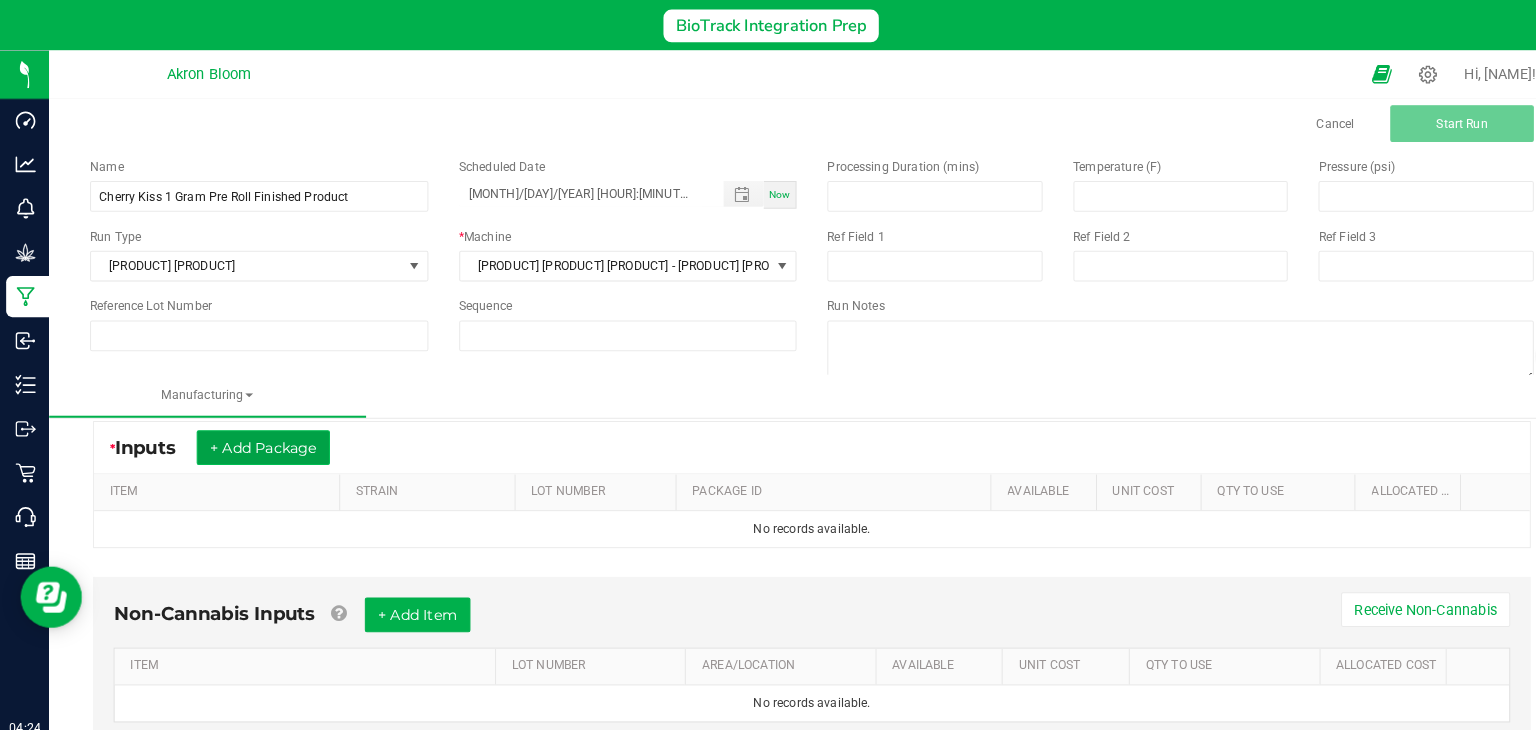 click on "+ Add Package" at bounding box center (257, 454) 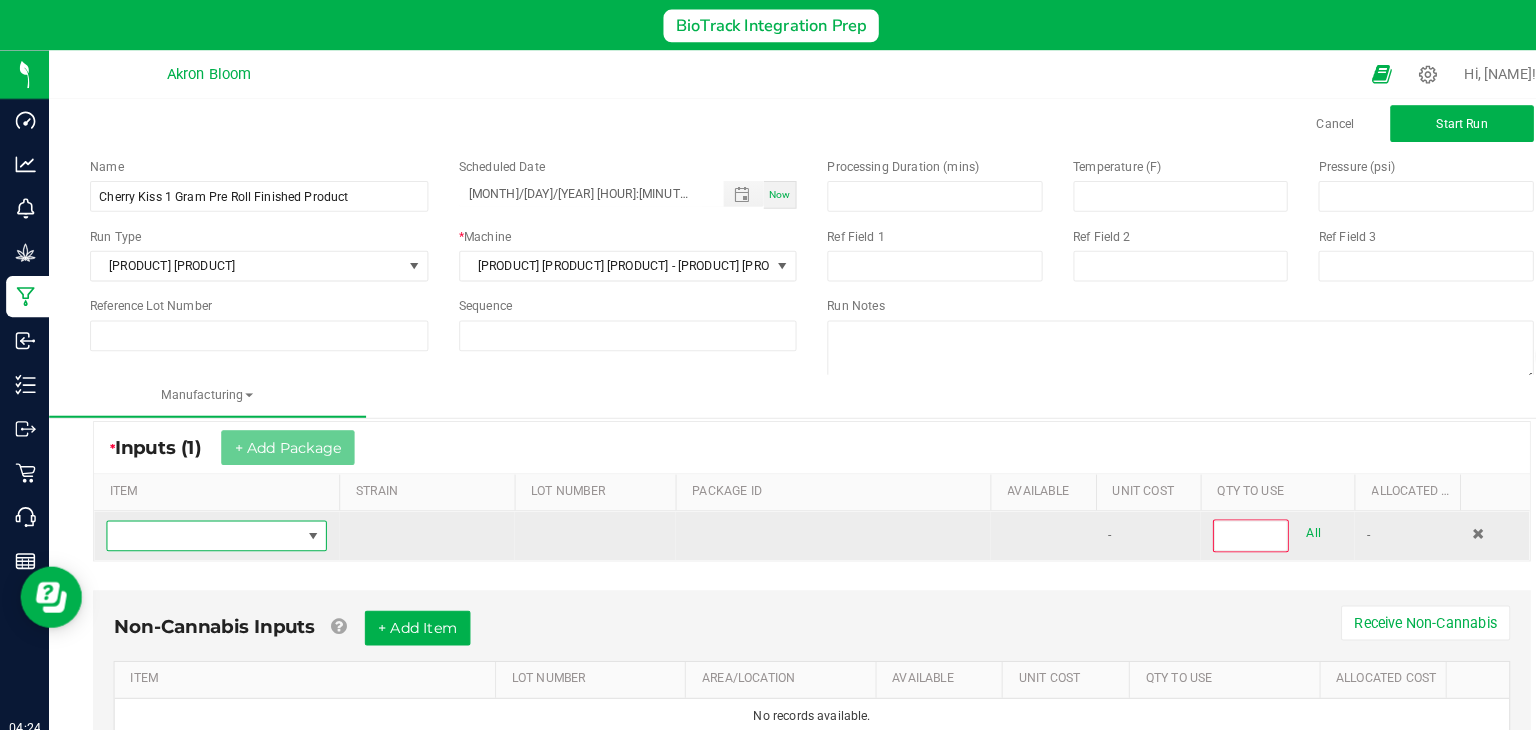 click at bounding box center [305, 540] 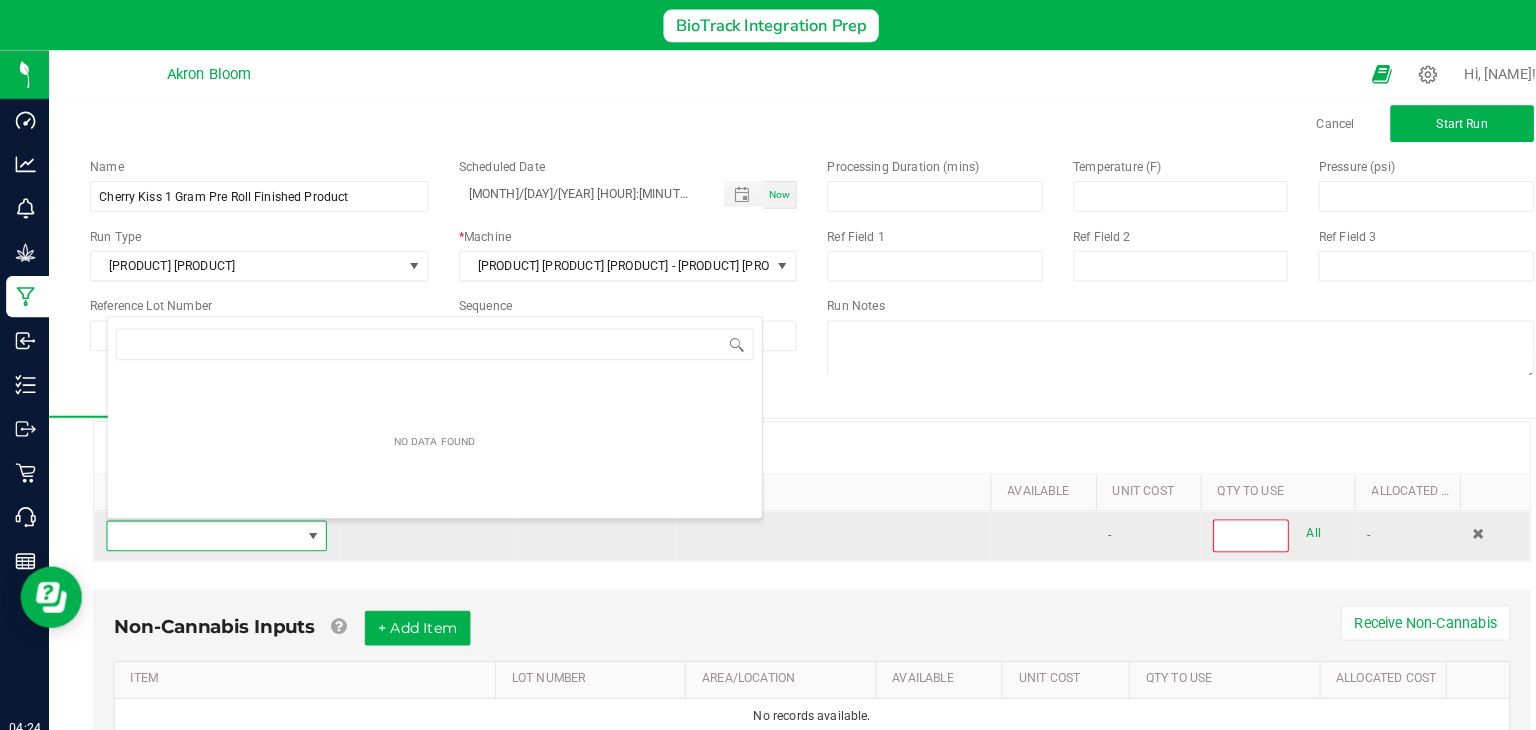 scroll, scrollTop: 99970, scrollLeft: 99784, axis: both 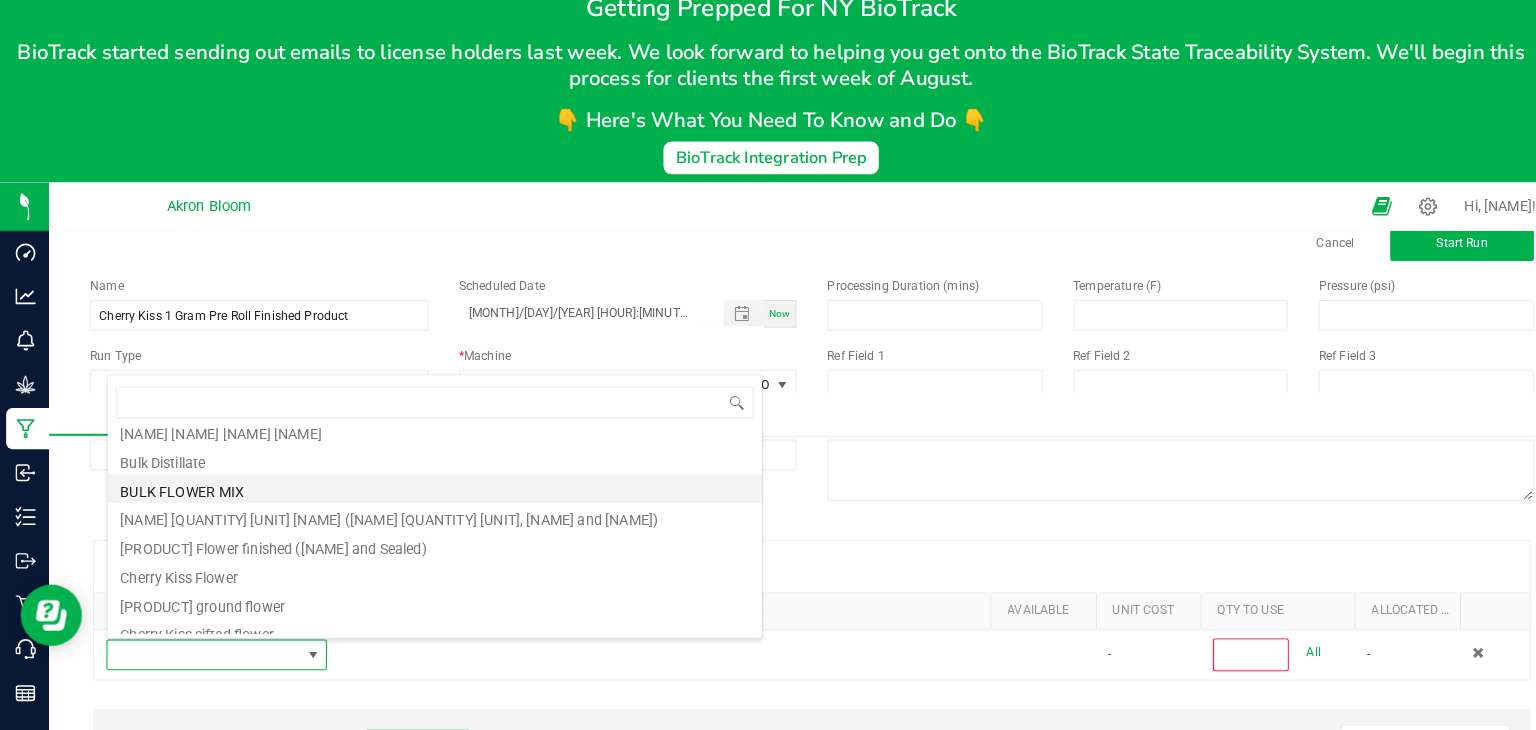 click on "BULK FLOWER MIX" at bounding box center [424, 476] 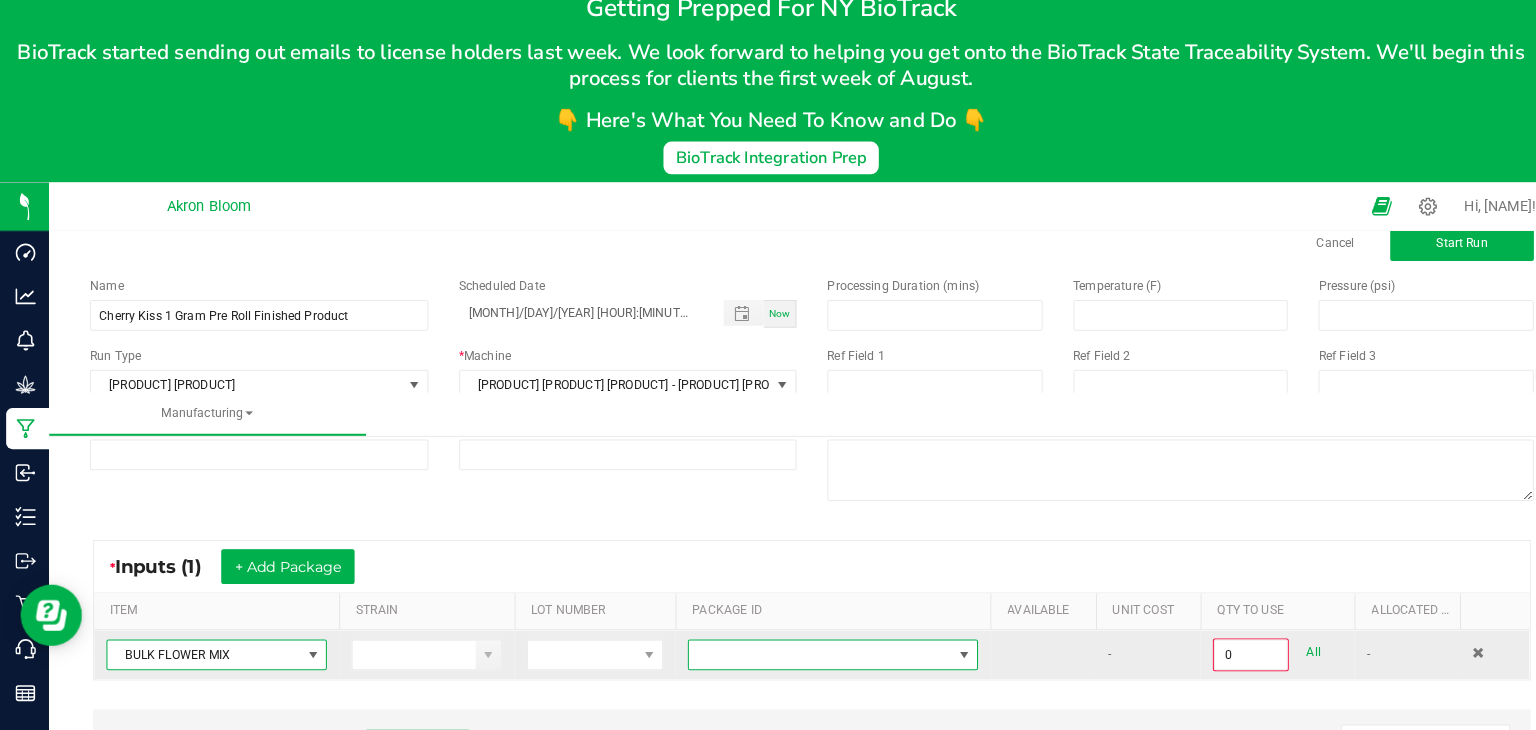 click at bounding box center (941, 639) 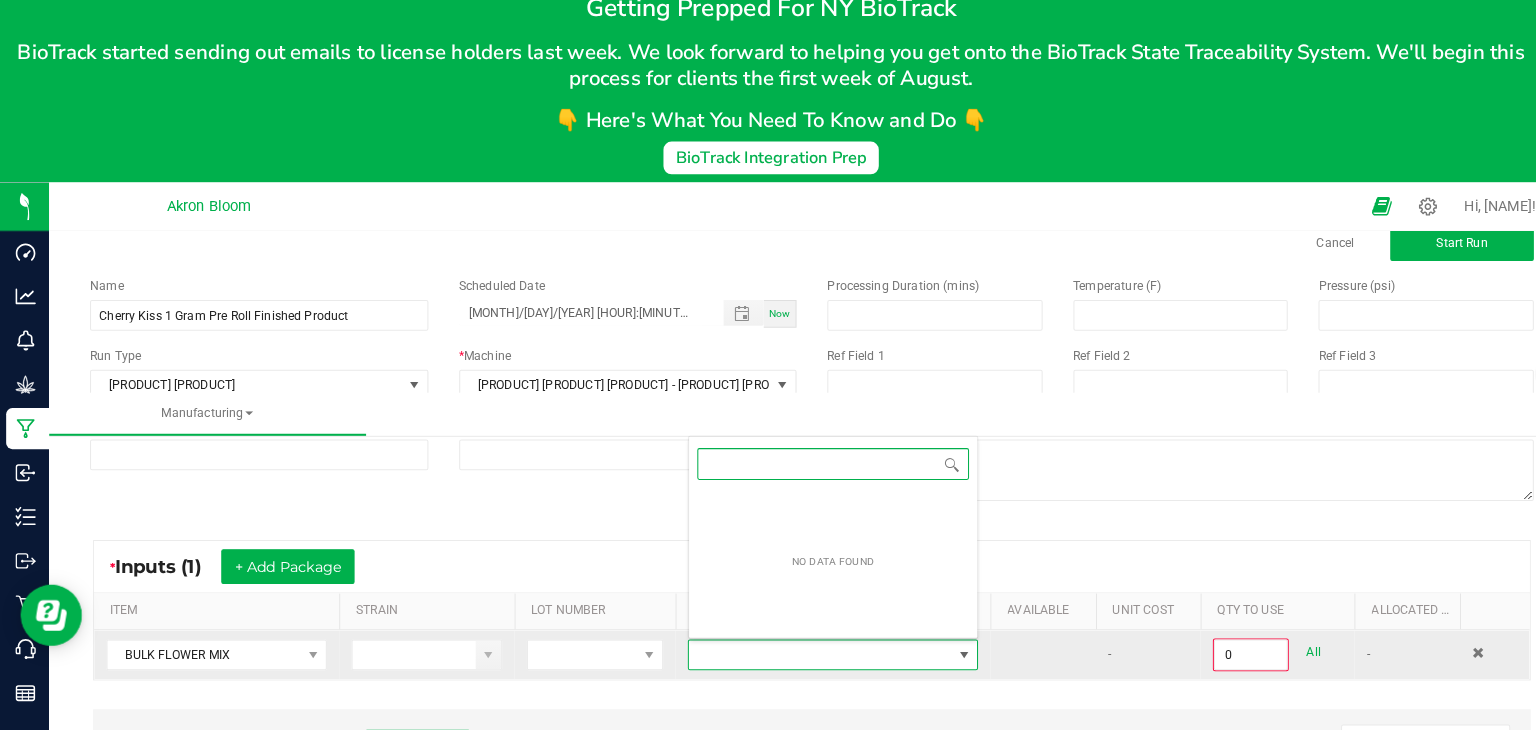 scroll, scrollTop: 0, scrollLeft: 0, axis: both 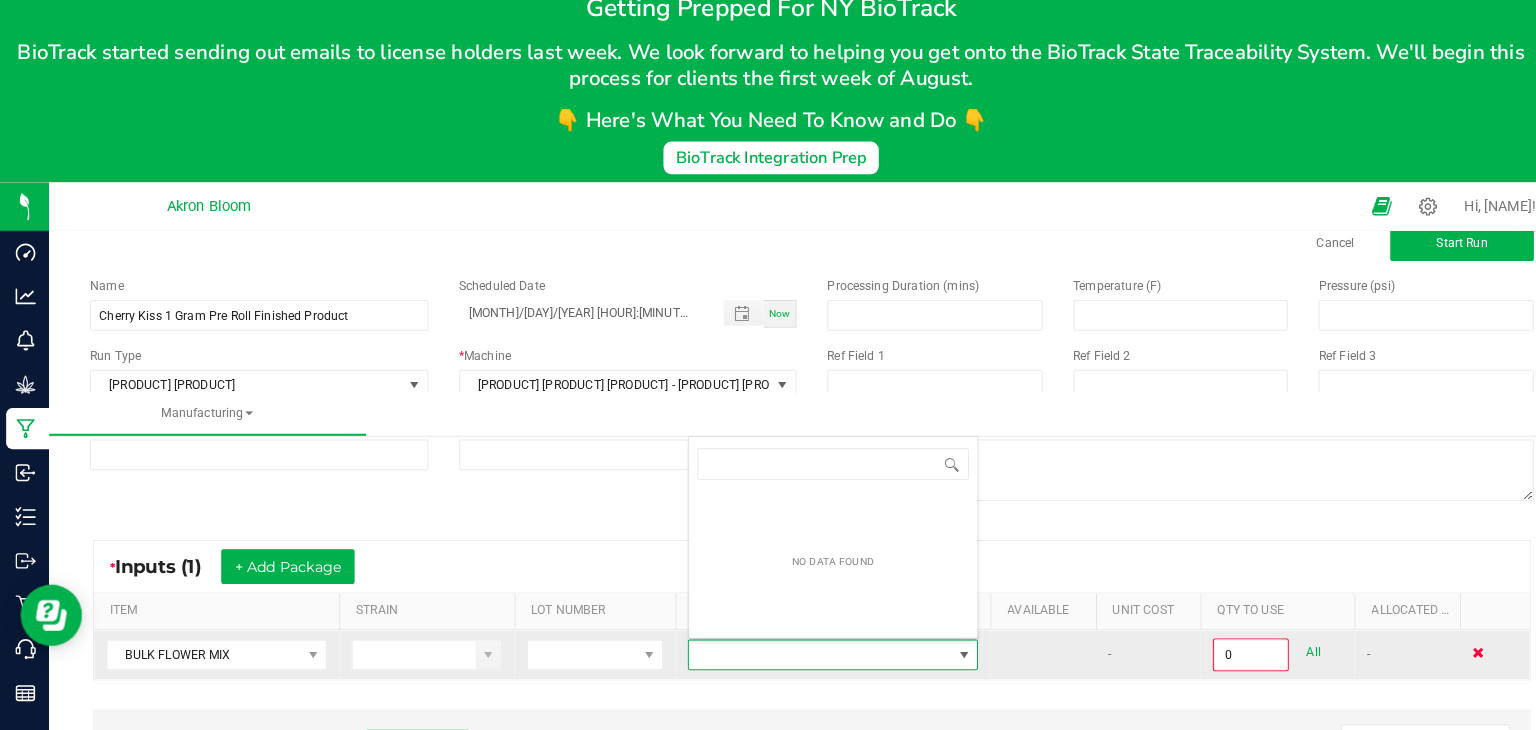 click at bounding box center (1442, 637) 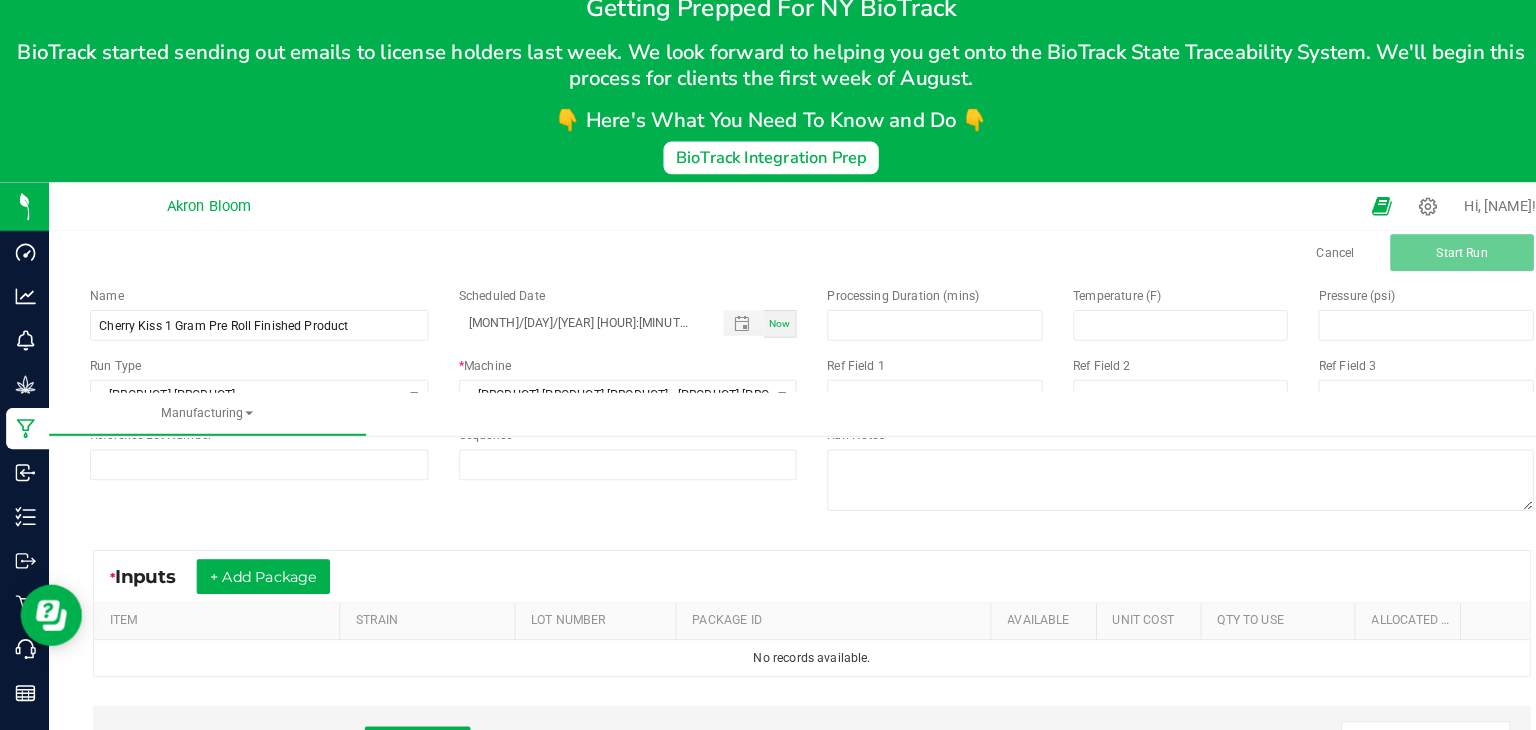 scroll, scrollTop: 80, scrollLeft: 0, axis: vertical 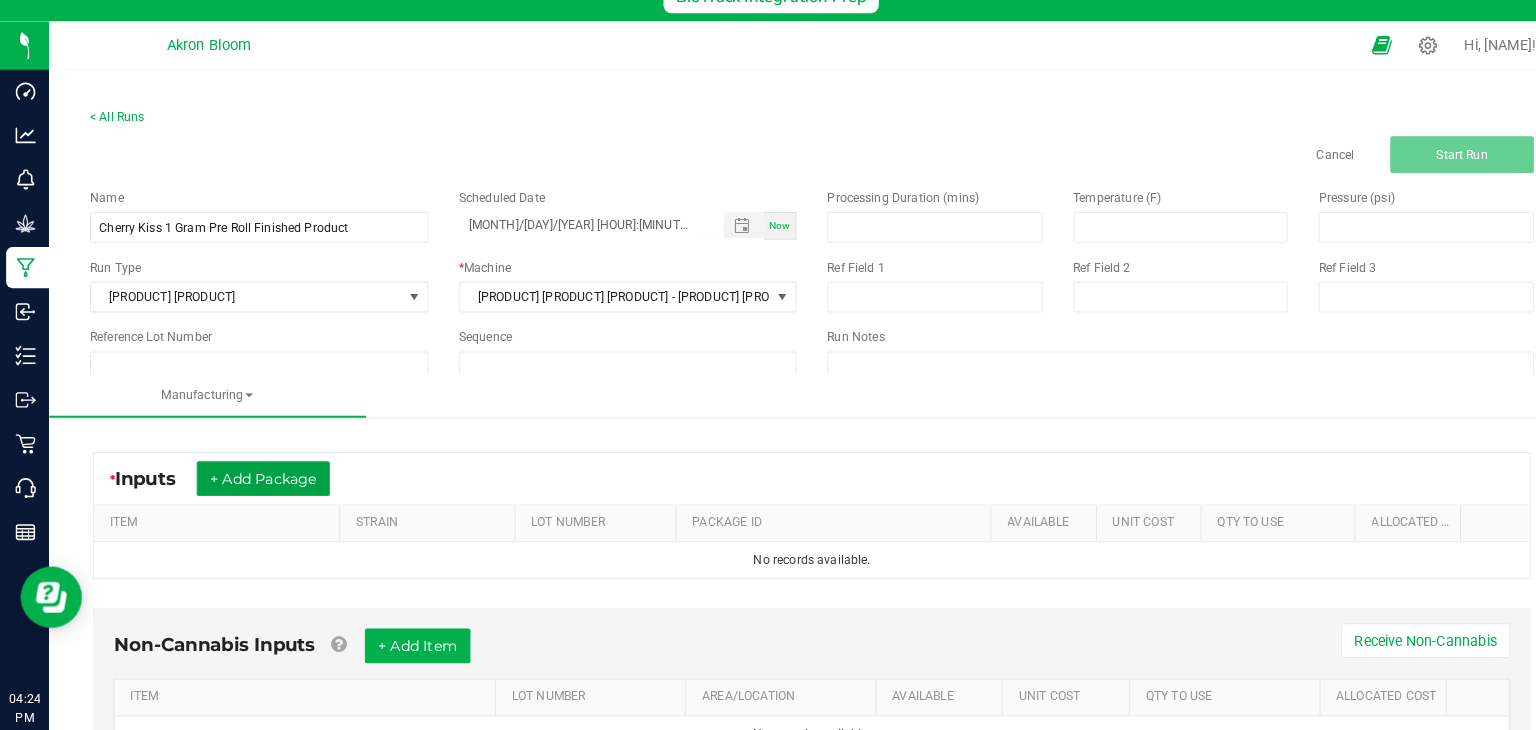 click on "+ Add Package" at bounding box center [257, 485] 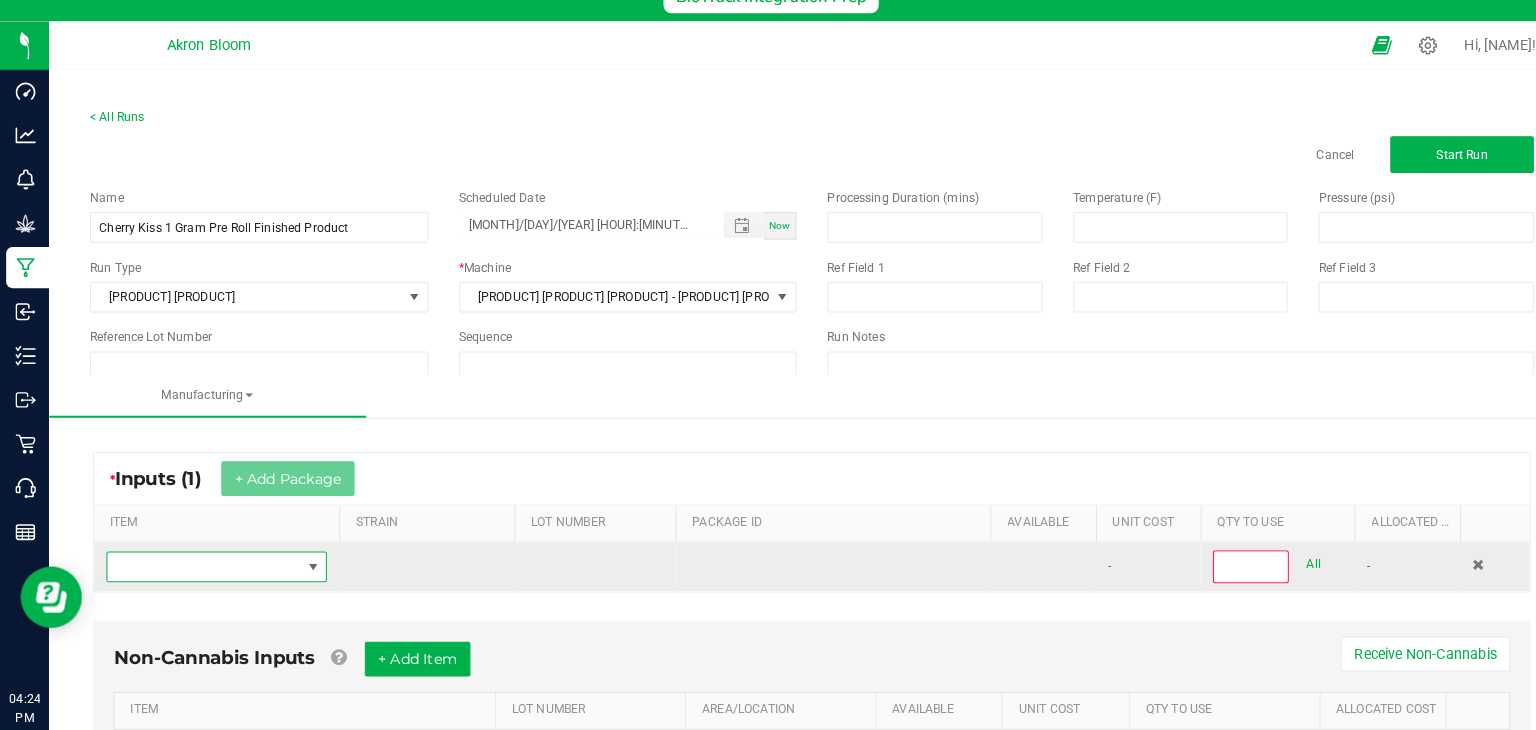 click at bounding box center [305, 571] 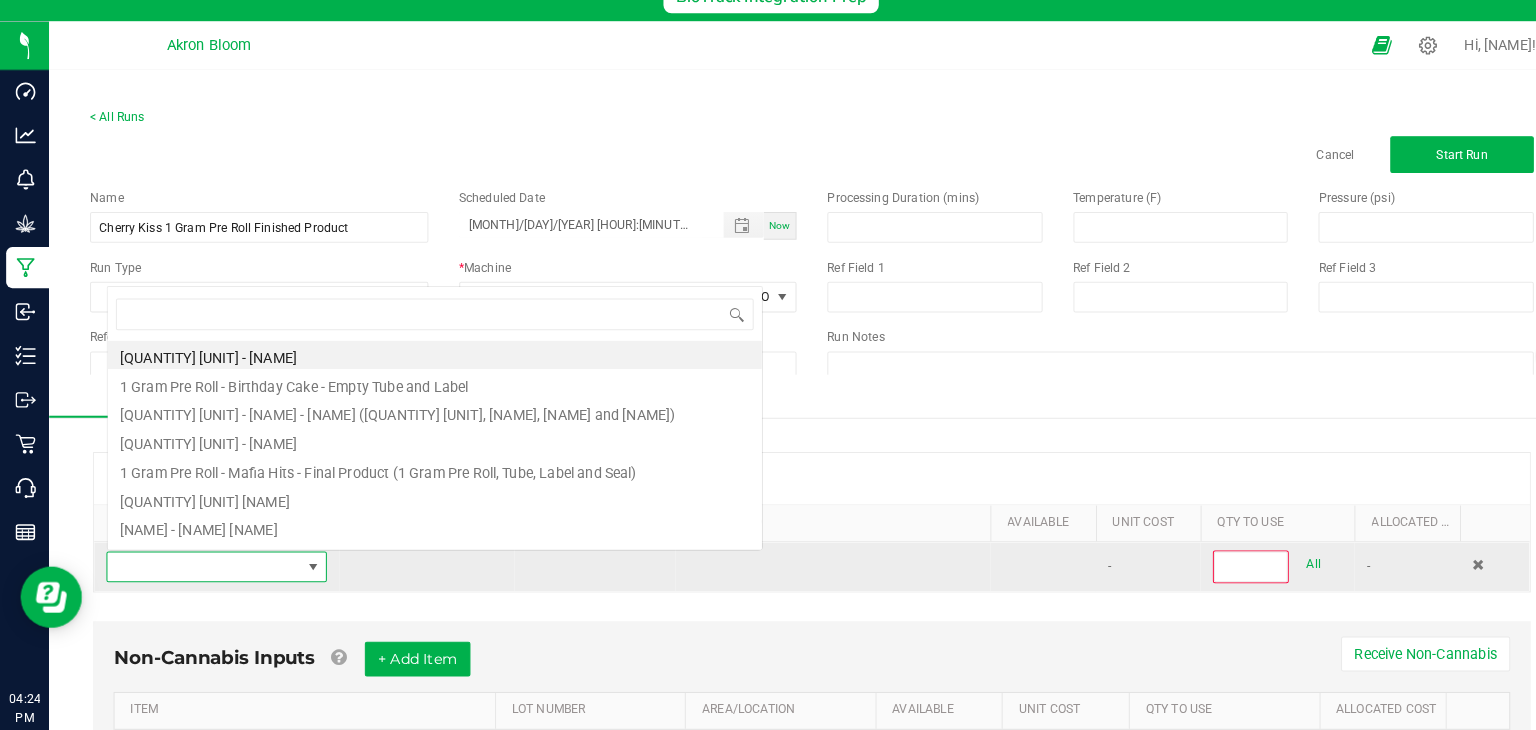 scroll, scrollTop: 99970, scrollLeft: 99784, axis: both 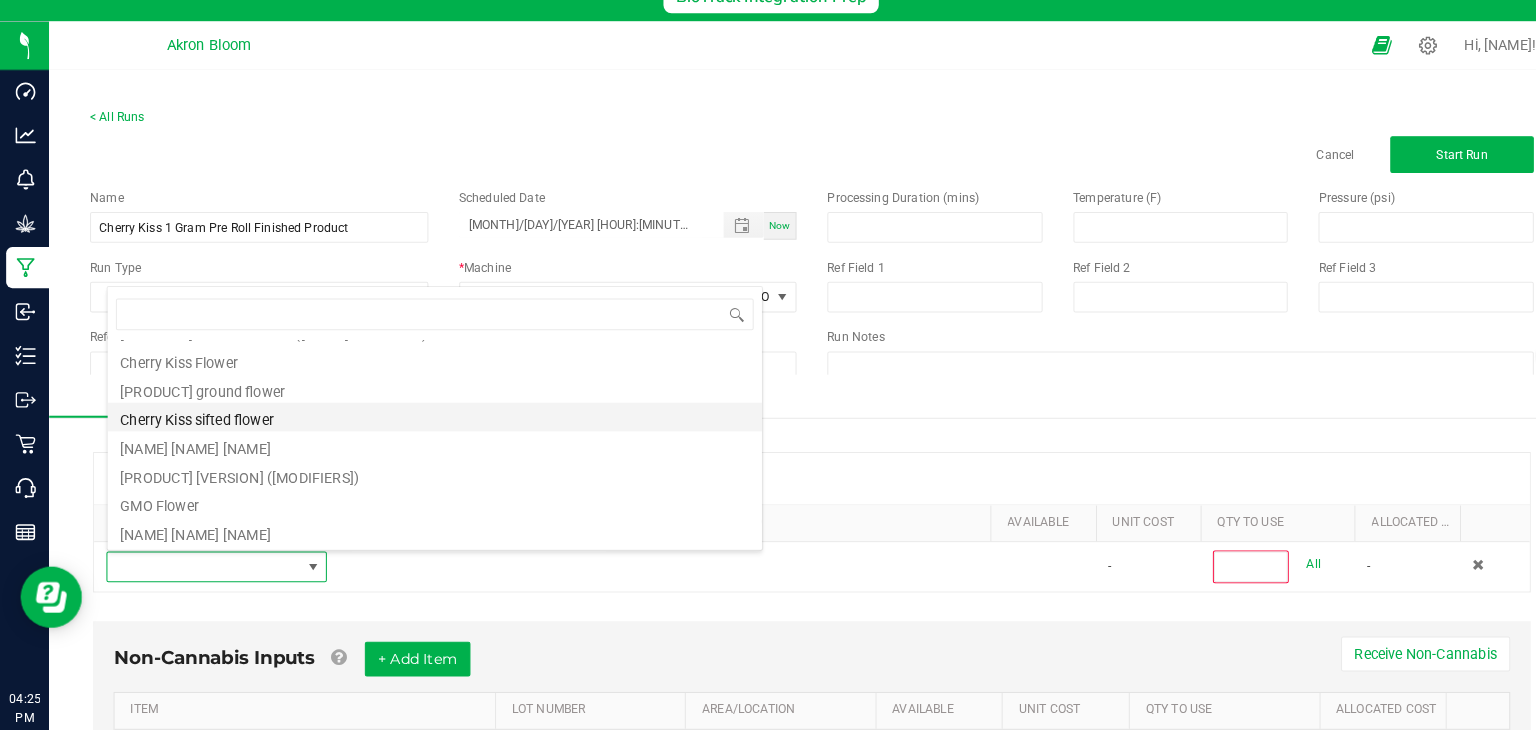 click on "Cherry Kiss sifted flower" at bounding box center (424, 425) 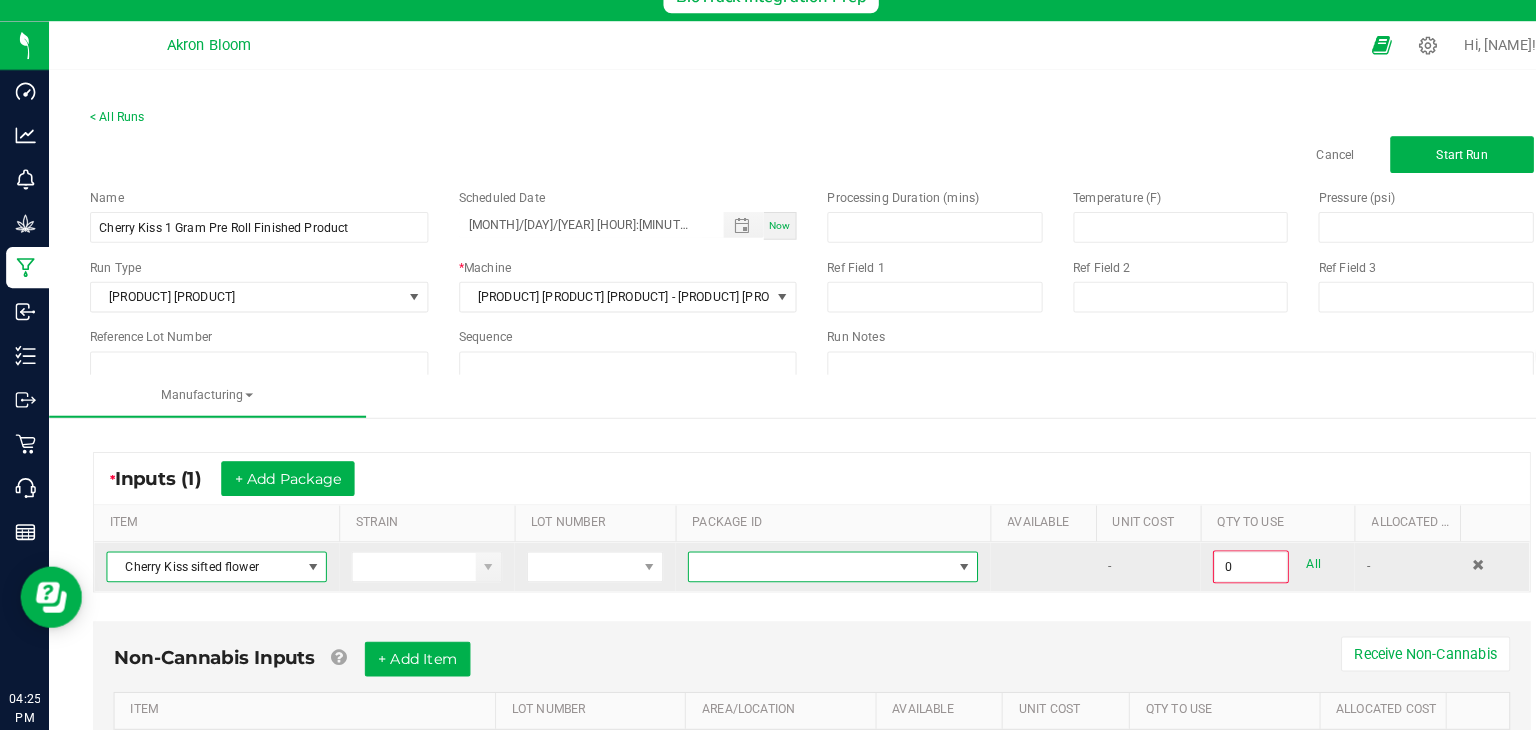 click at bounding box center (941, 571) 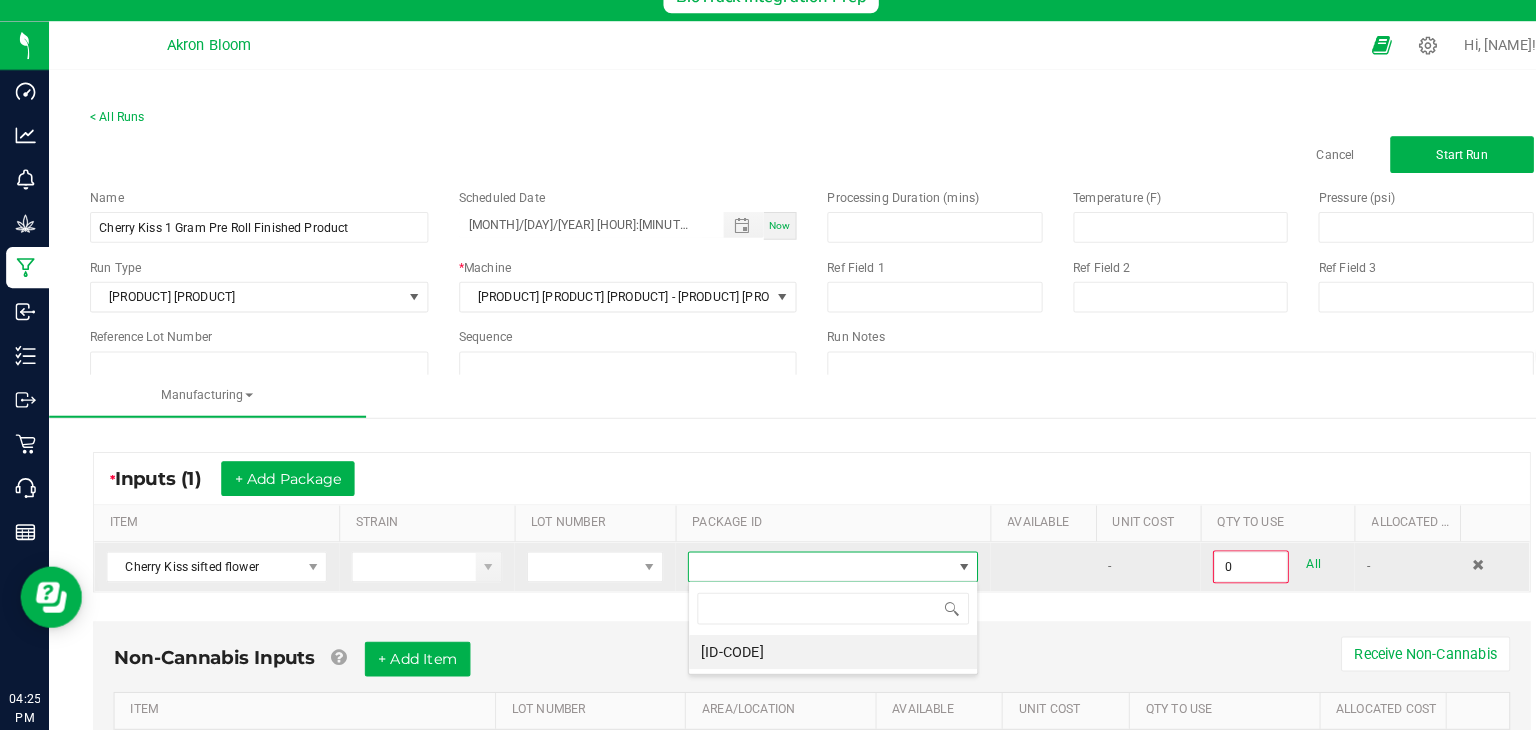 scroll, scrollTop: 99970, scrollLeft: 99716, axis: both 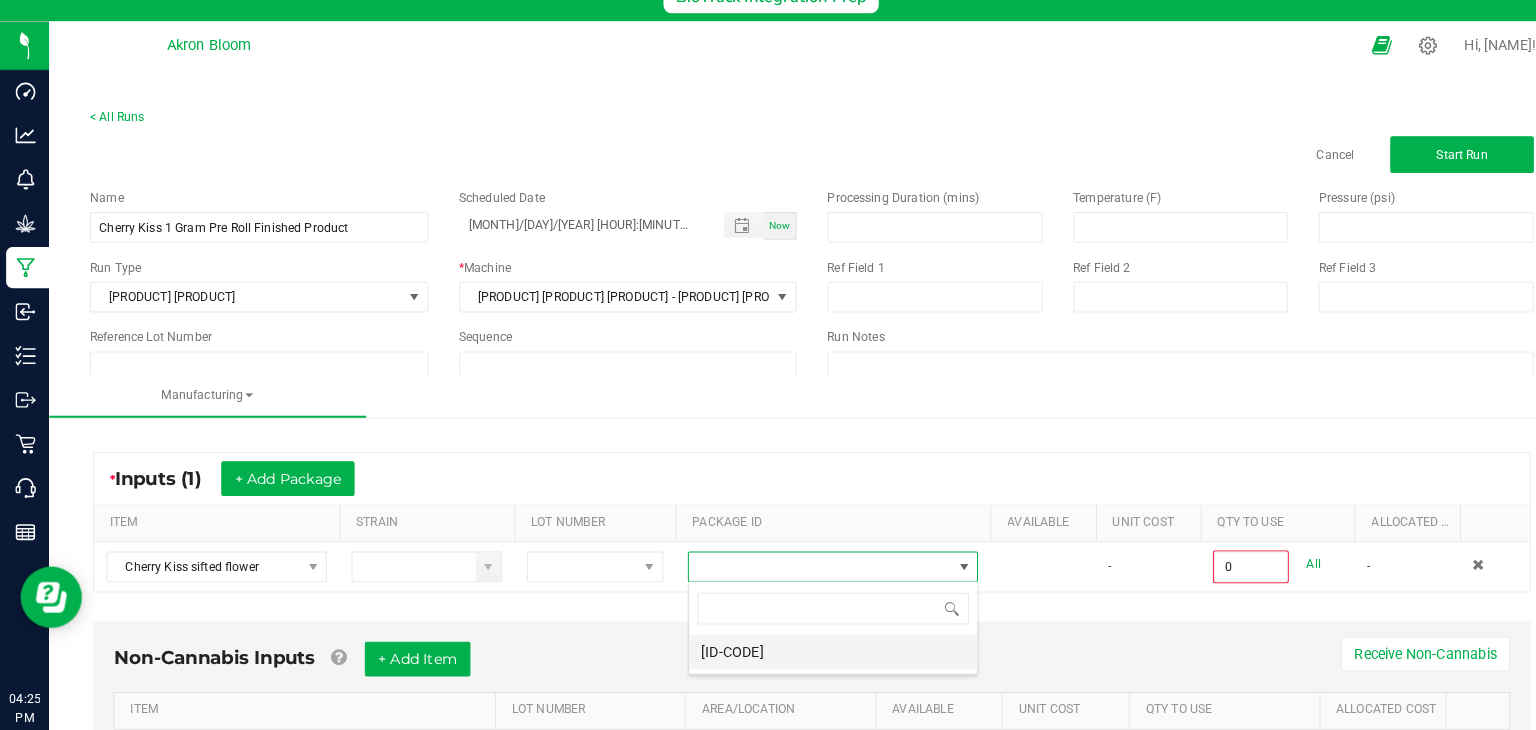 click on "[ID-CODE]" at bounding box center [812, 654] 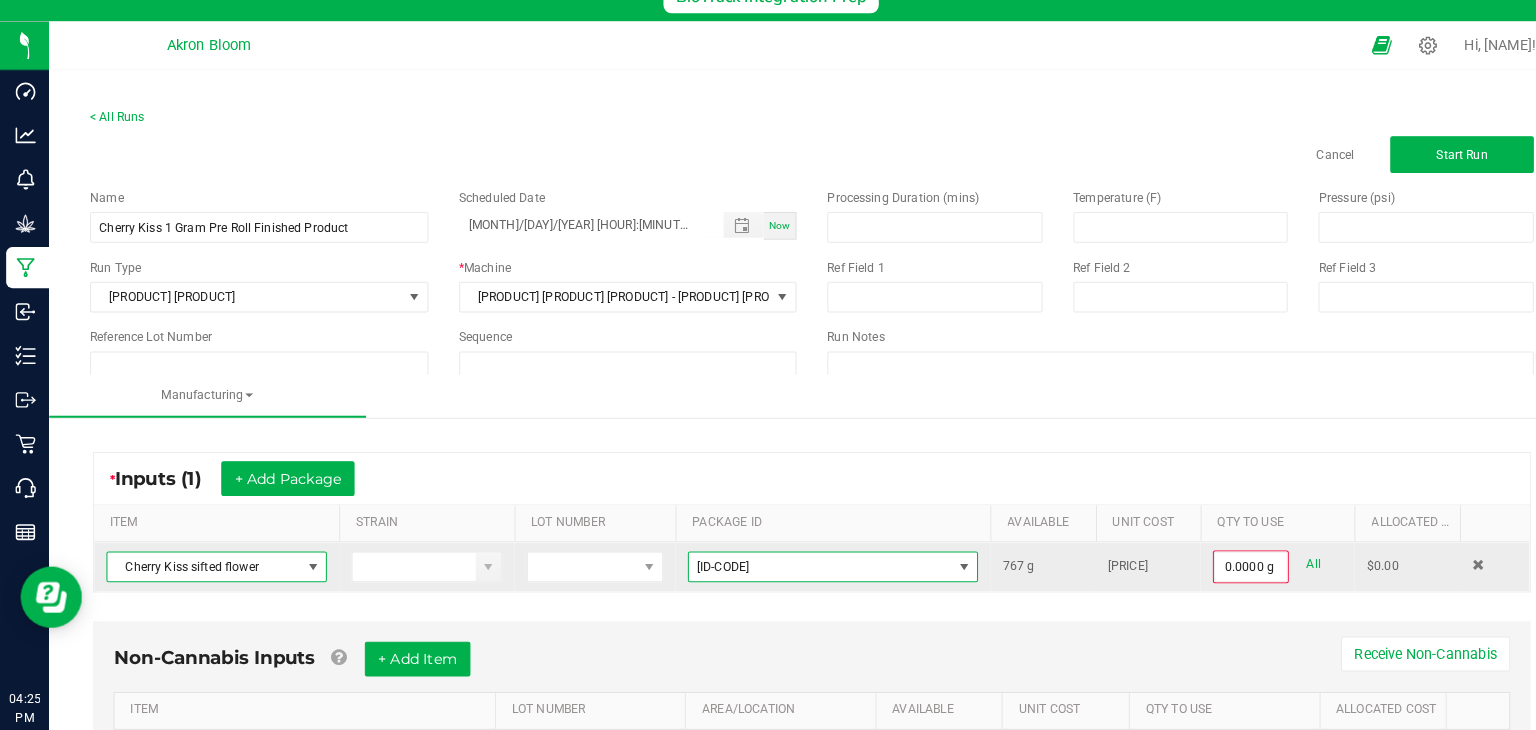 click at bounding box center (305, 571) 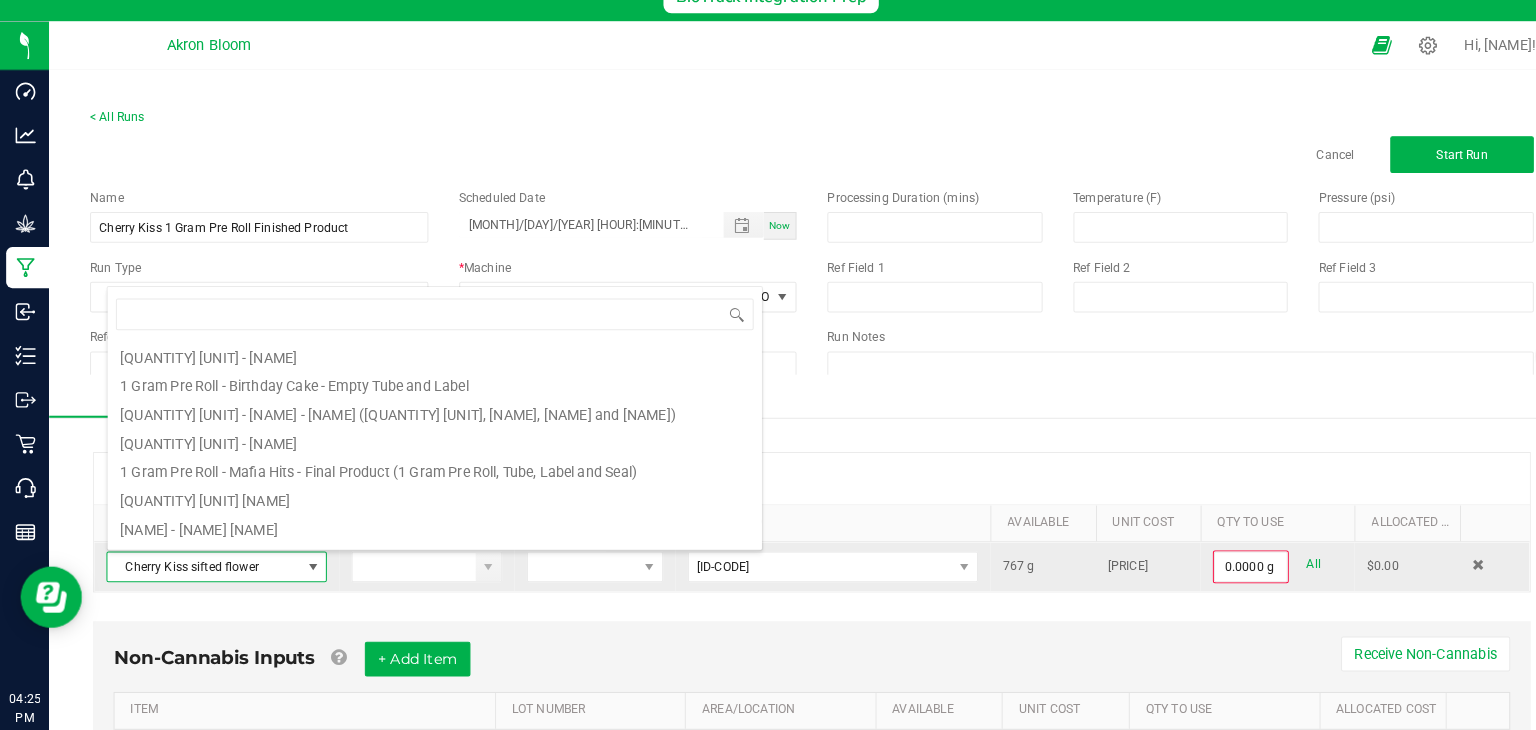 scroll, scrollTop: 248, scrollLeft: 0, axis: vertical 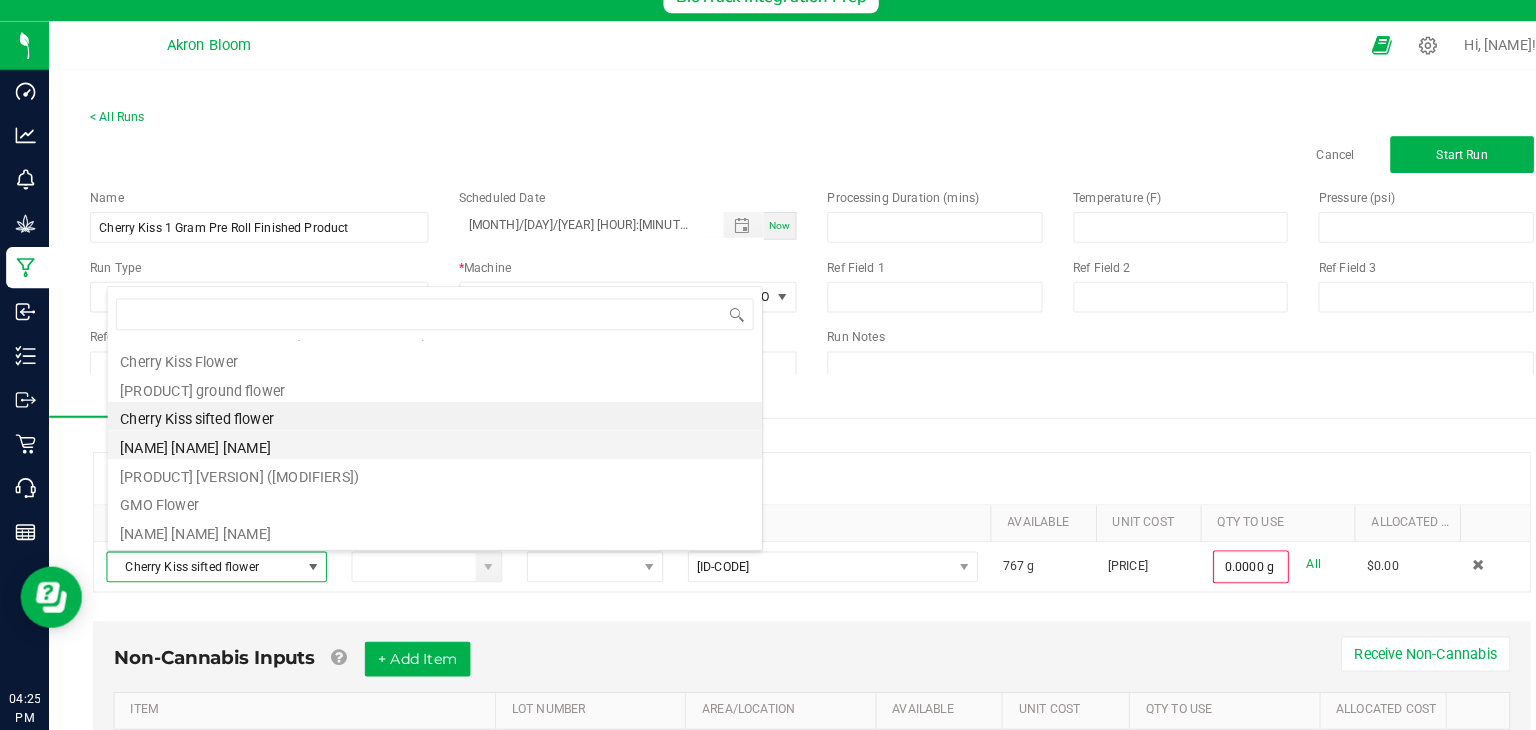 click on "[NAME] [NAME] [NAME]" at bounding box center [424, 452] 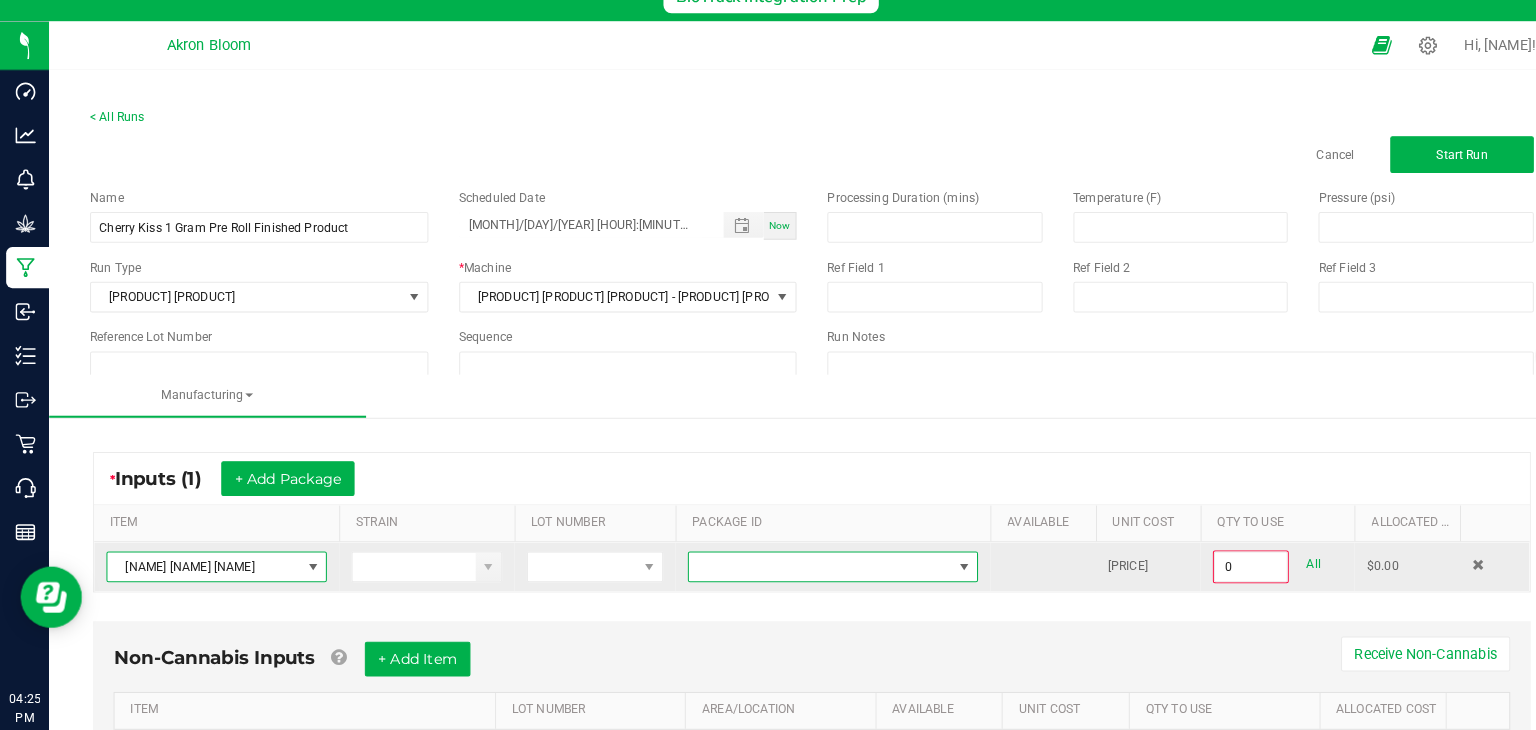 click at bounding box center [941, 571] 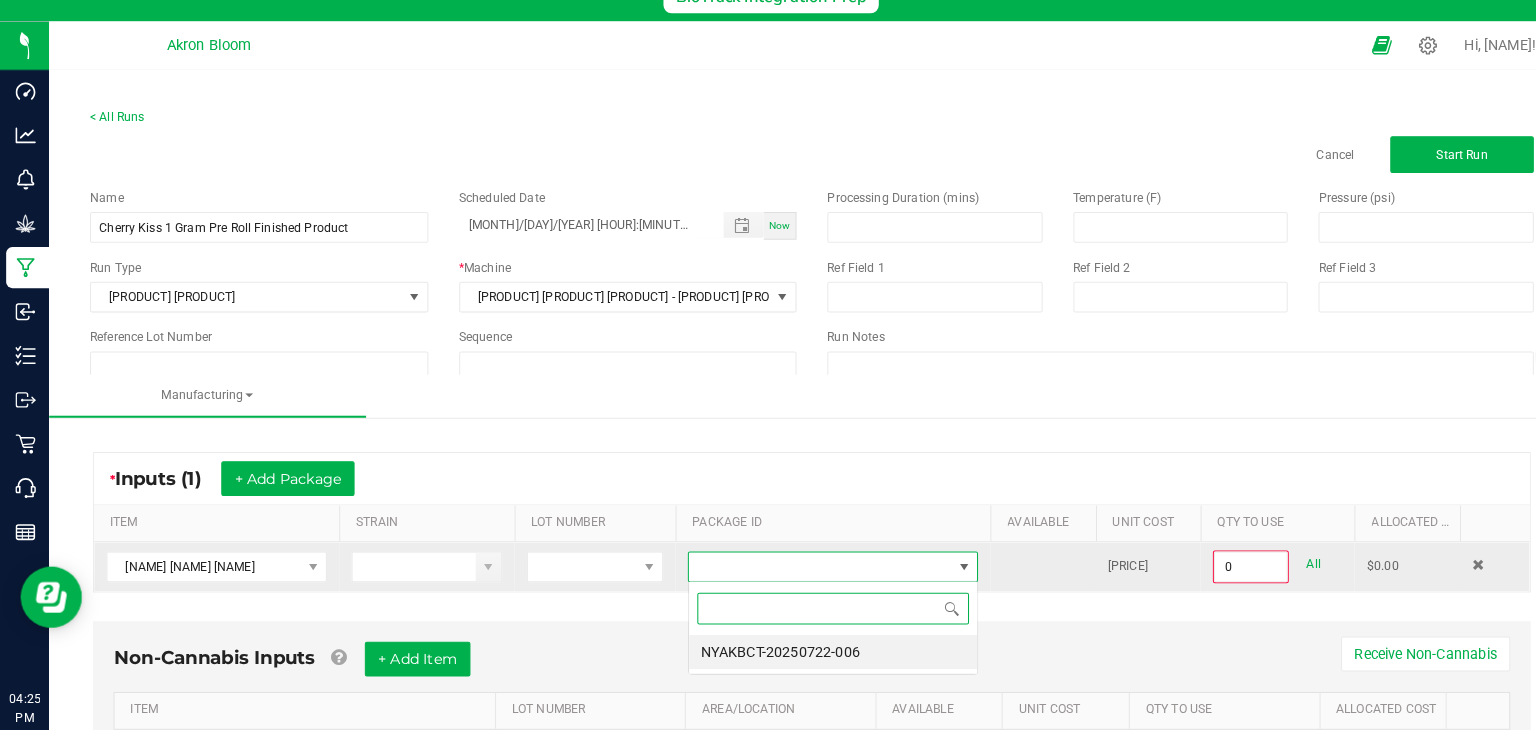 scroll, scrollTop: 99970, scrollLeft: 99716, axis: both 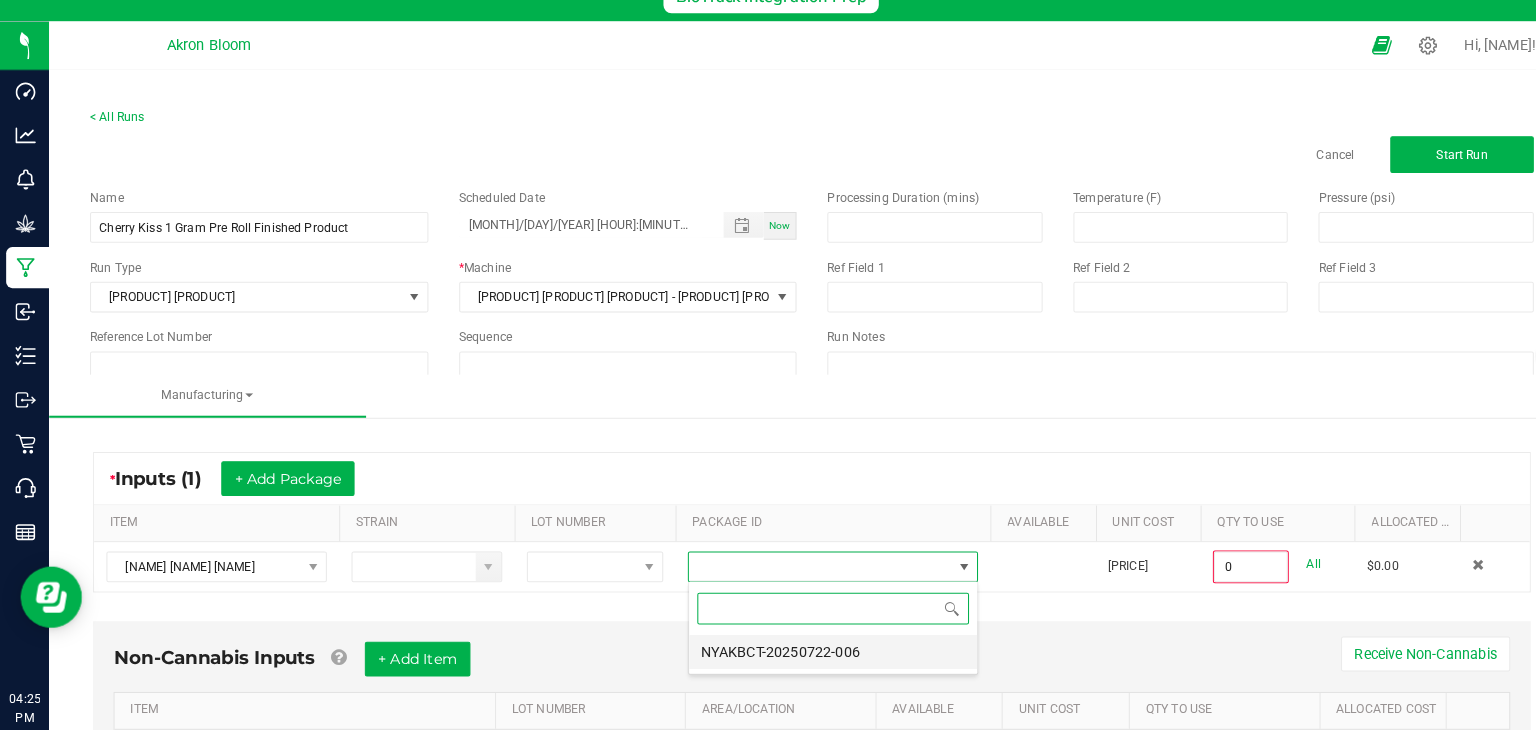 click on "NYAKBCT-20250722-006" at bounding box center [812, 654] 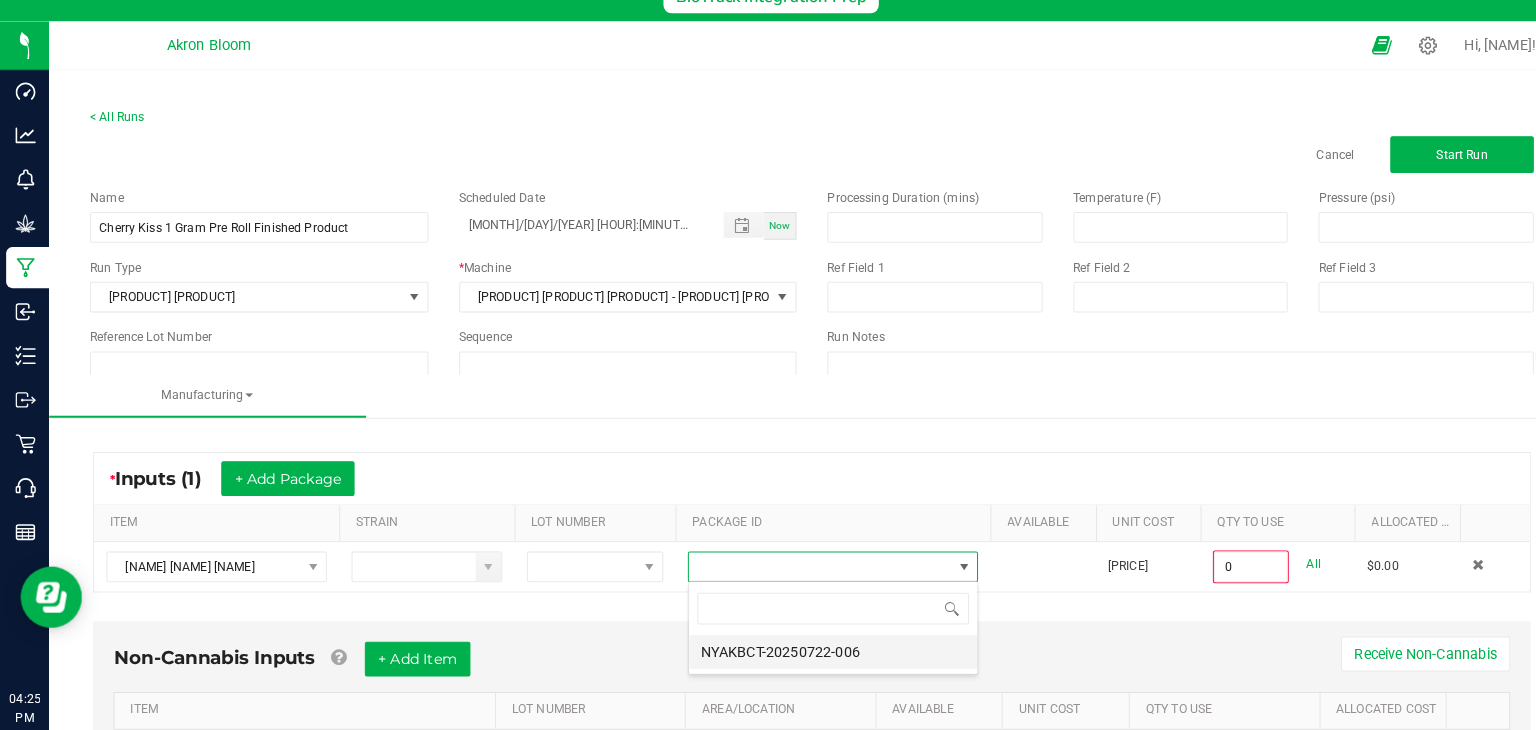 type on "0.0000 g" 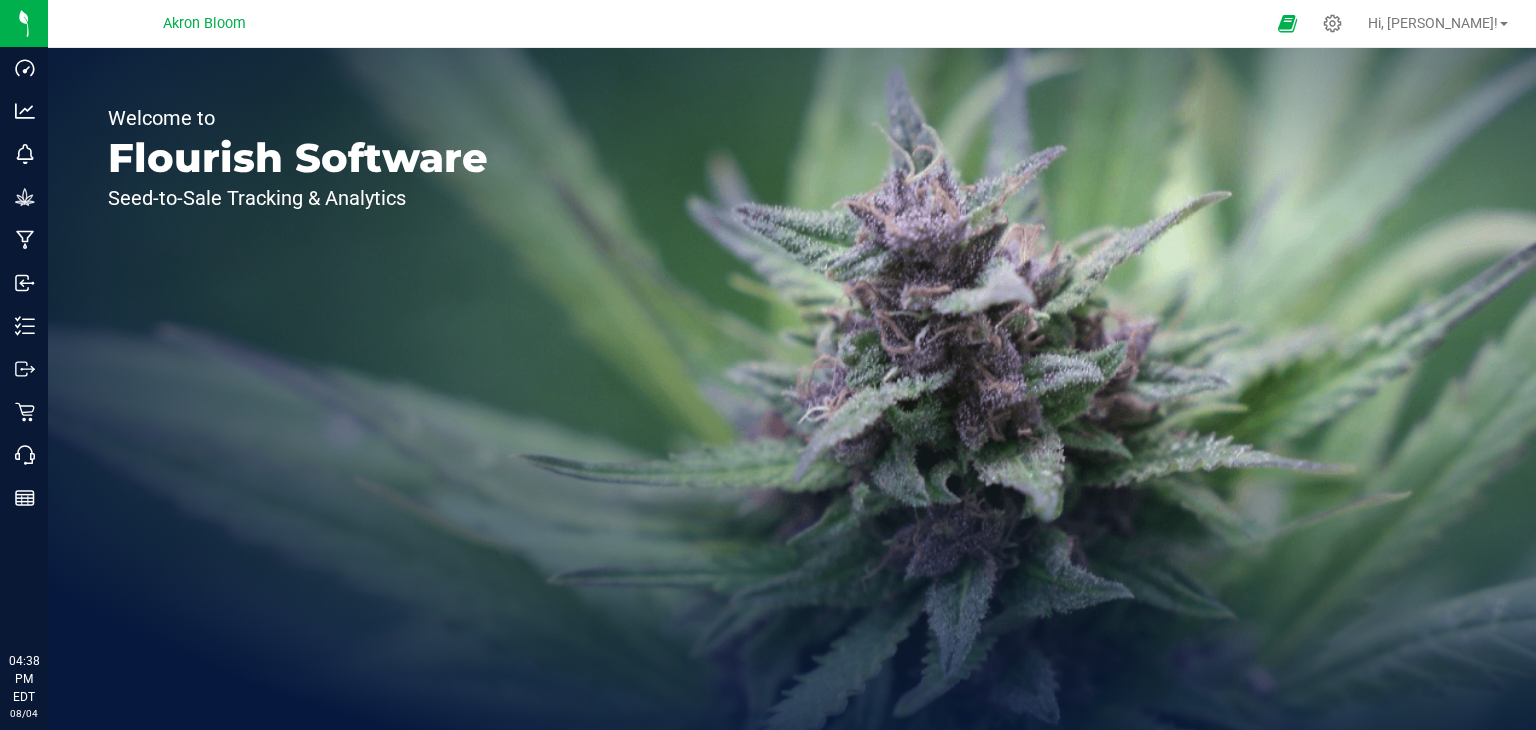 scroll, scrollTop: 0, scrollLeft: 0, axis: both 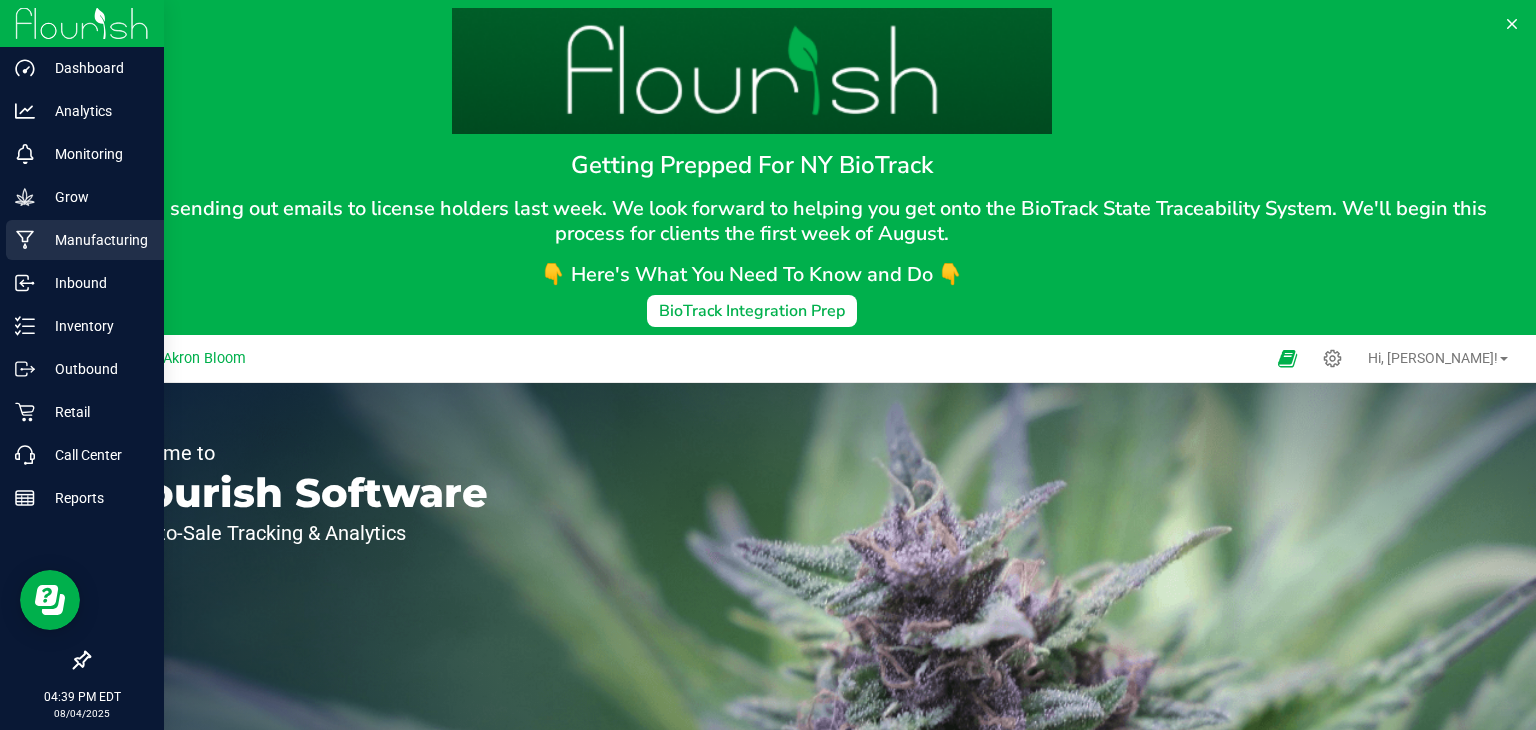 click 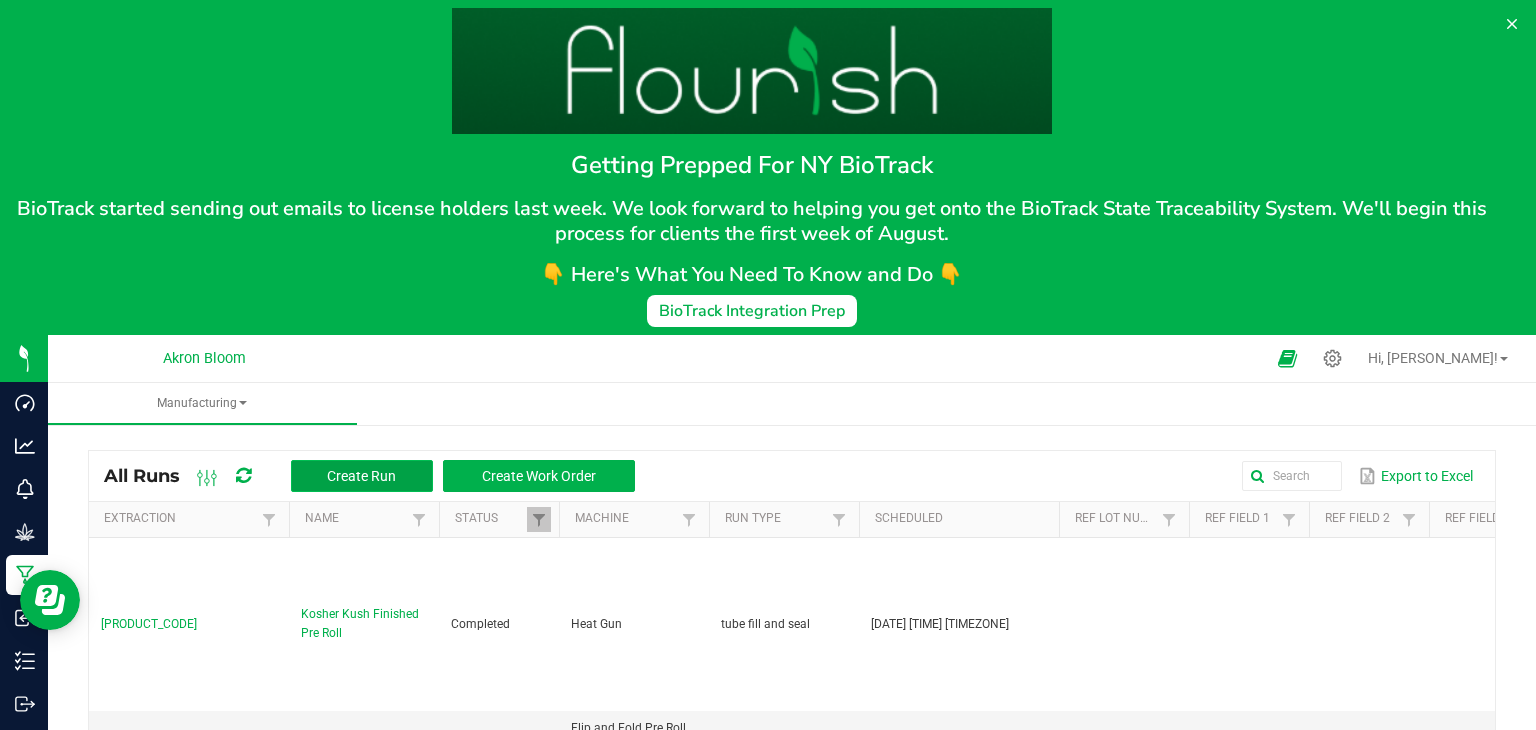 click on "Create Run" at bounding box center (361, 476) 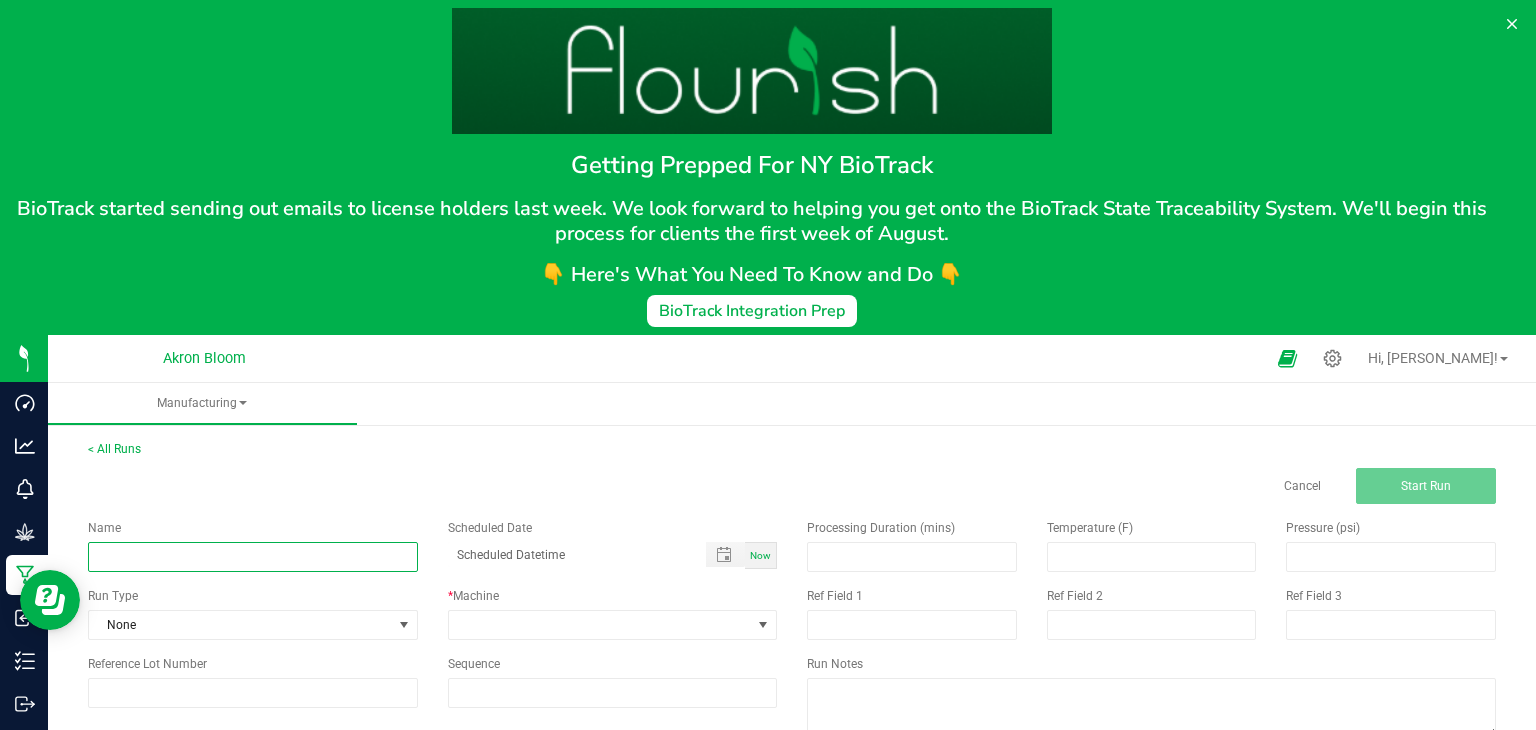 click at bounding box center (253, 557) 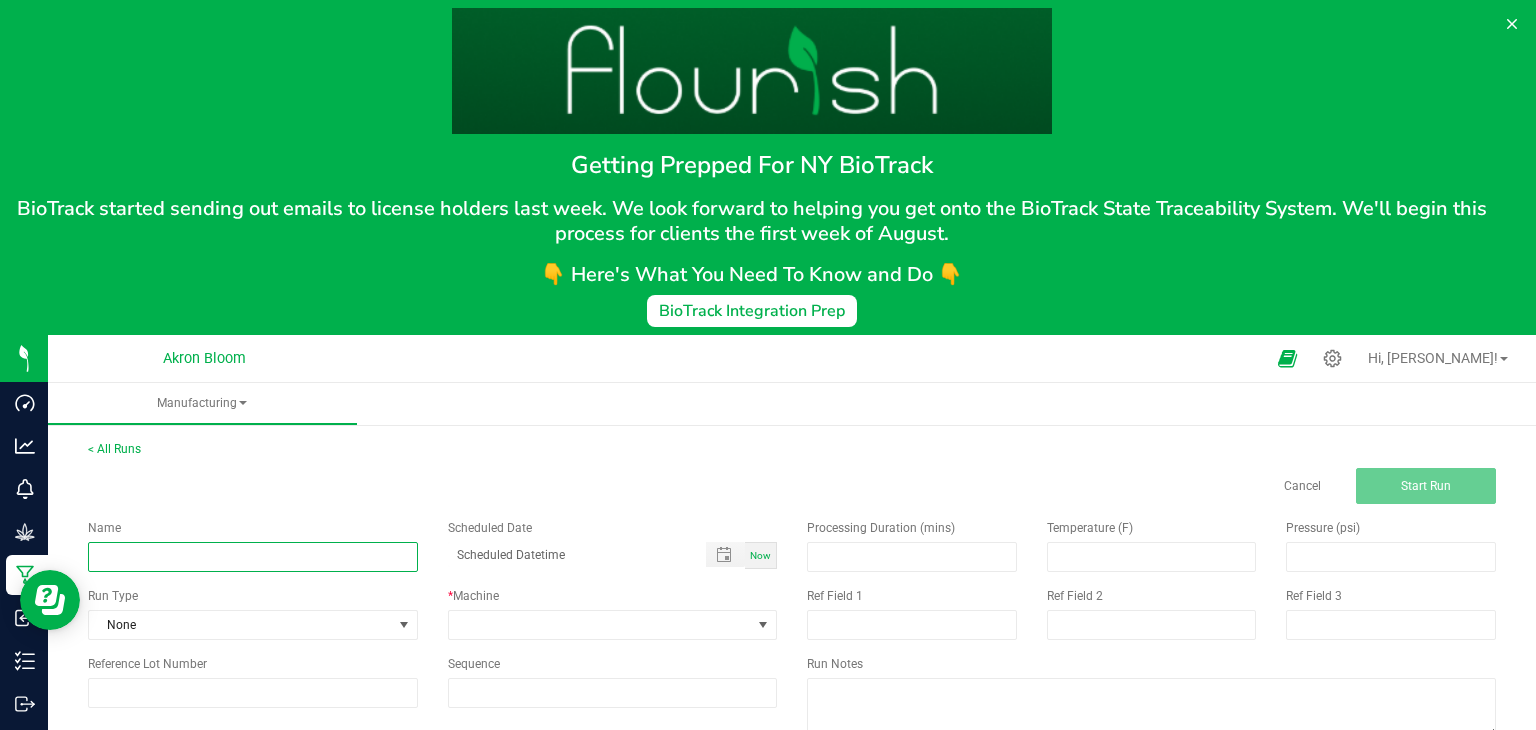 type on "Cherry Kiss 1 Gram Pre Roll Finished Product" 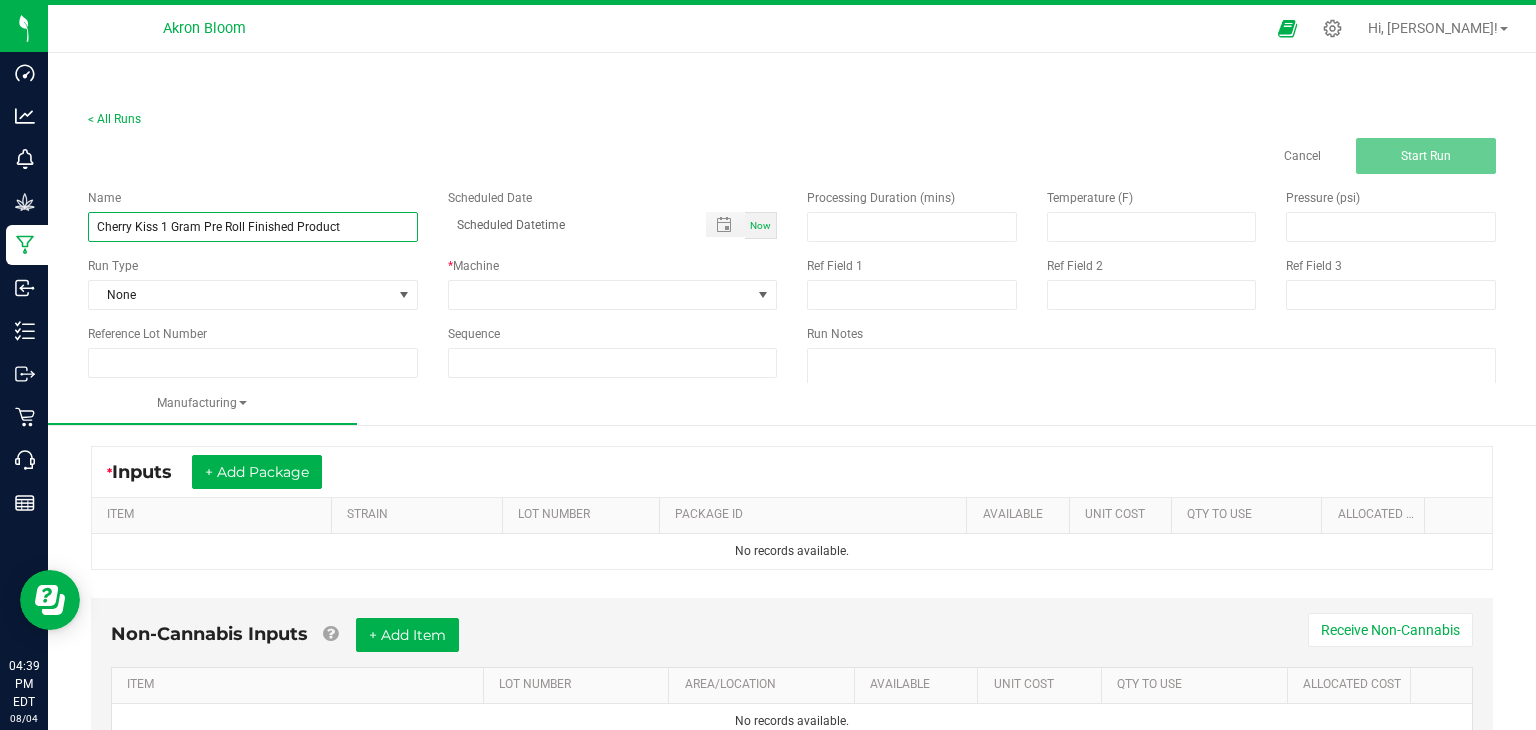 scroll, scrollTop: 335, scrollLeft: 0, axis: vertical 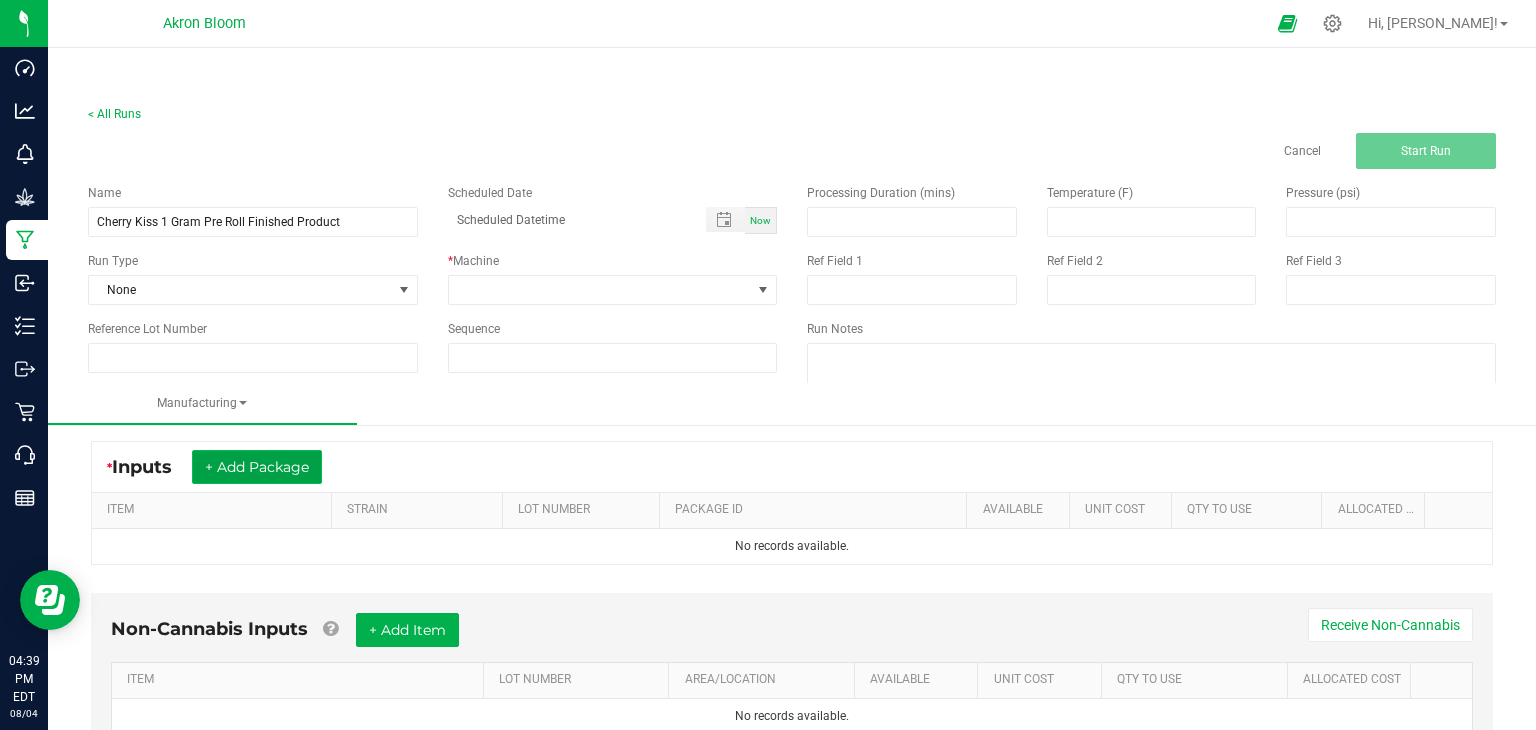 click on "+ Add Package" at bounding box center [257, 467] 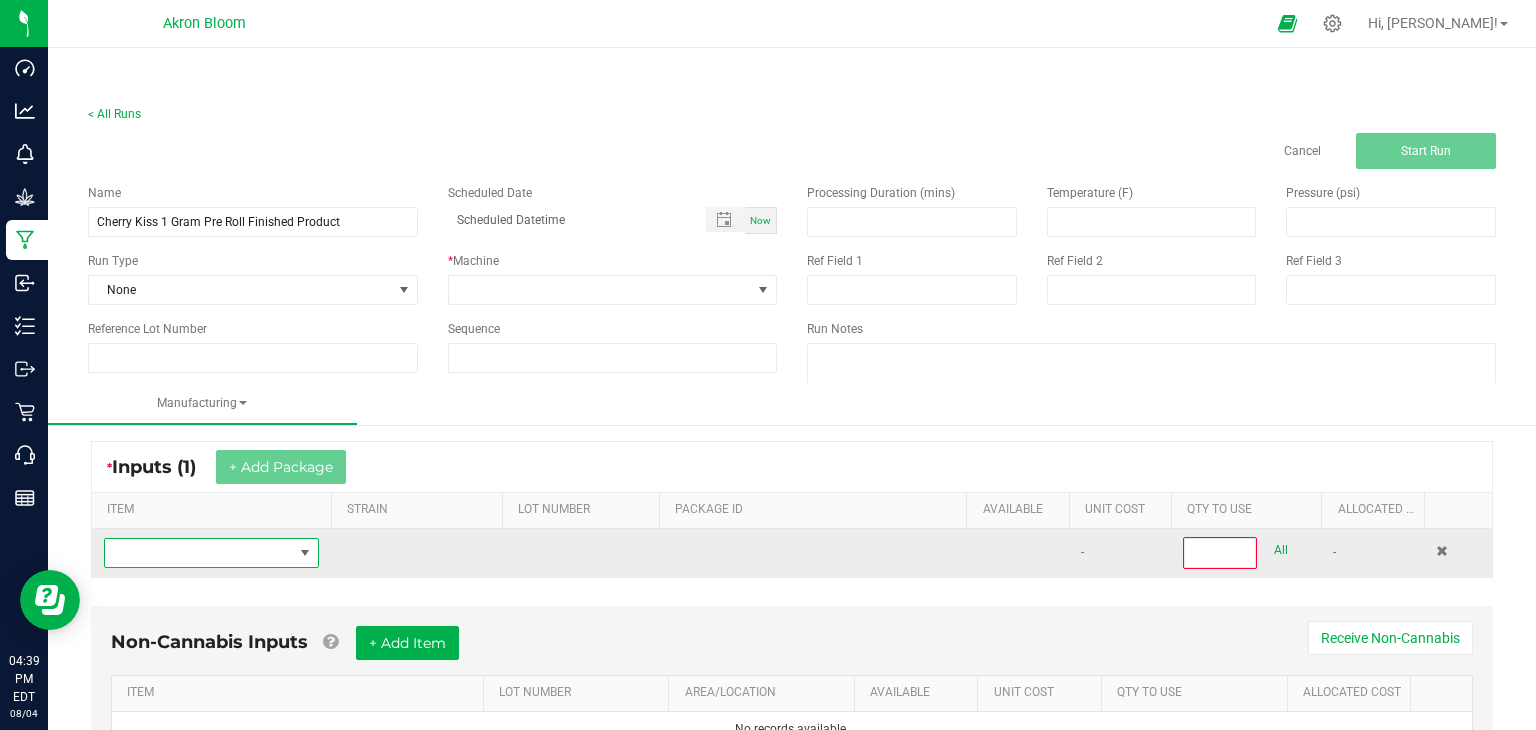 click at bounding box center [305, 553] 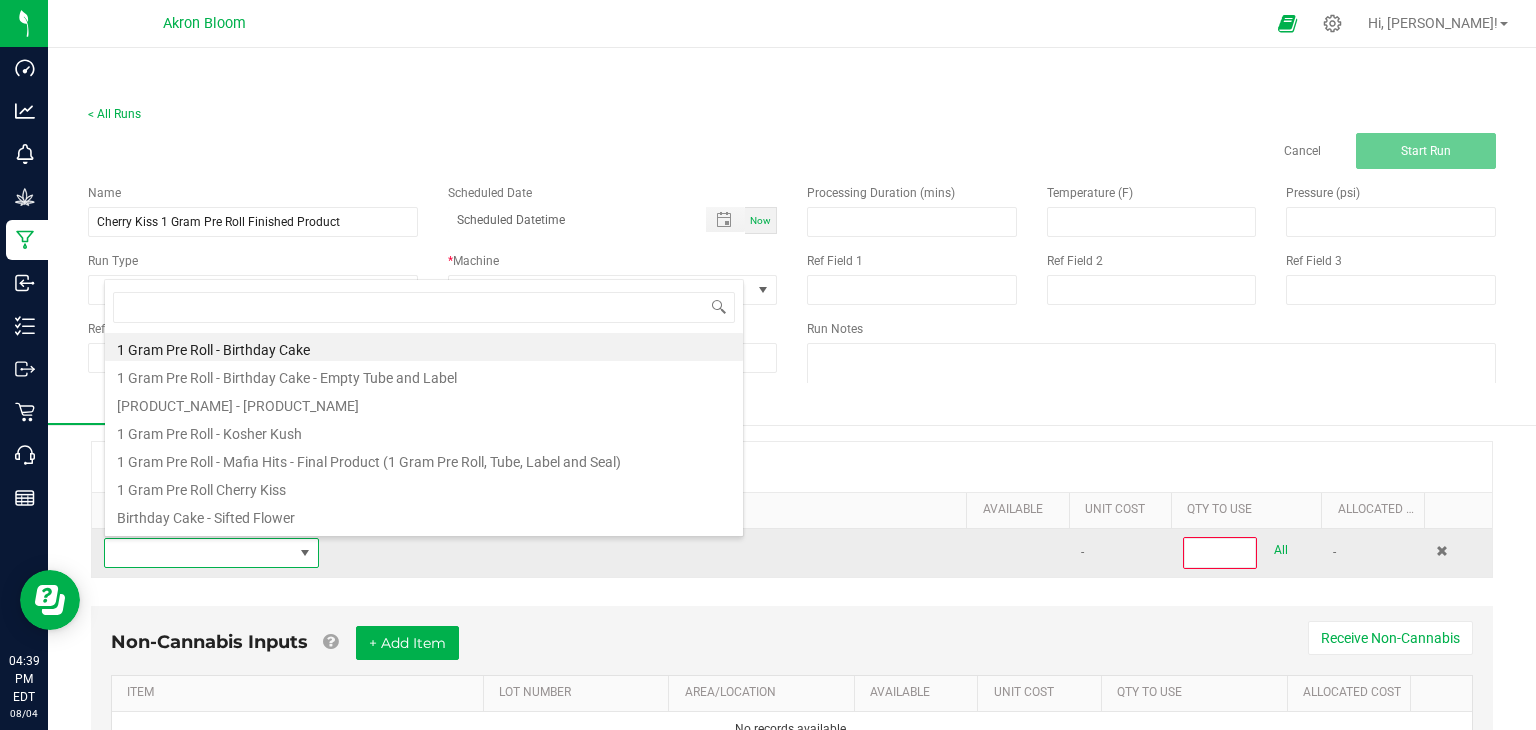 scroll, scrollTop: 99970, scrollLeft: 99784, axis: both 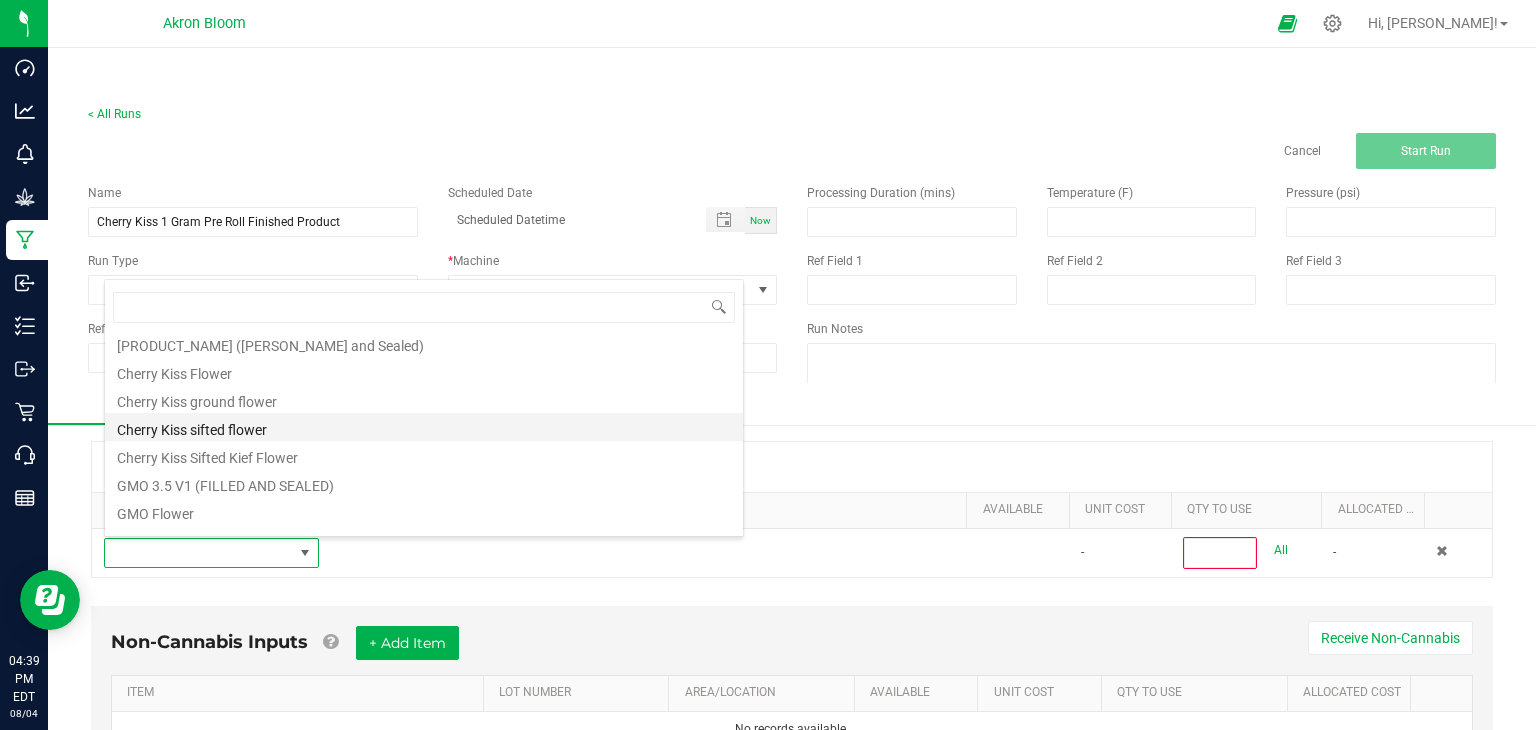 click on "Cherry Kiss sifted flower" at bounding box center (424, 427) 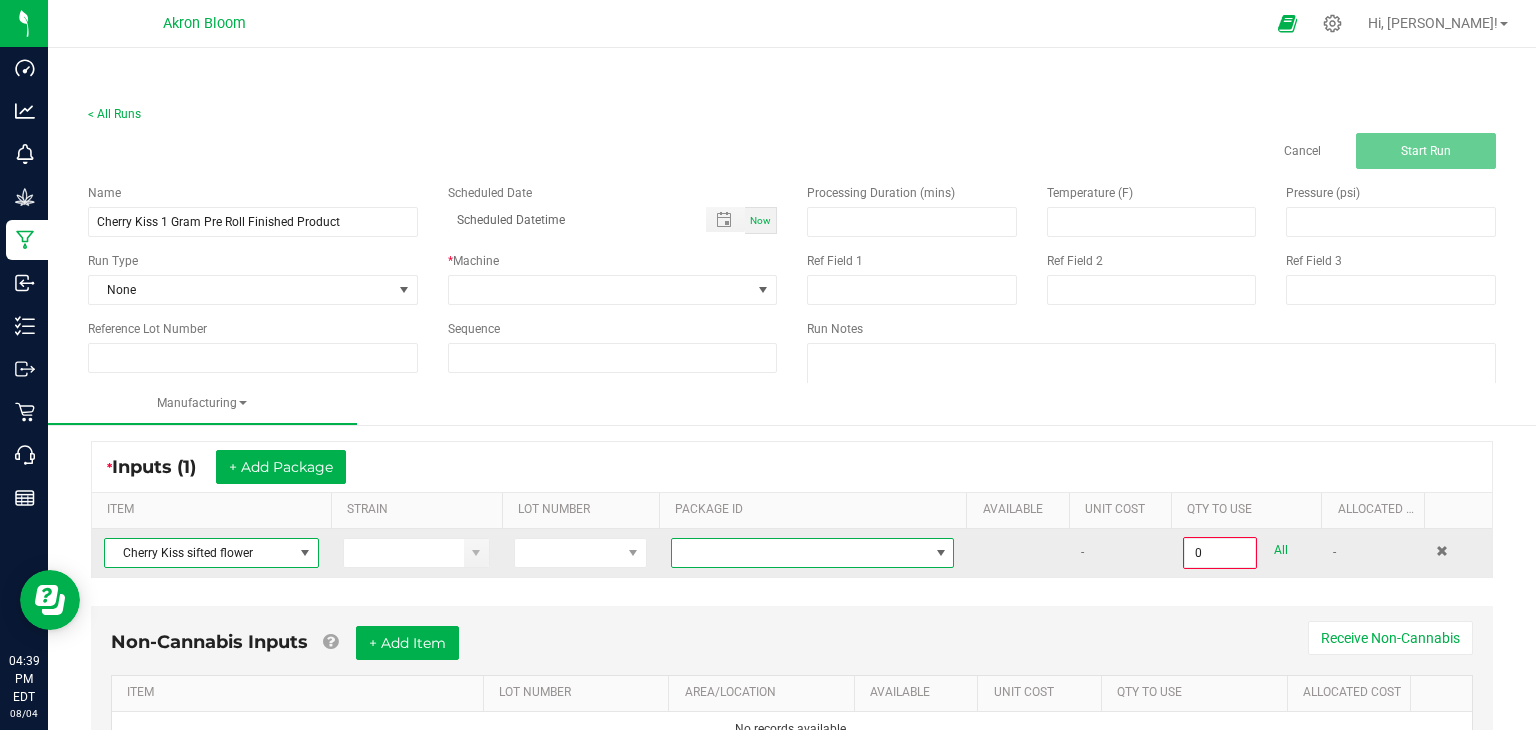 click at bounding box center [941, 553] 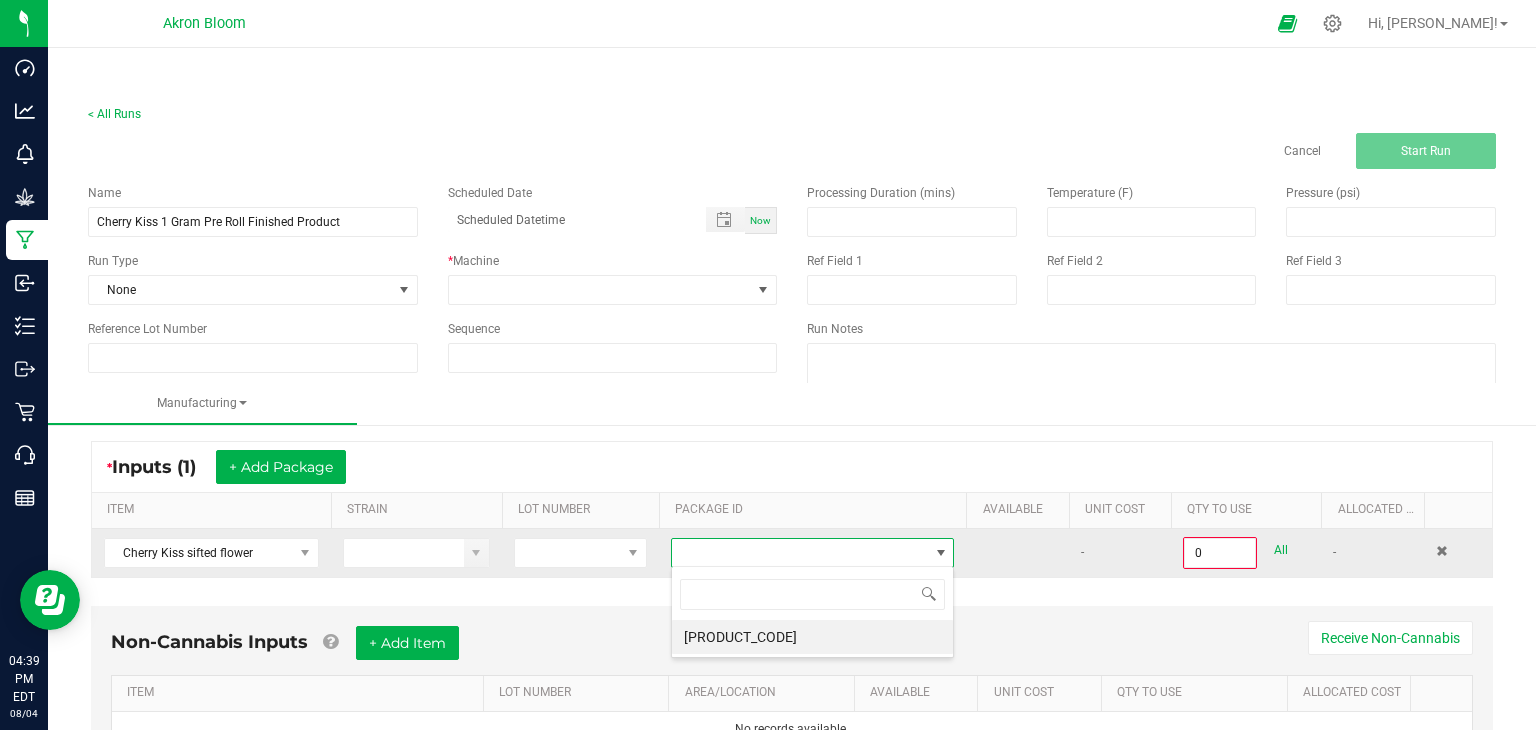 scroll, scrollTop: 99970, scrollLeft: 99716, axis: both 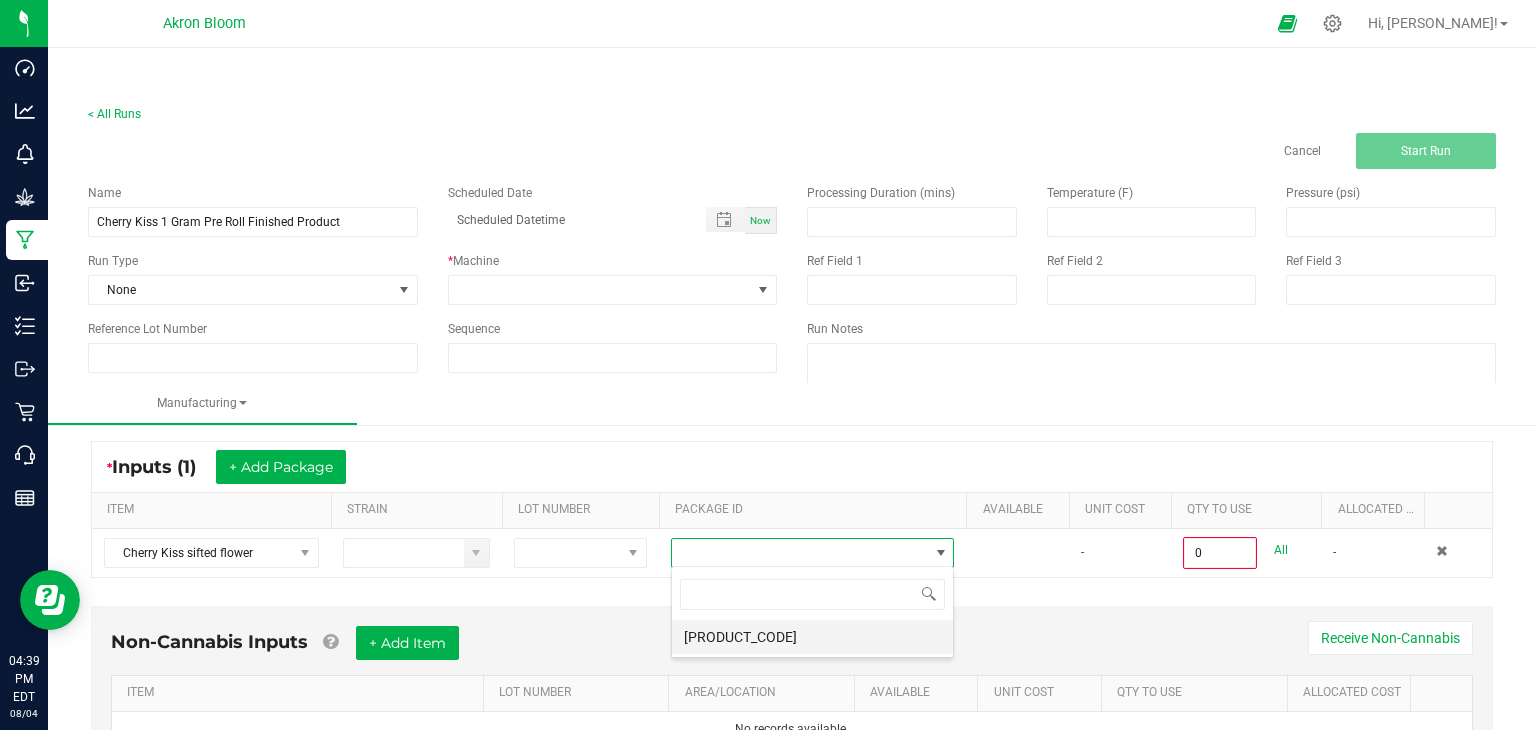click on "[ID-CODE]" at bounding box center (812, 637) 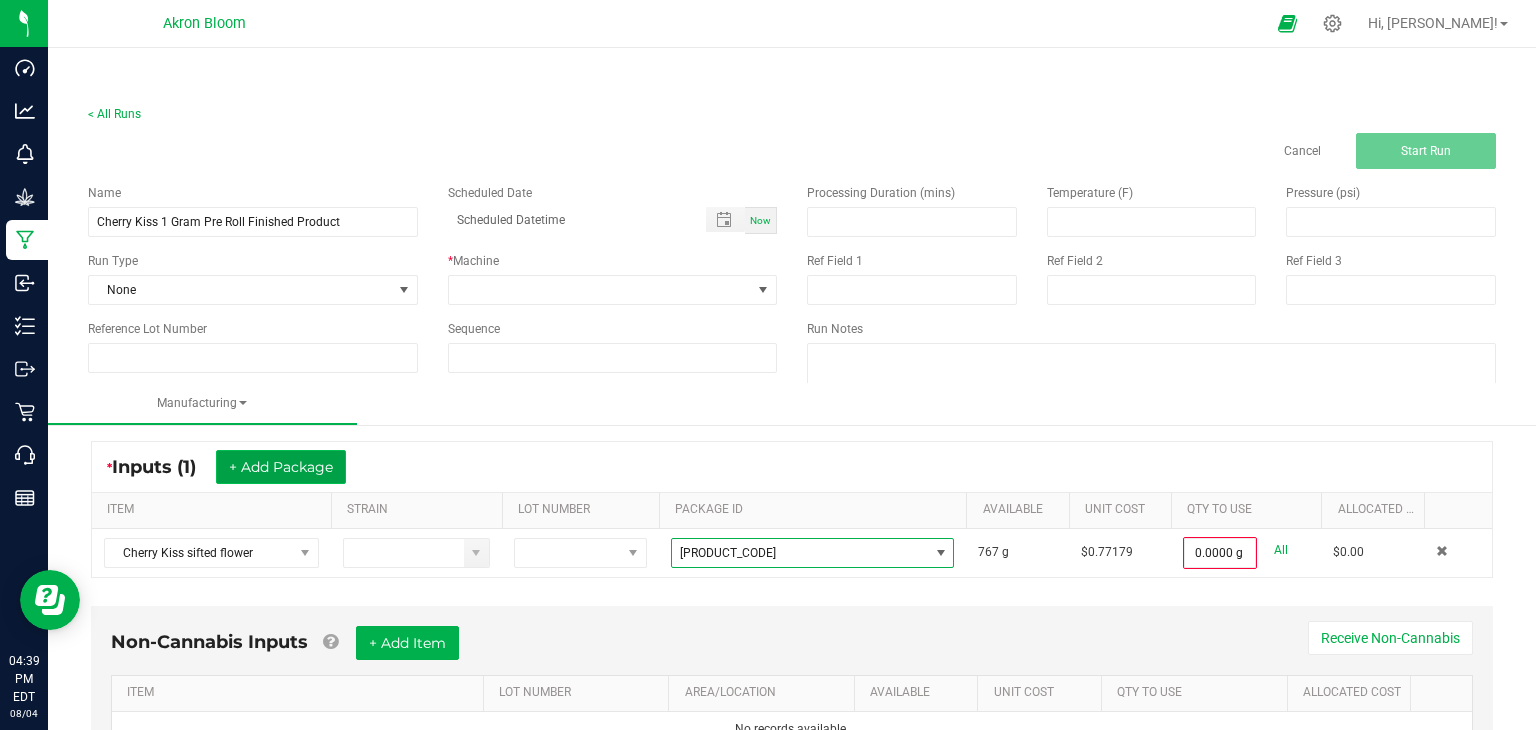 click on "+ Add Package" at bounding box center [281, 467] 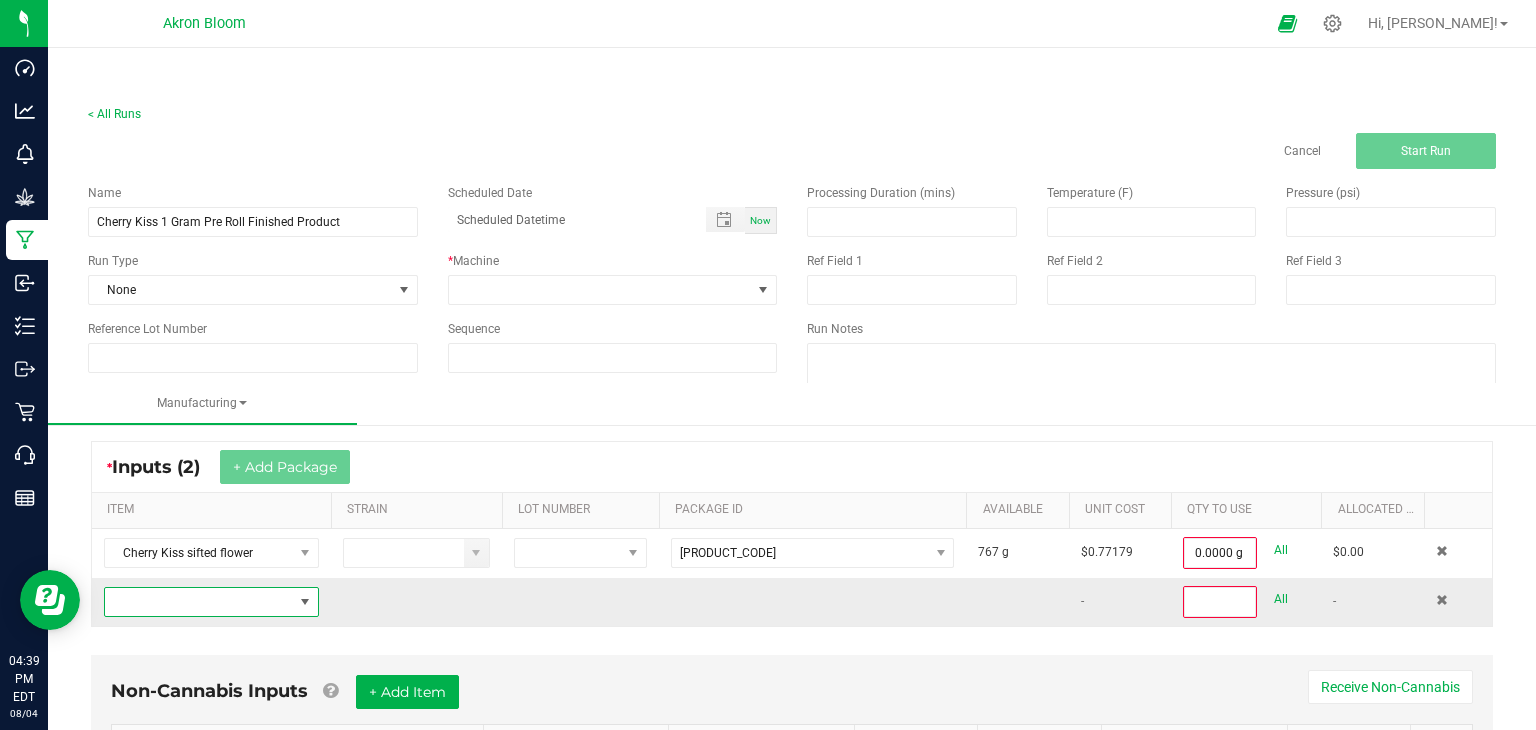 click at bounding box center [305, 602] 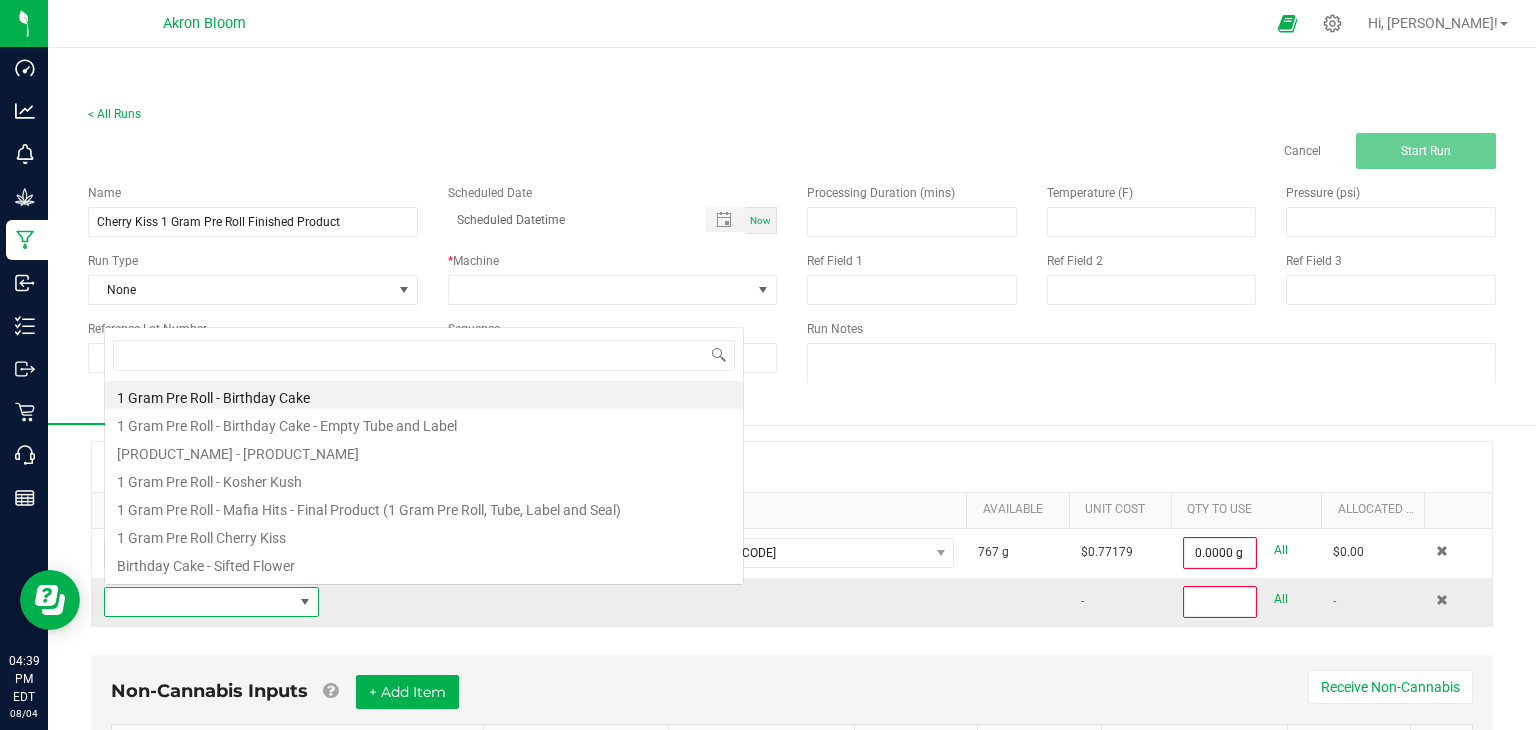 scroll, scrollTop: 99970, scrollLeft: 99784, axis: both 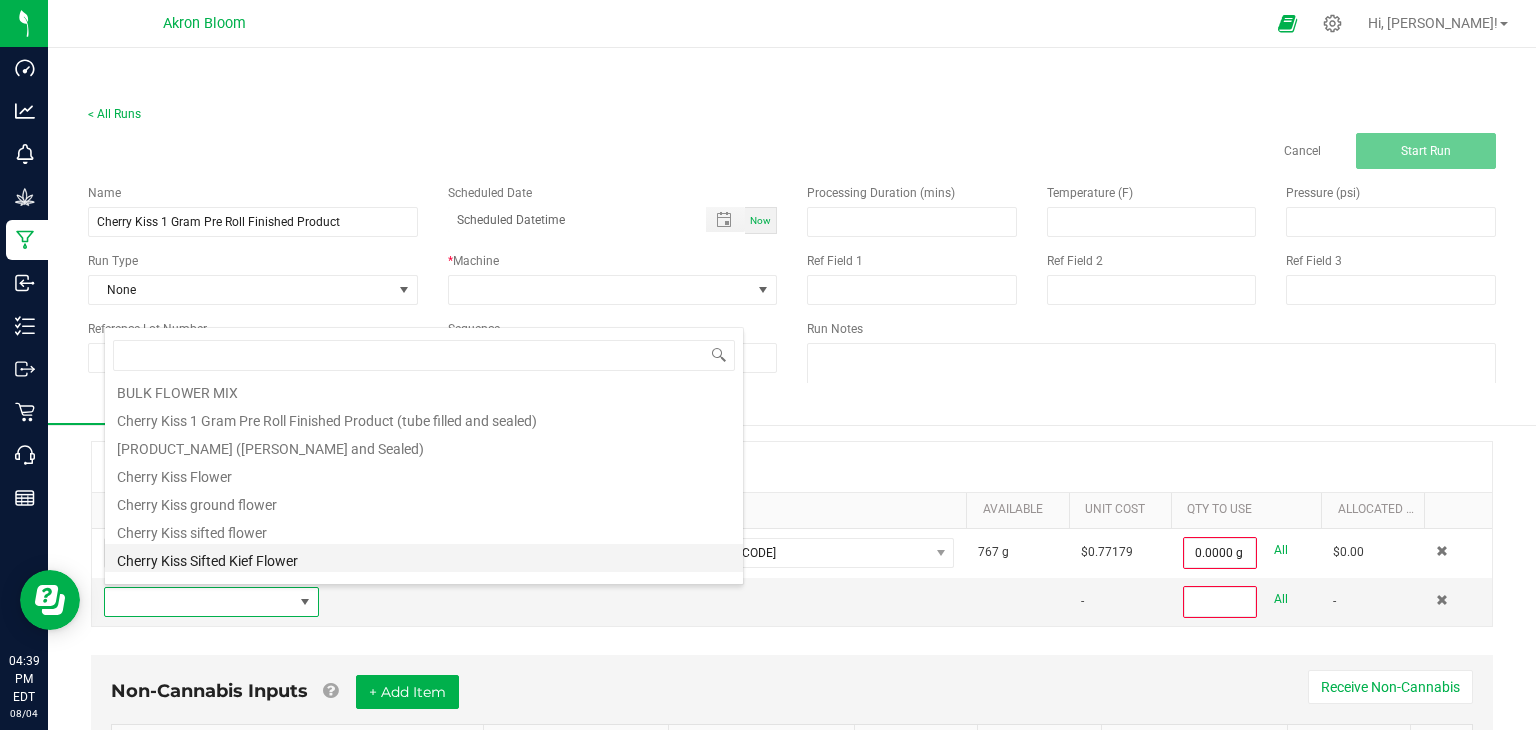 click on "[NAME] [NAME] [NAME]" at bounding box center (424, 558) 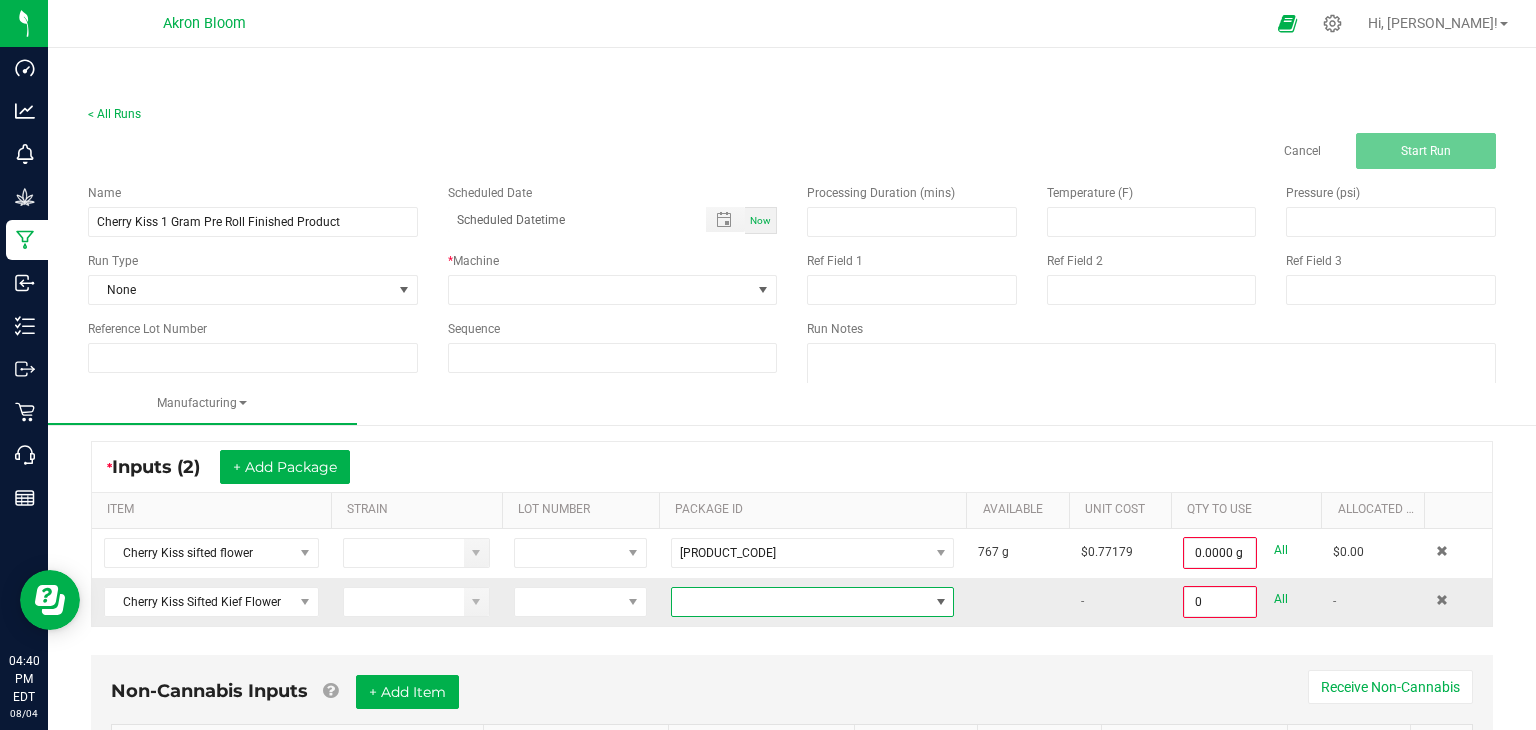 click at bounding box center [941, 602] 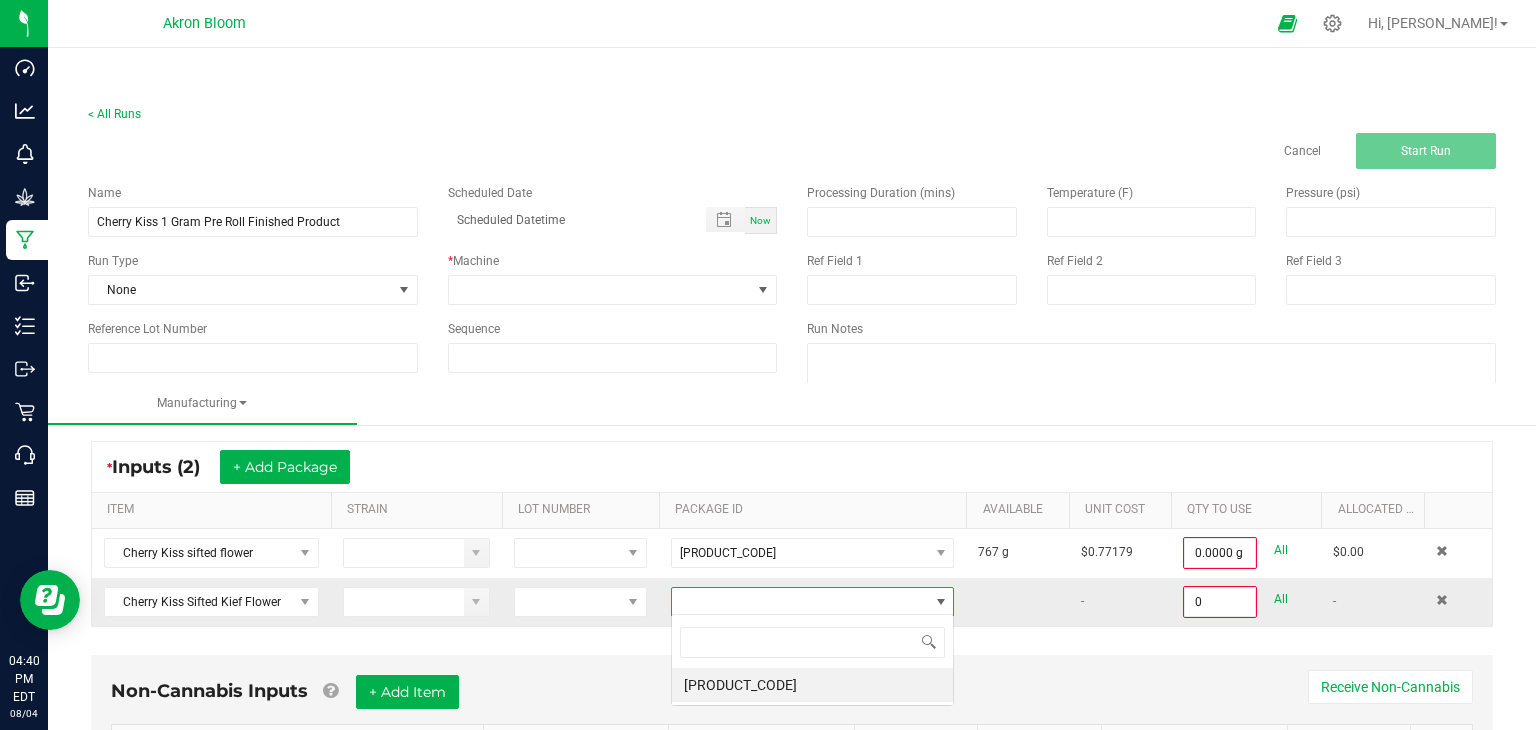 scroll, scrollTop: 99970, scrollLeft: 99716, axis: both 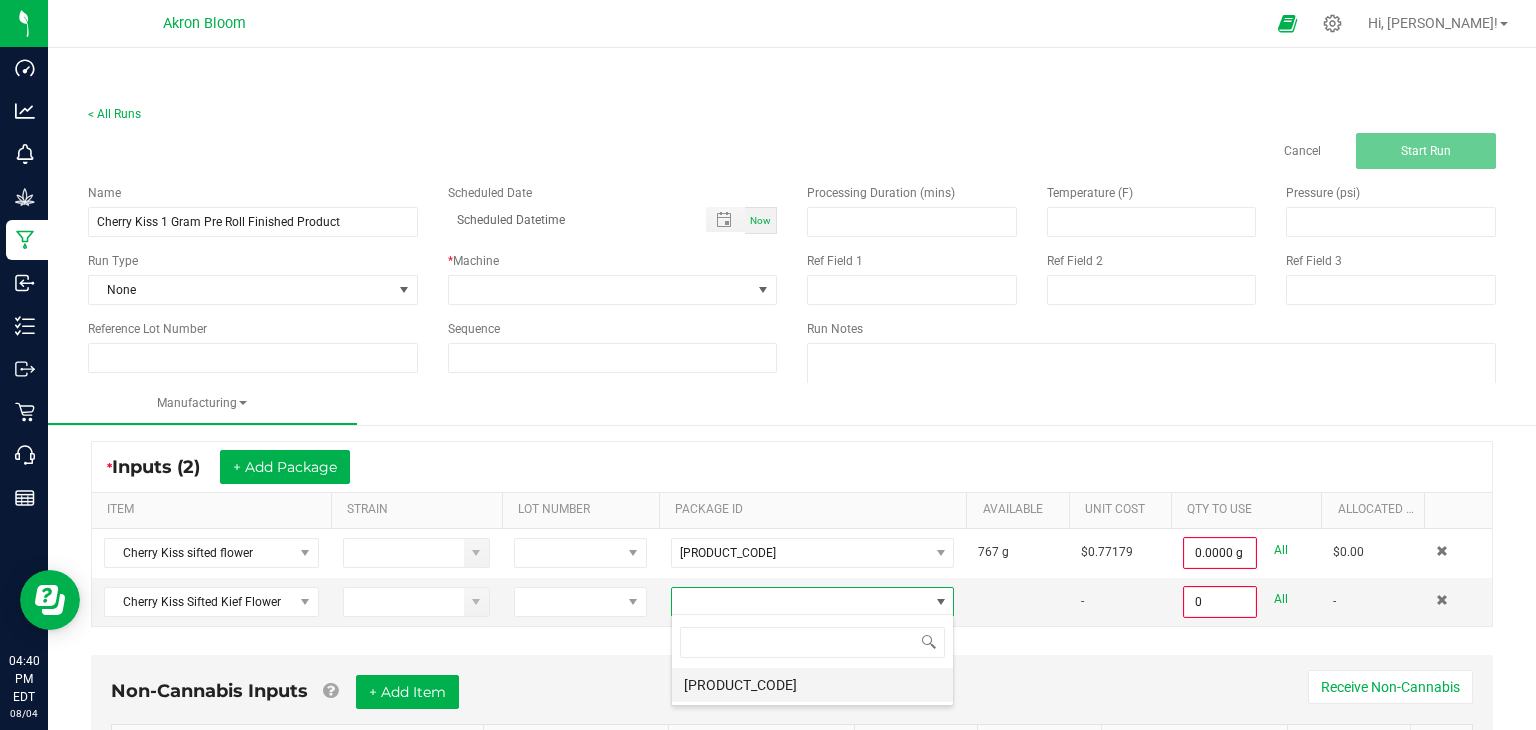click on "NYAKBCT-20250722-006" at bounding box center (812, 685) 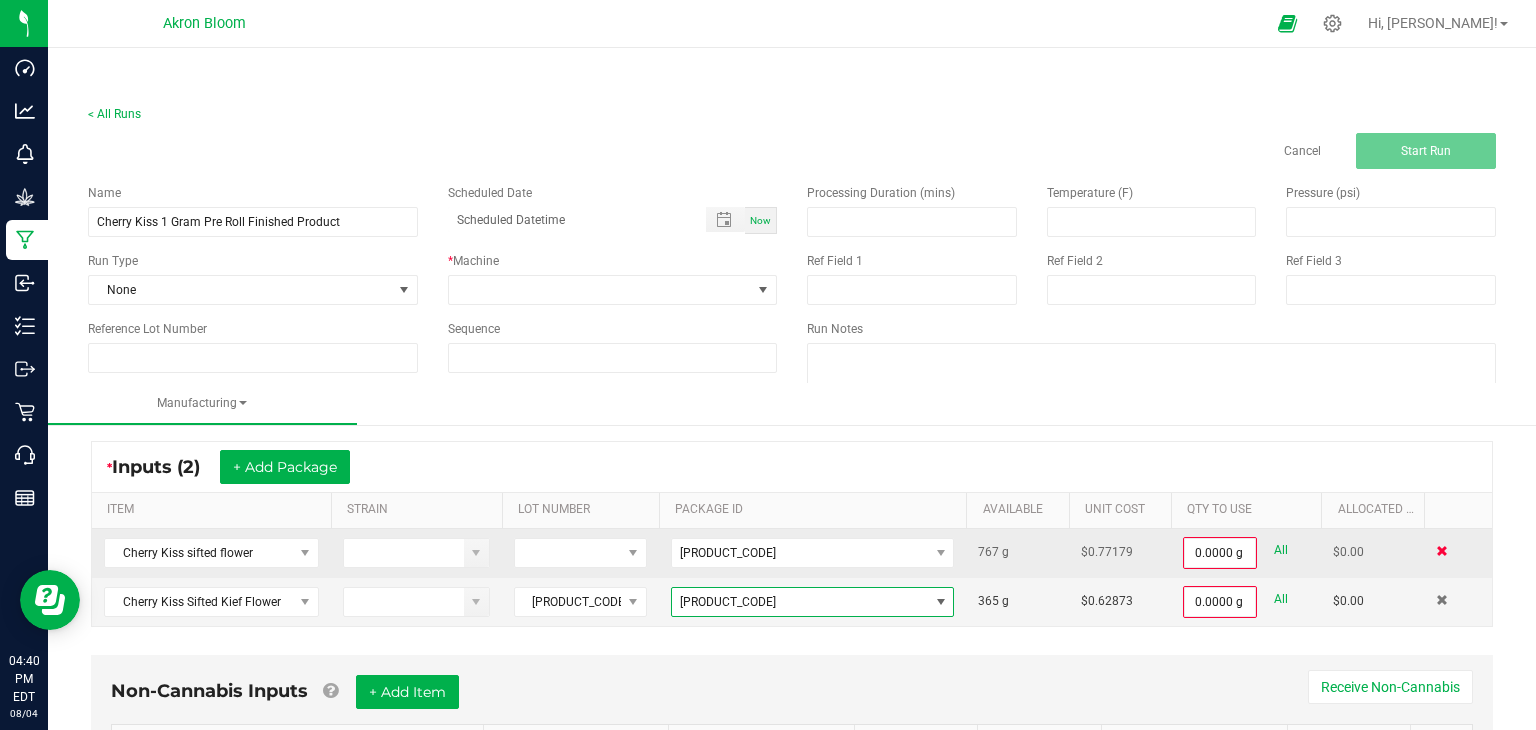 click at bounding box center [1442, 551] 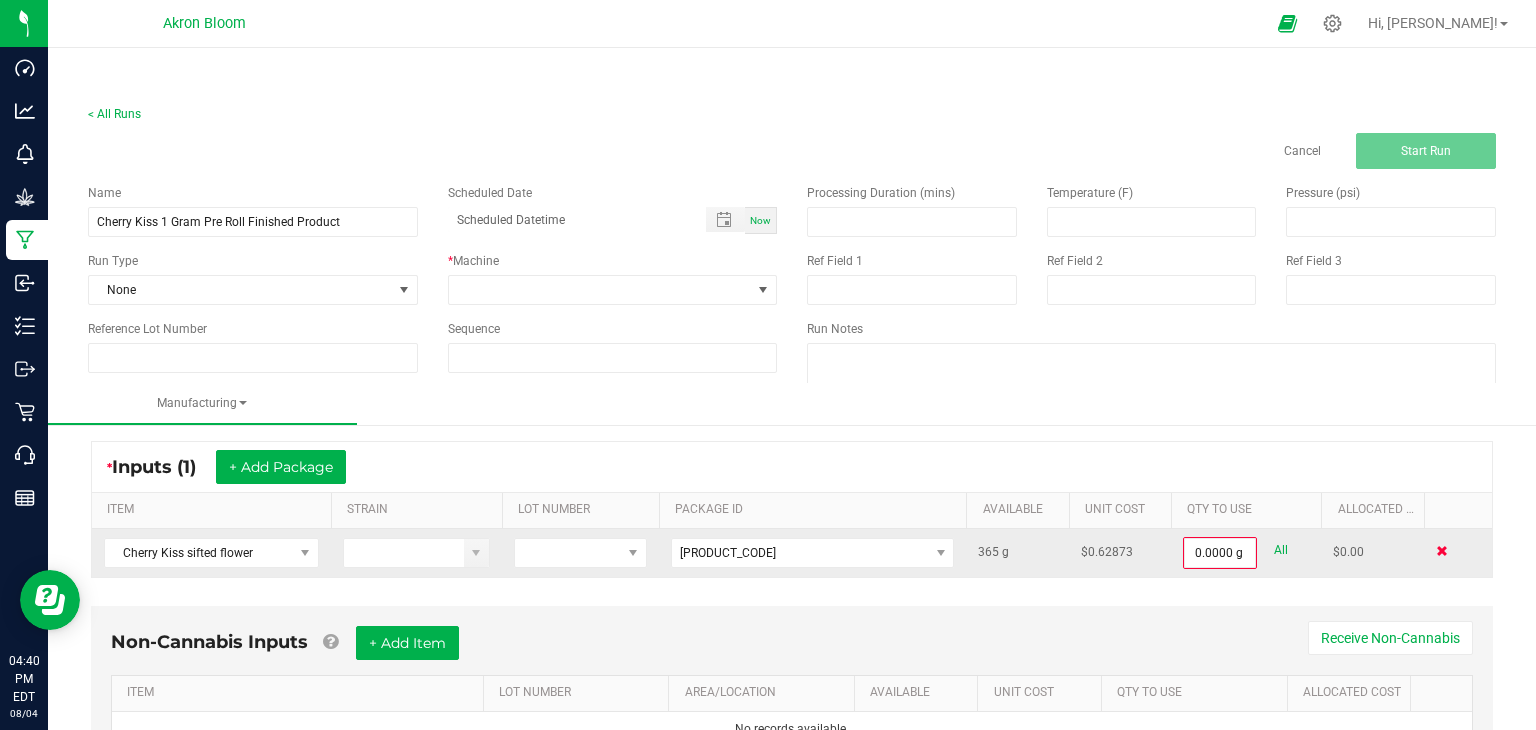click at bounding box center [1442, 551] 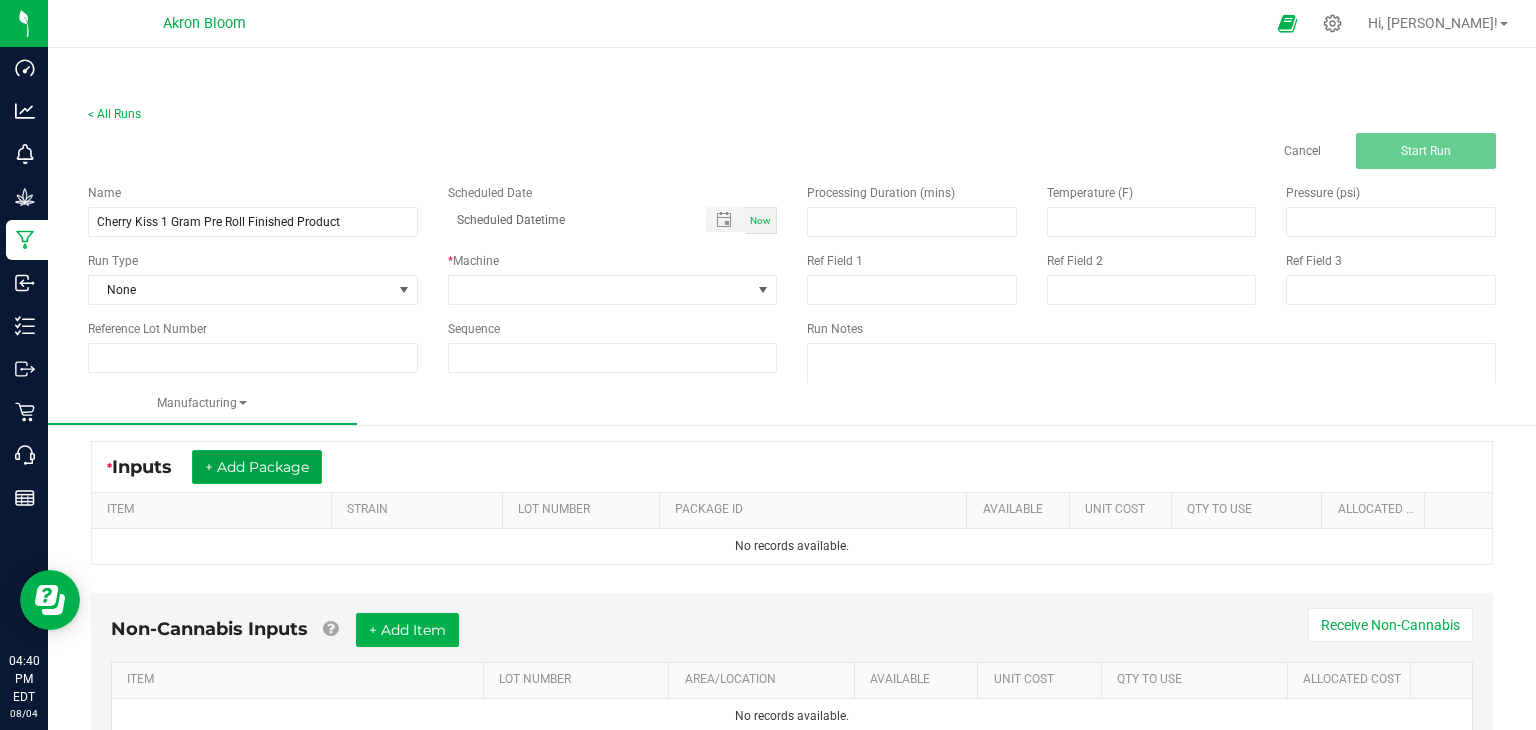 click on "+ Add Package" at bounding box center [257, 467] 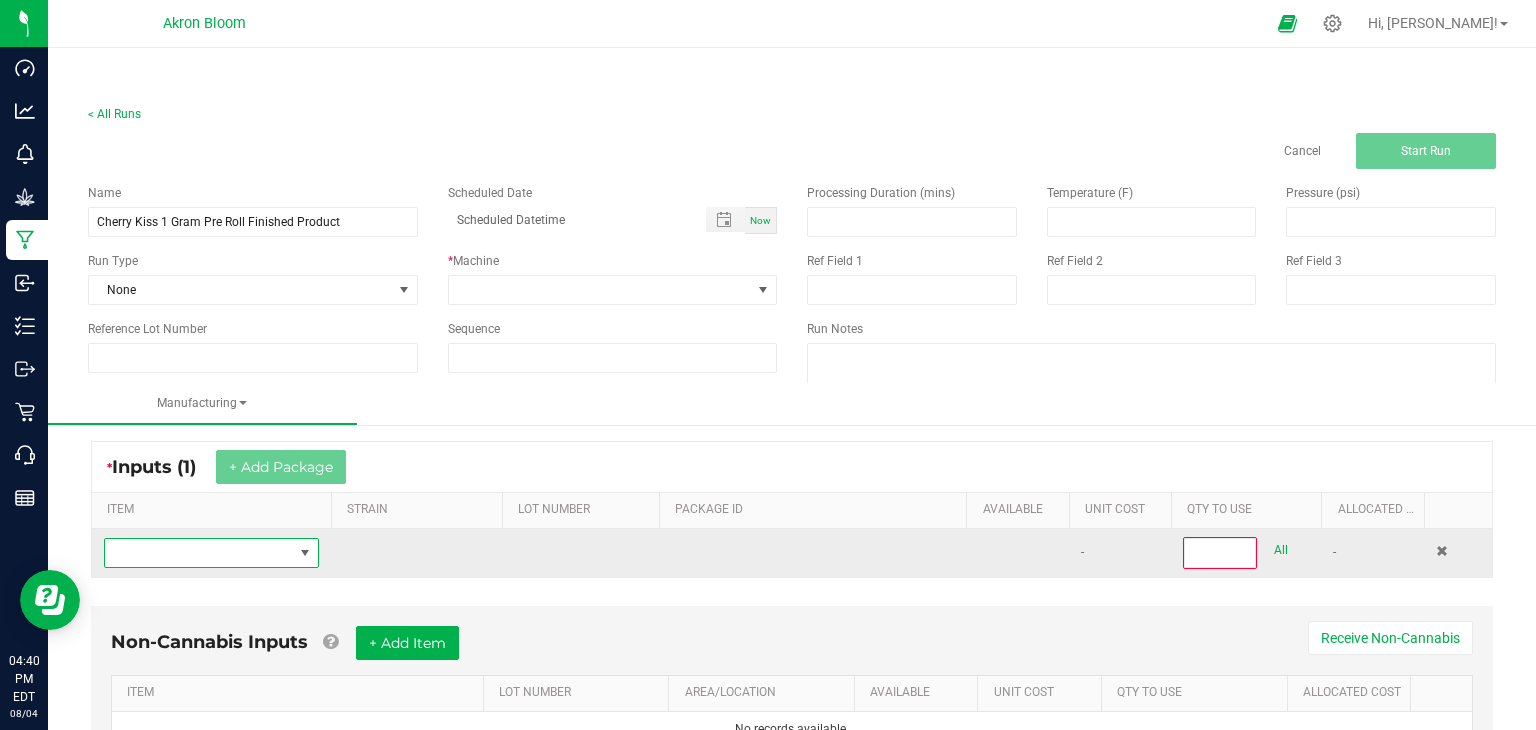 click at bounding box center [305, 553] 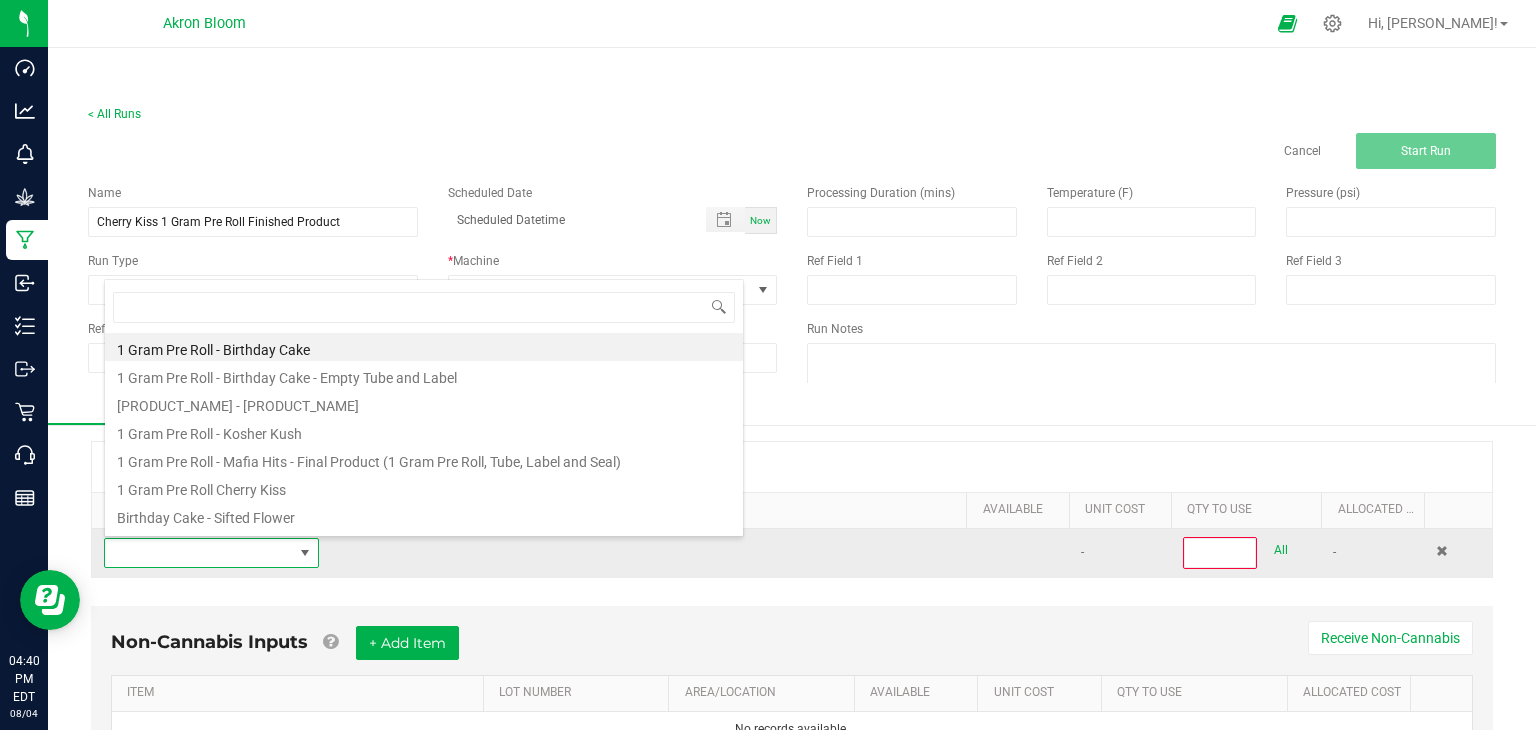 scroll, scrollTop: 0, scrollLeft: 0, axis: both 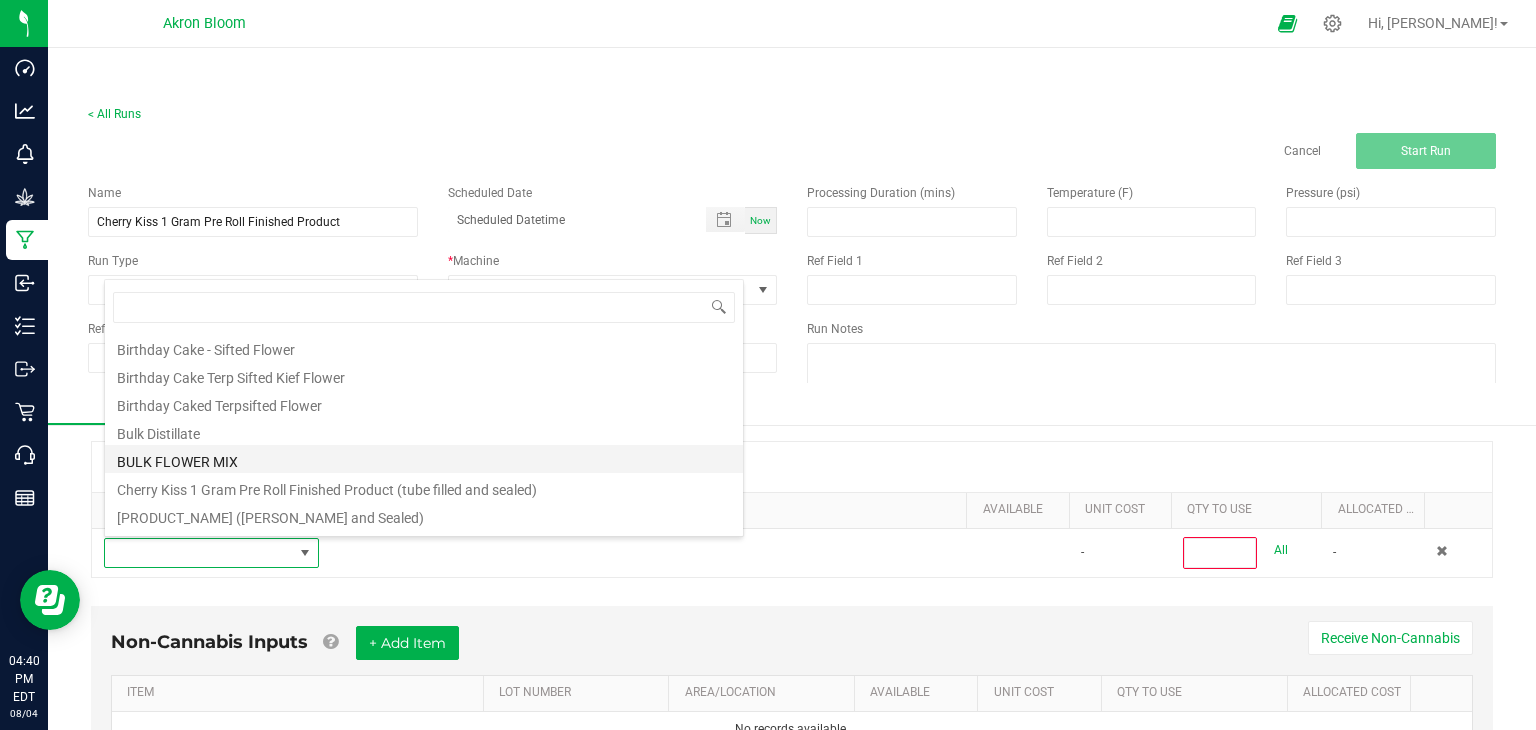 click on "BULK FLOWER MIX" at bounding box center [424, 459] 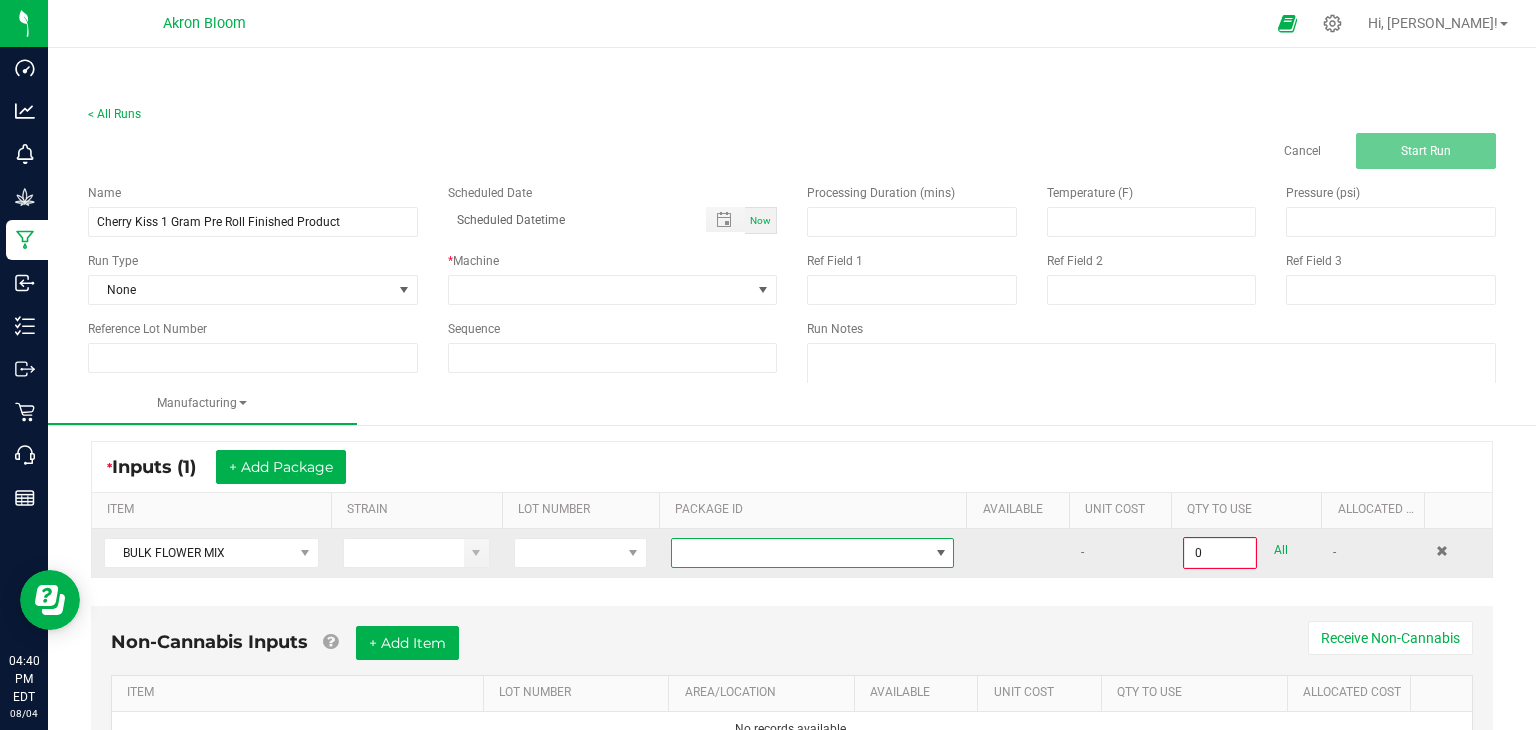 click at bounding box center (941, 553) 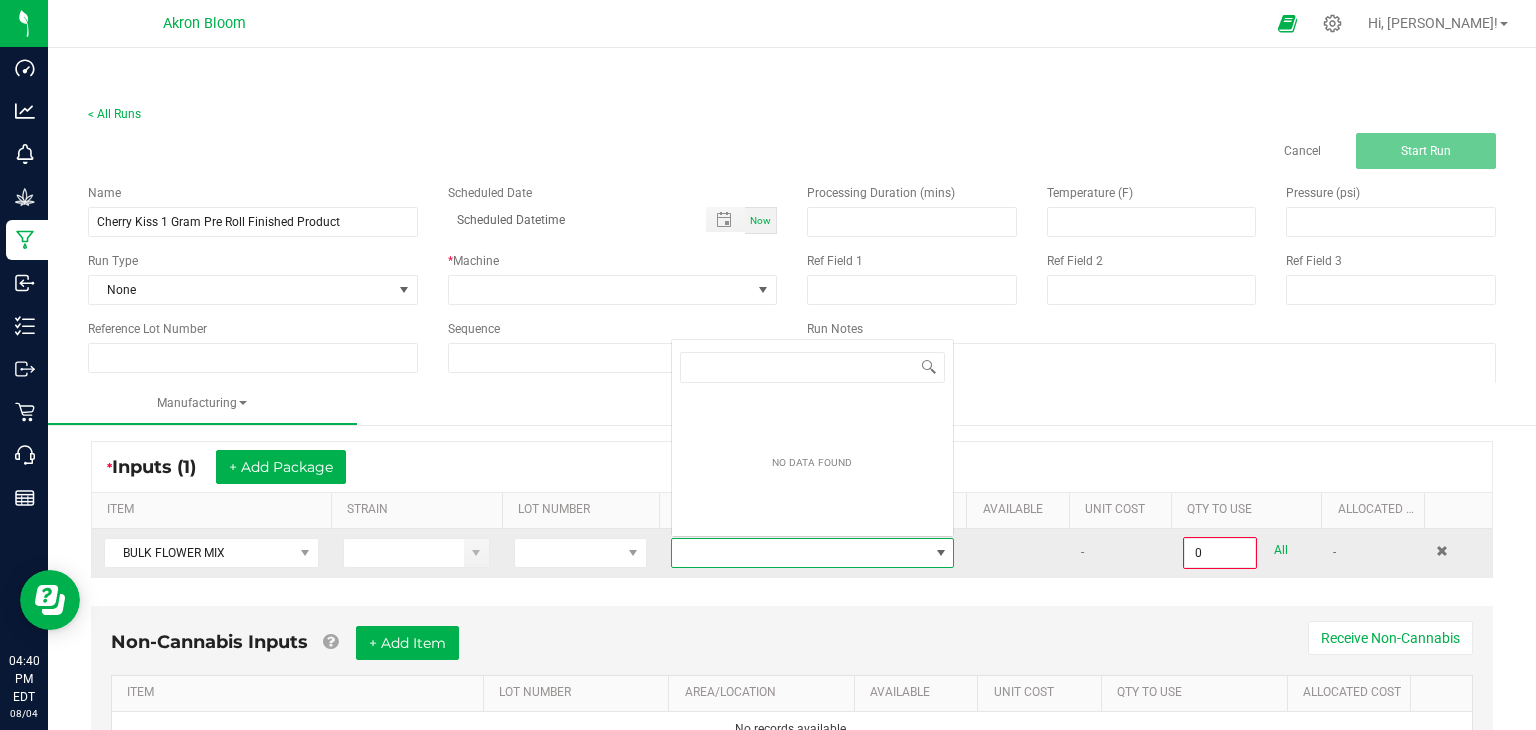scroll, scrollTop: 0, scrollLeft: 0, axis: both 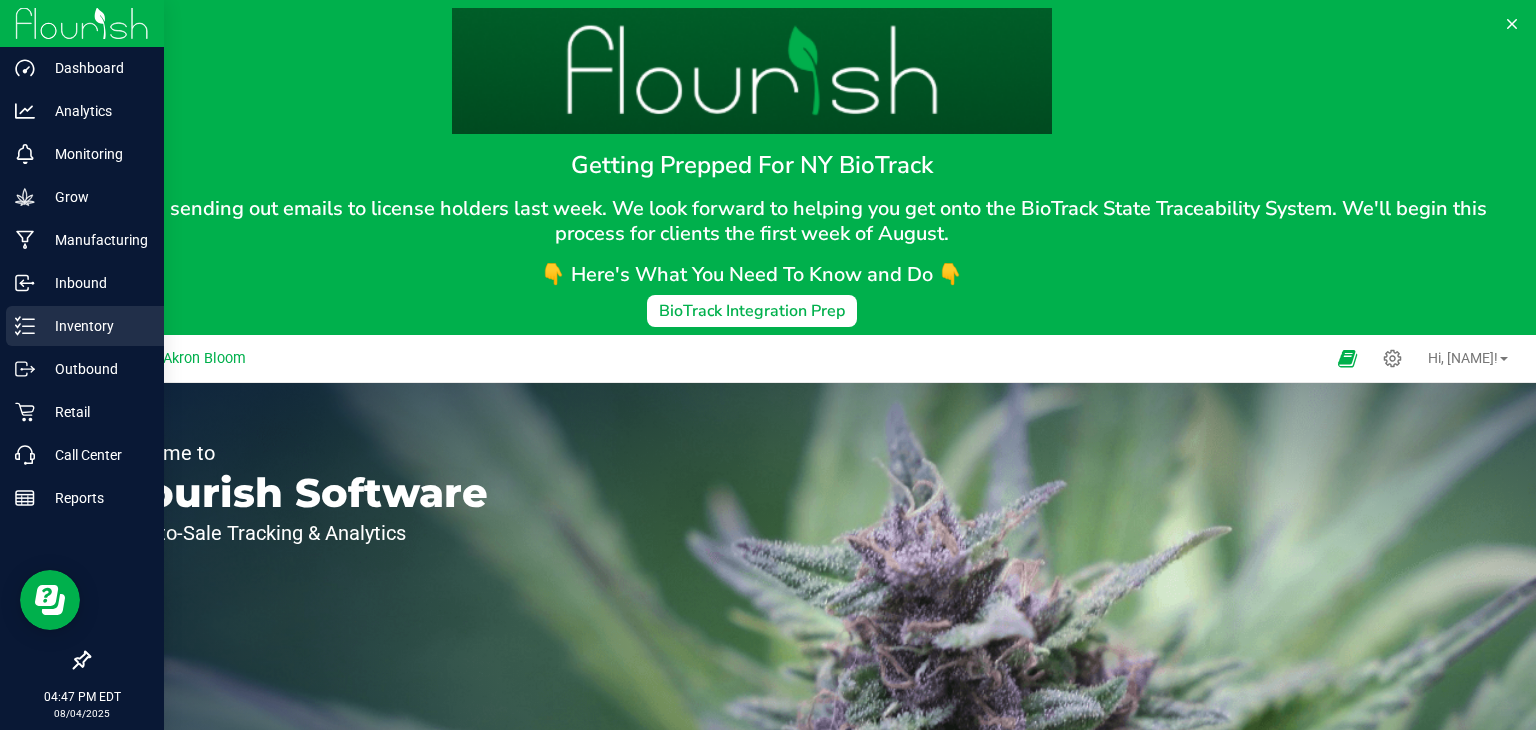click on "Inventory" at bounding box center (95, 326) 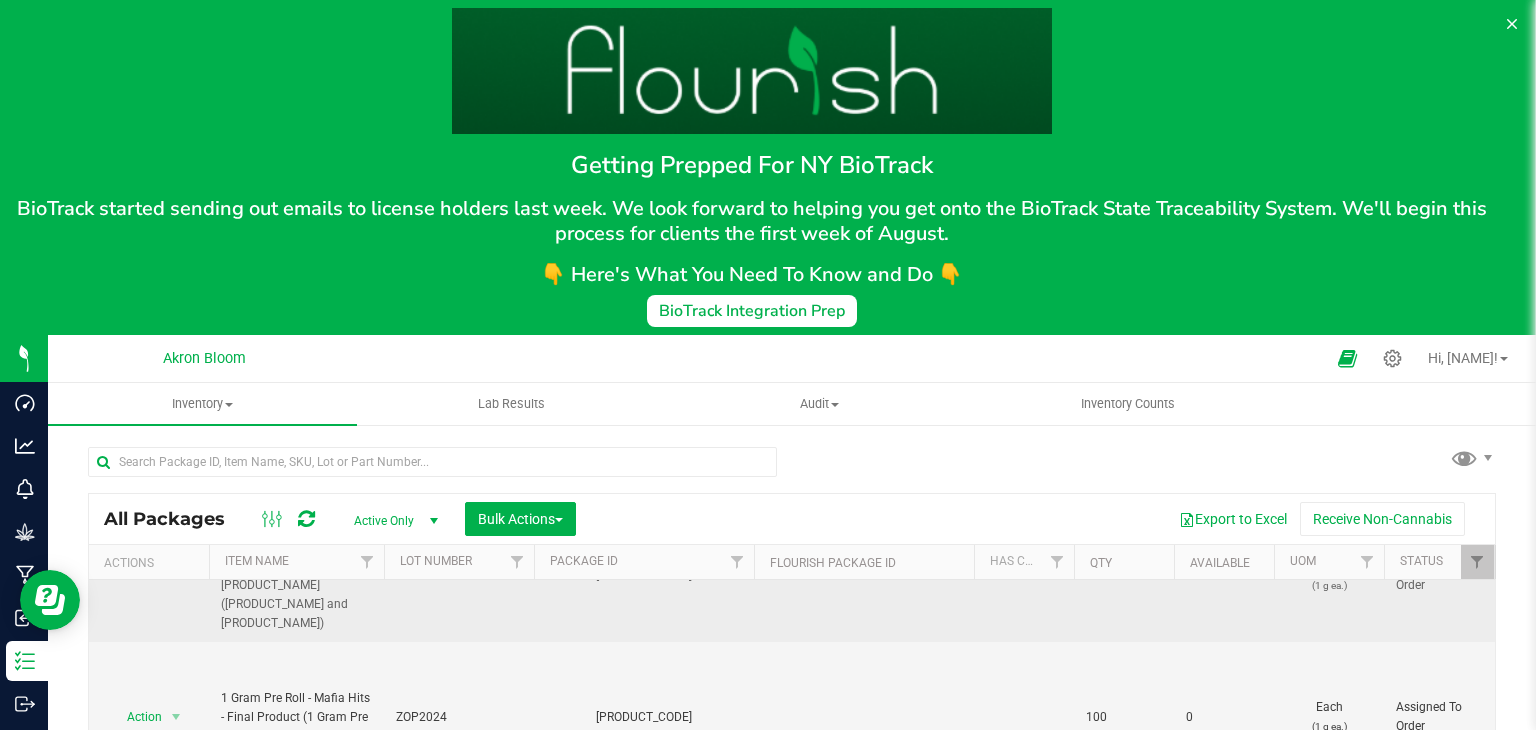 scroll, scrollTop: 76, scrollLeft: 0, axis: vertical 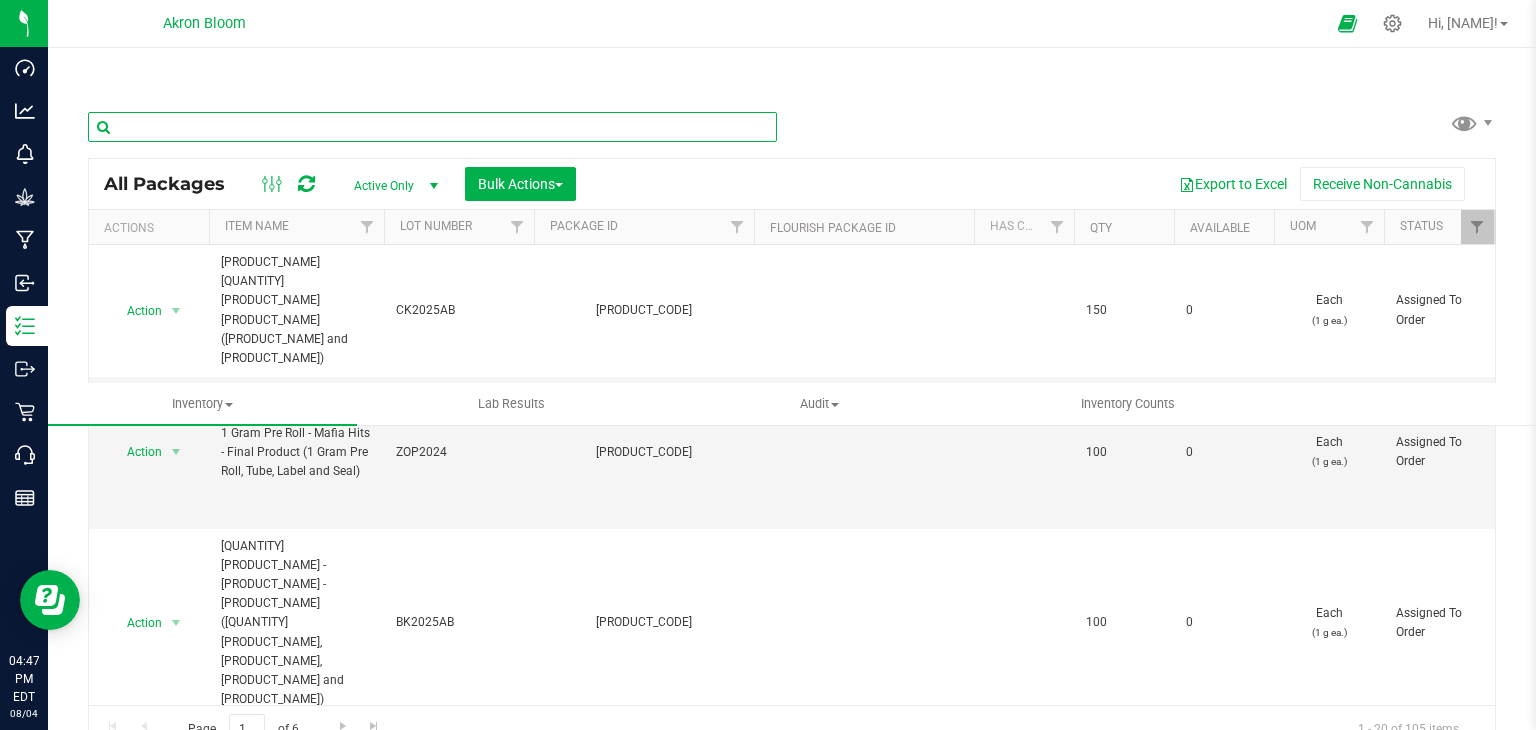 click at bounding box center [432, 127] 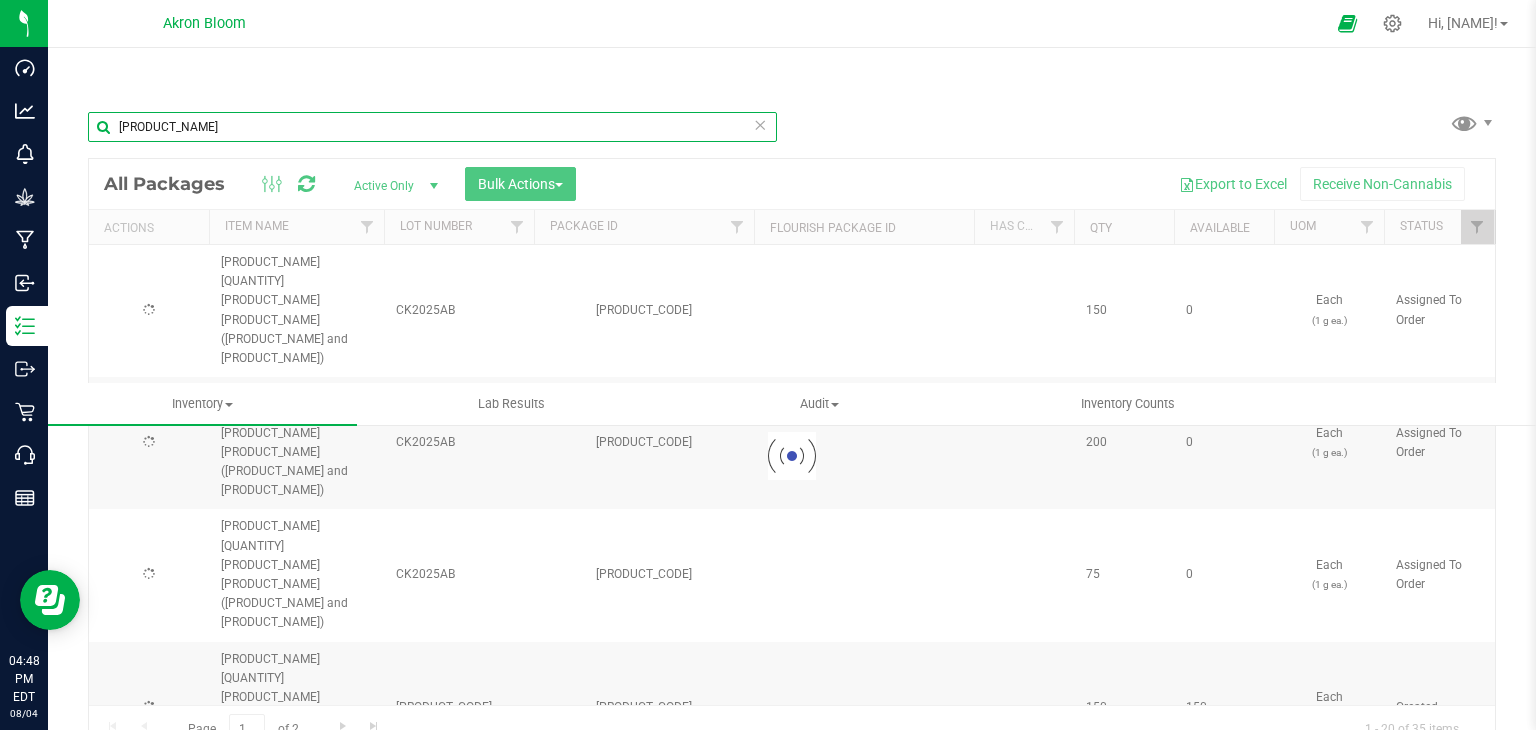 scroll, scrollTop: 0, scrollLeft: 0, axis: both 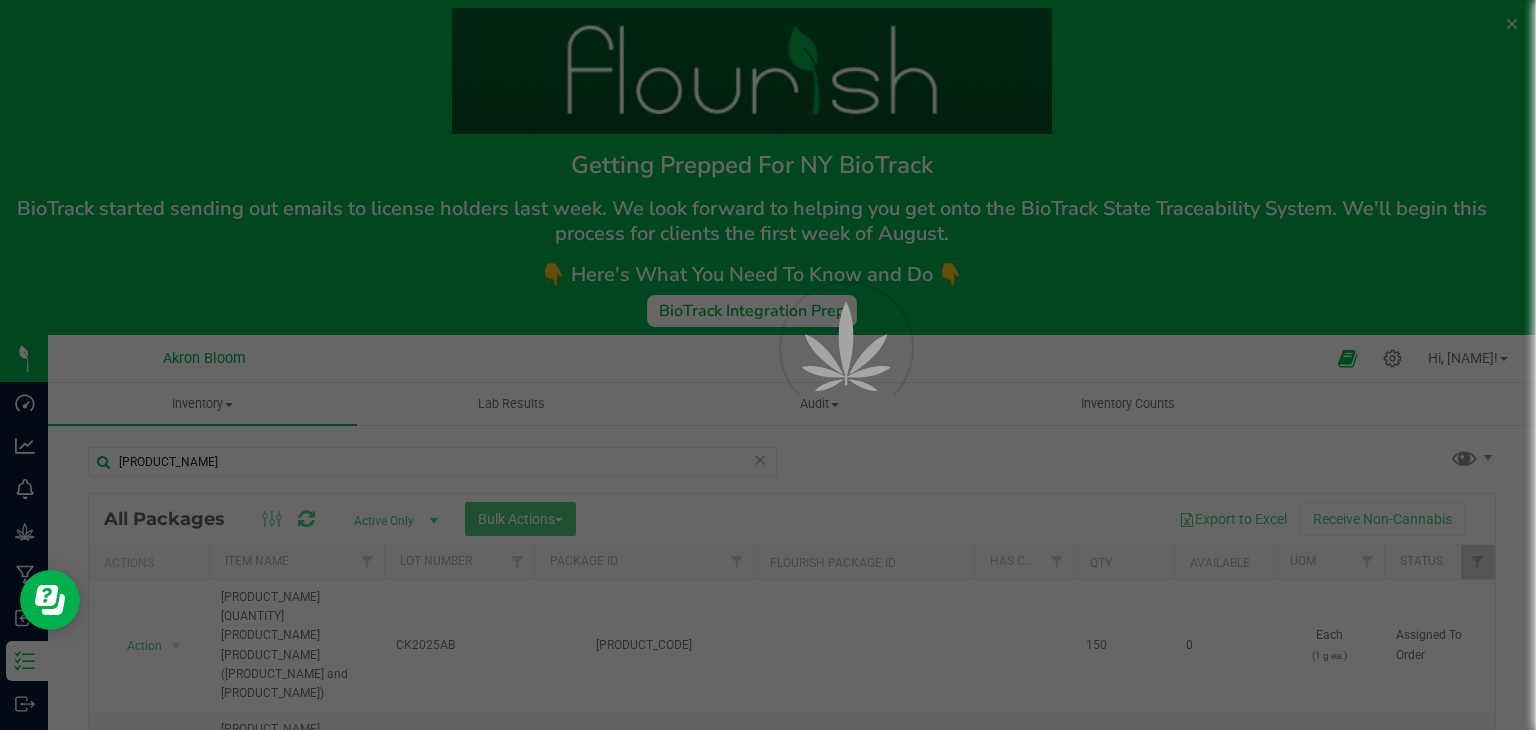 click at bounding box center [768, 365] 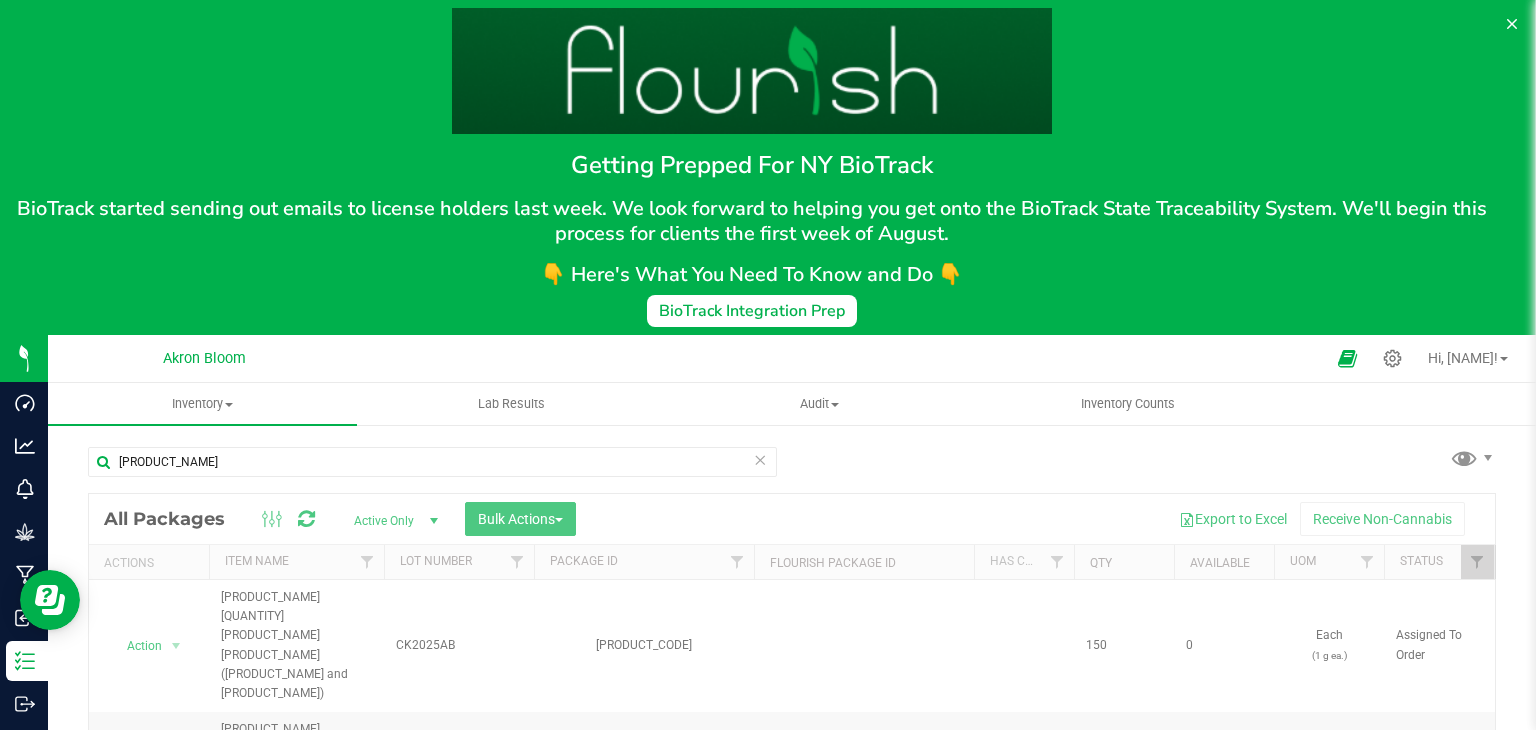 scroll, scrollTop: 22, scrollLeft: 0, axis: vertical 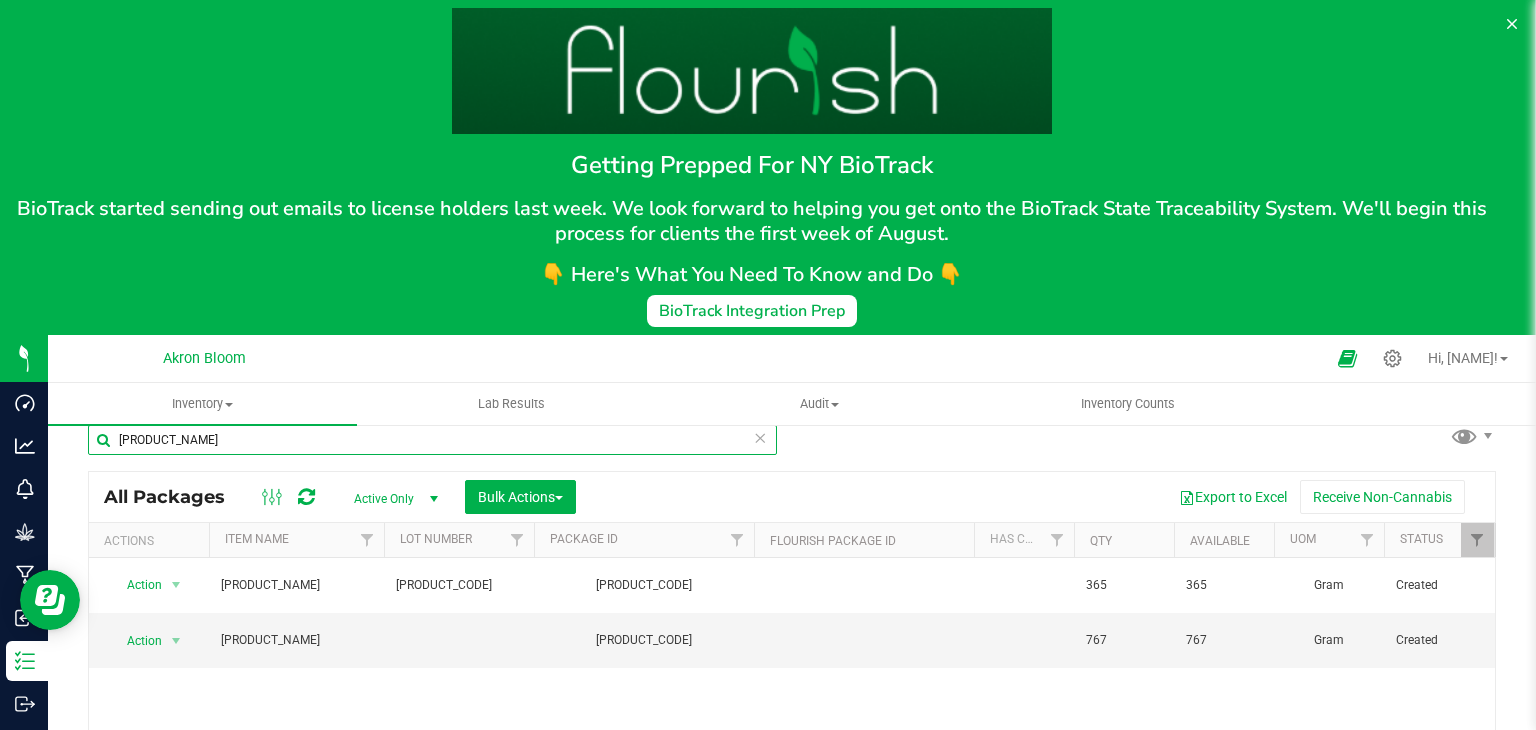 click on "Cherry KIss Sif" at bounding box center (432, 440) 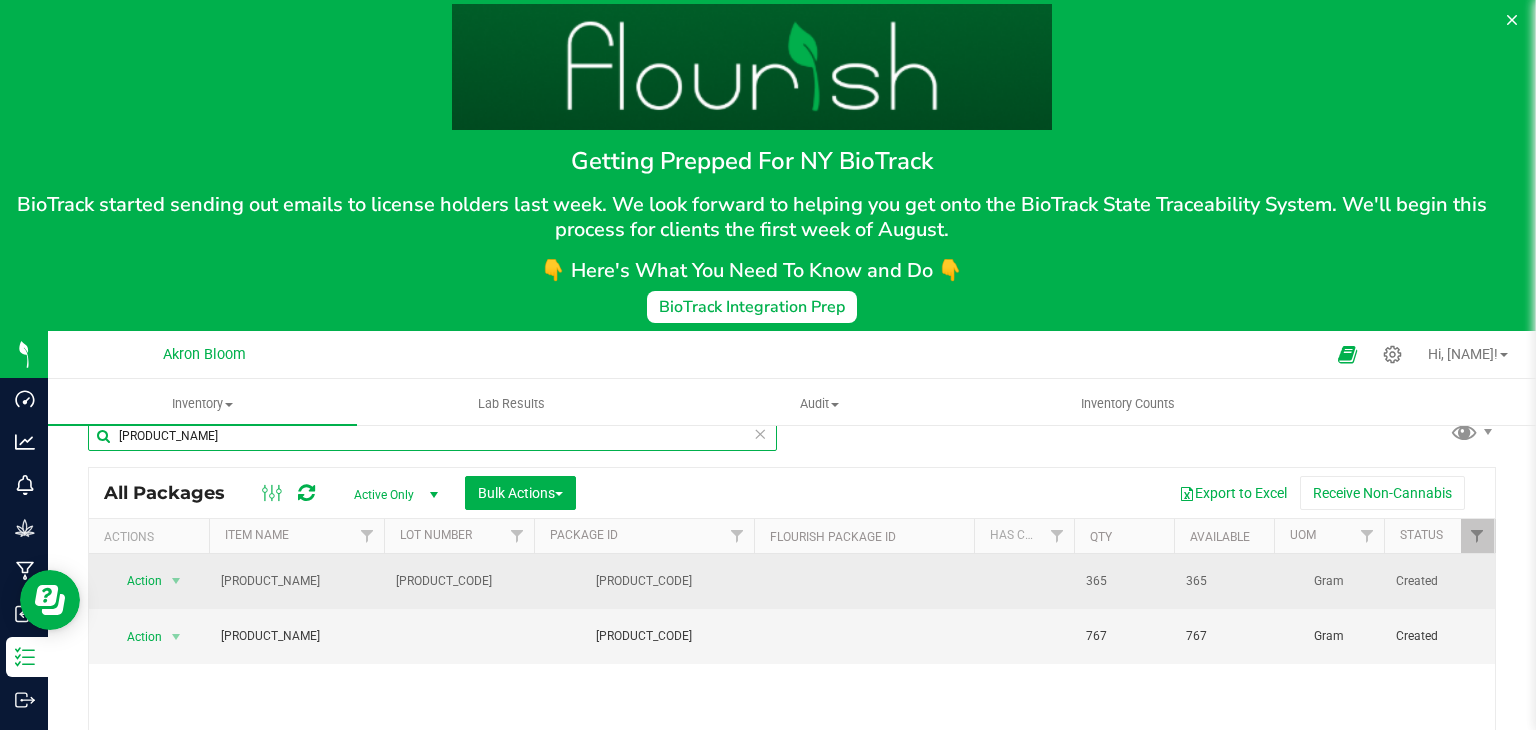 scroll, scrollTop: 0, scrollLeft: 0, axis: both 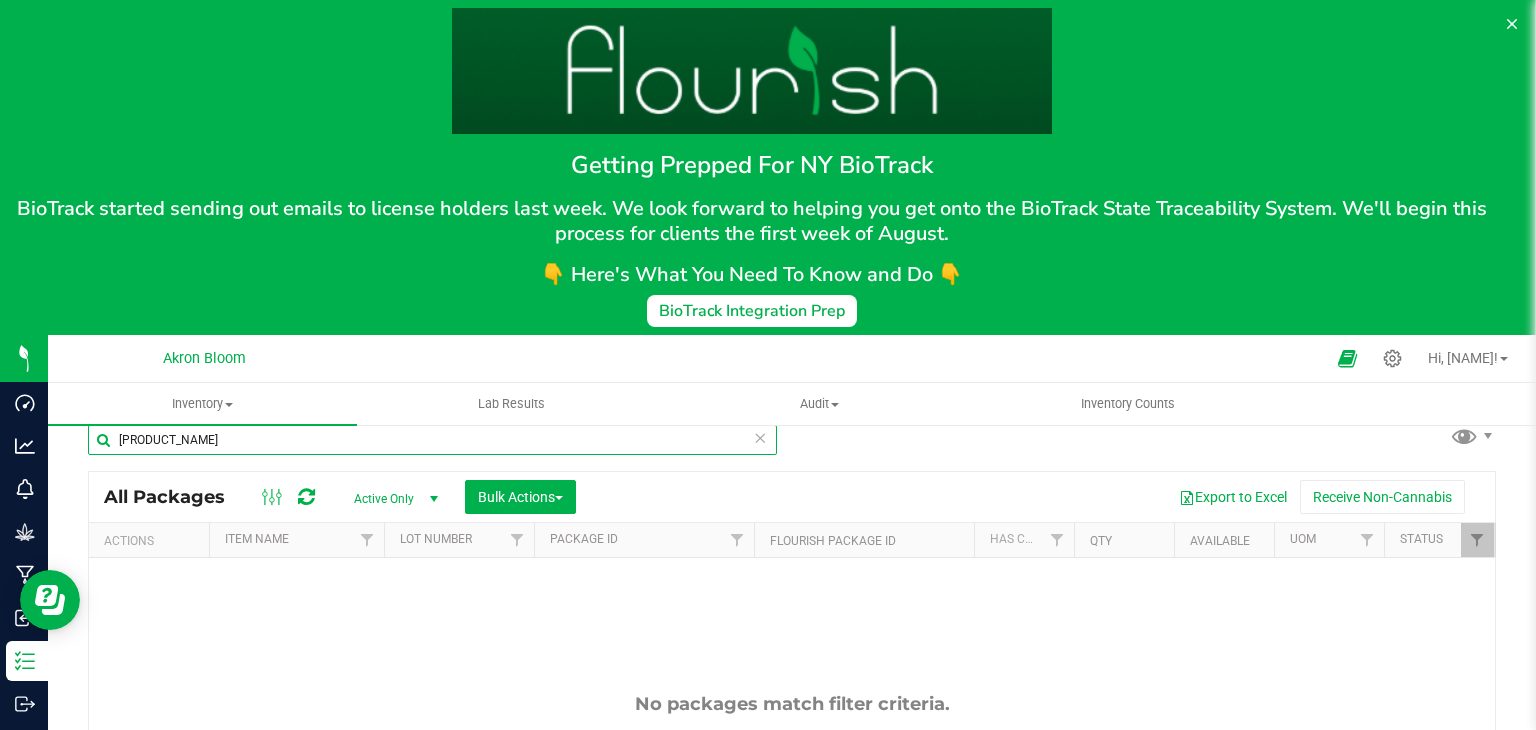 type on "Cherry KIss Sifted Terp" 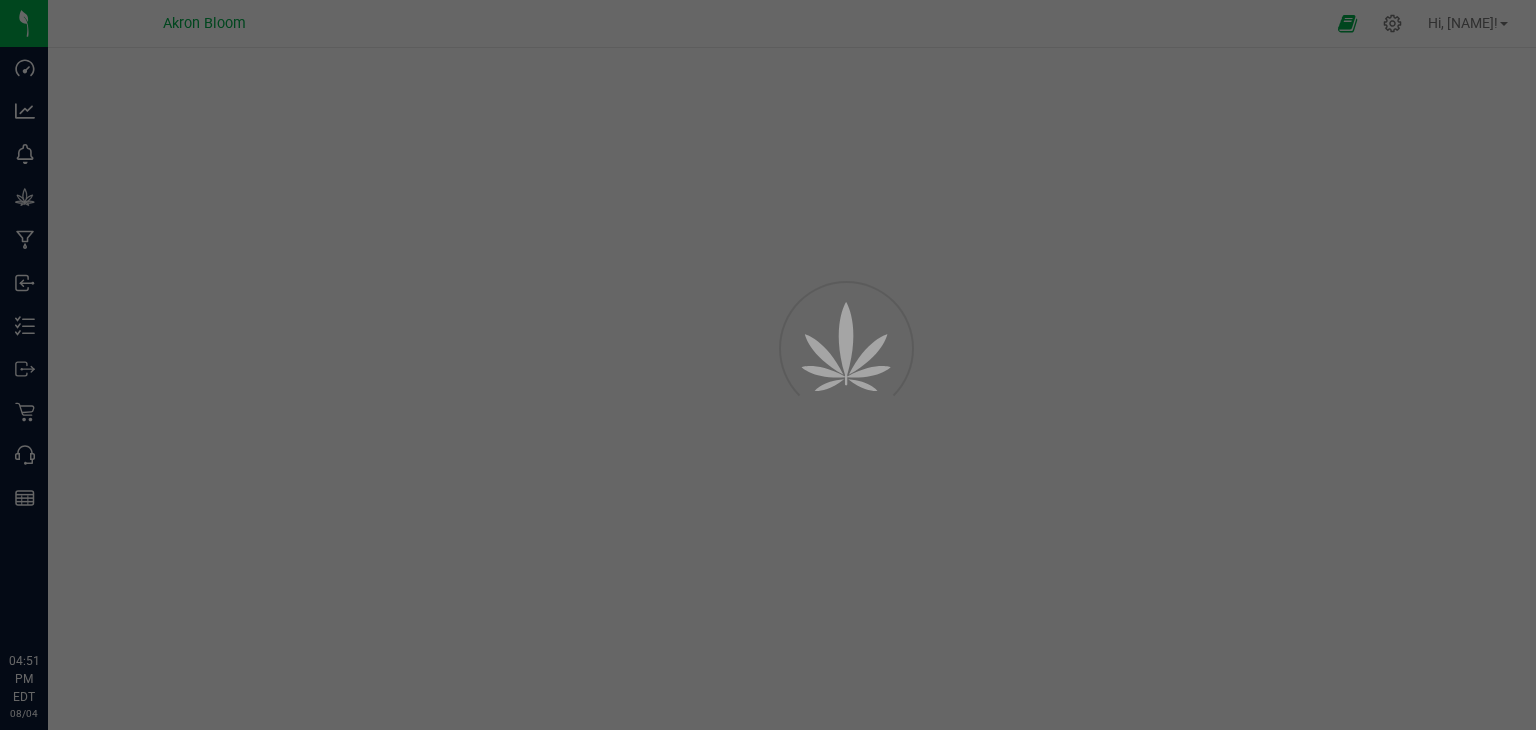 scroll, scrollTop: 0, scrollLeft: 0, axis: both 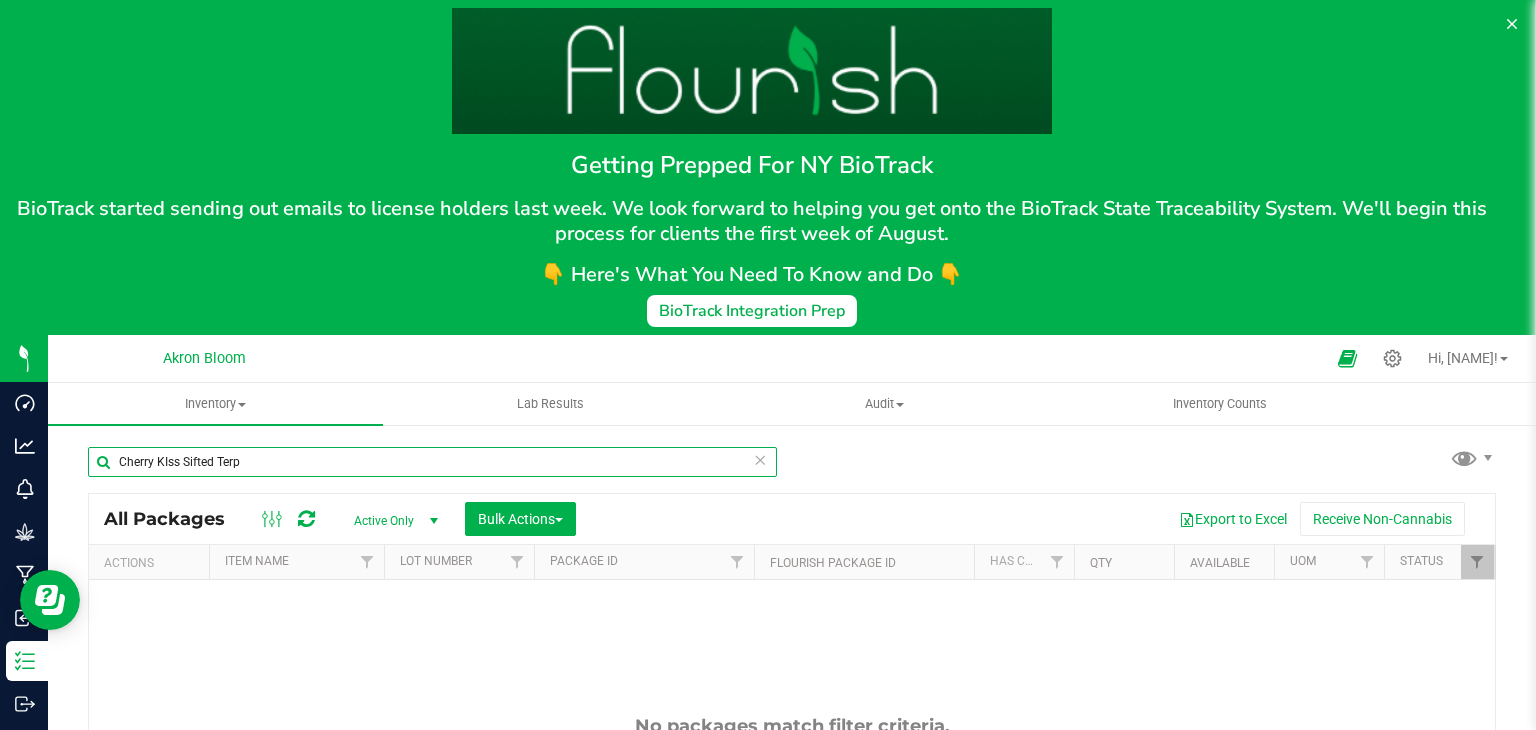 click on "Cherry KIss Sifted Terp" at bounding box center (432, 462) 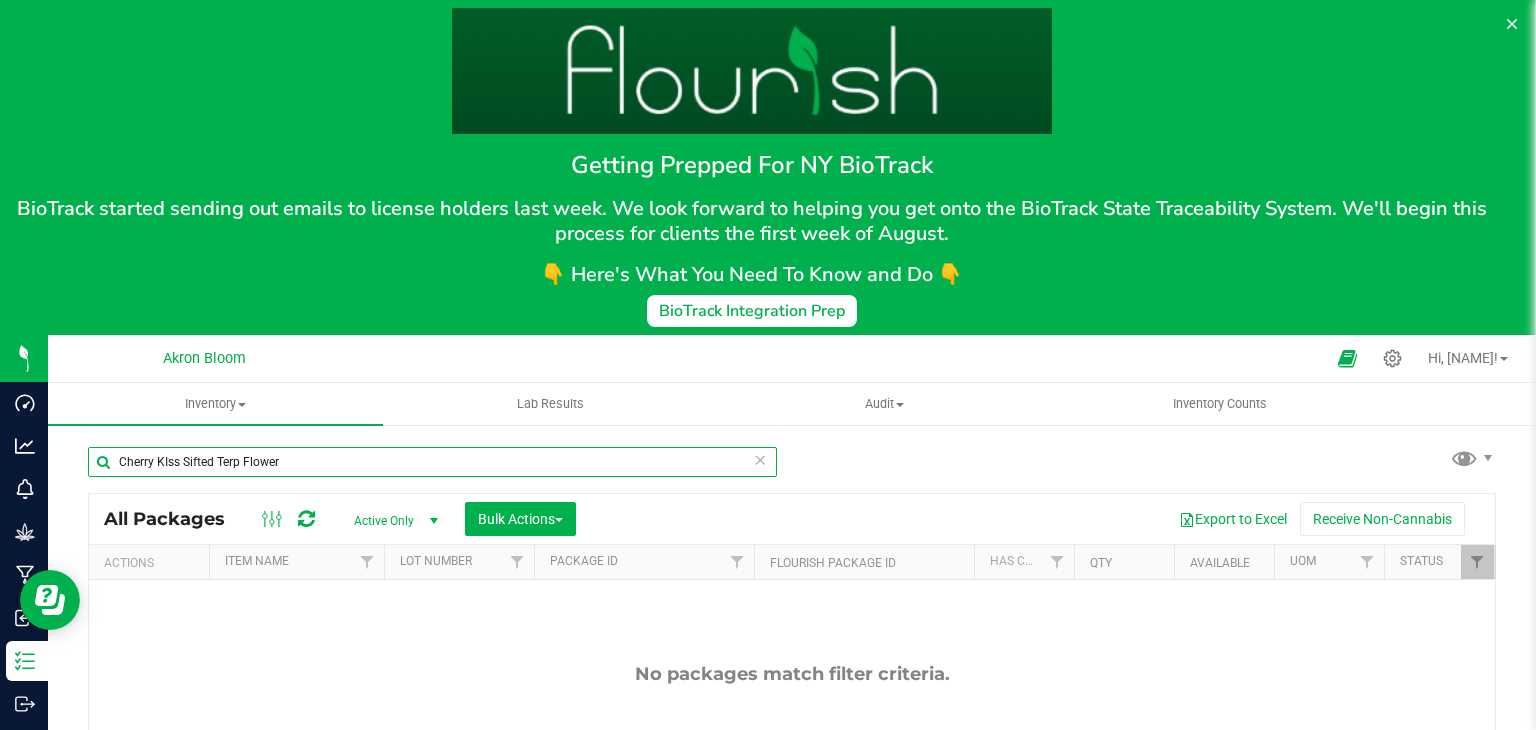 scroll, scrollTop: 134, scrollLeft: 0, axis: vertical 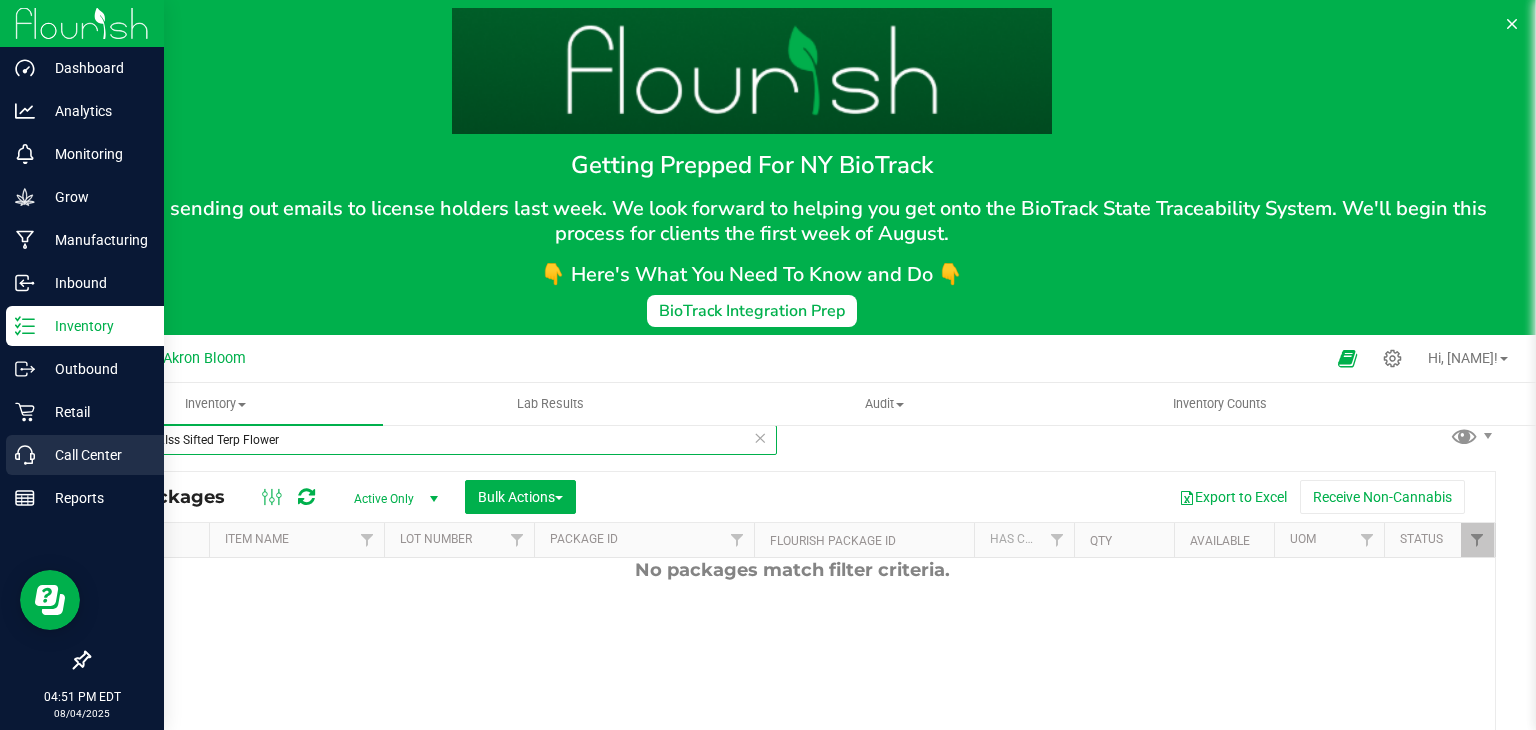type on "Cherry KIss Sifted Terp Flower" 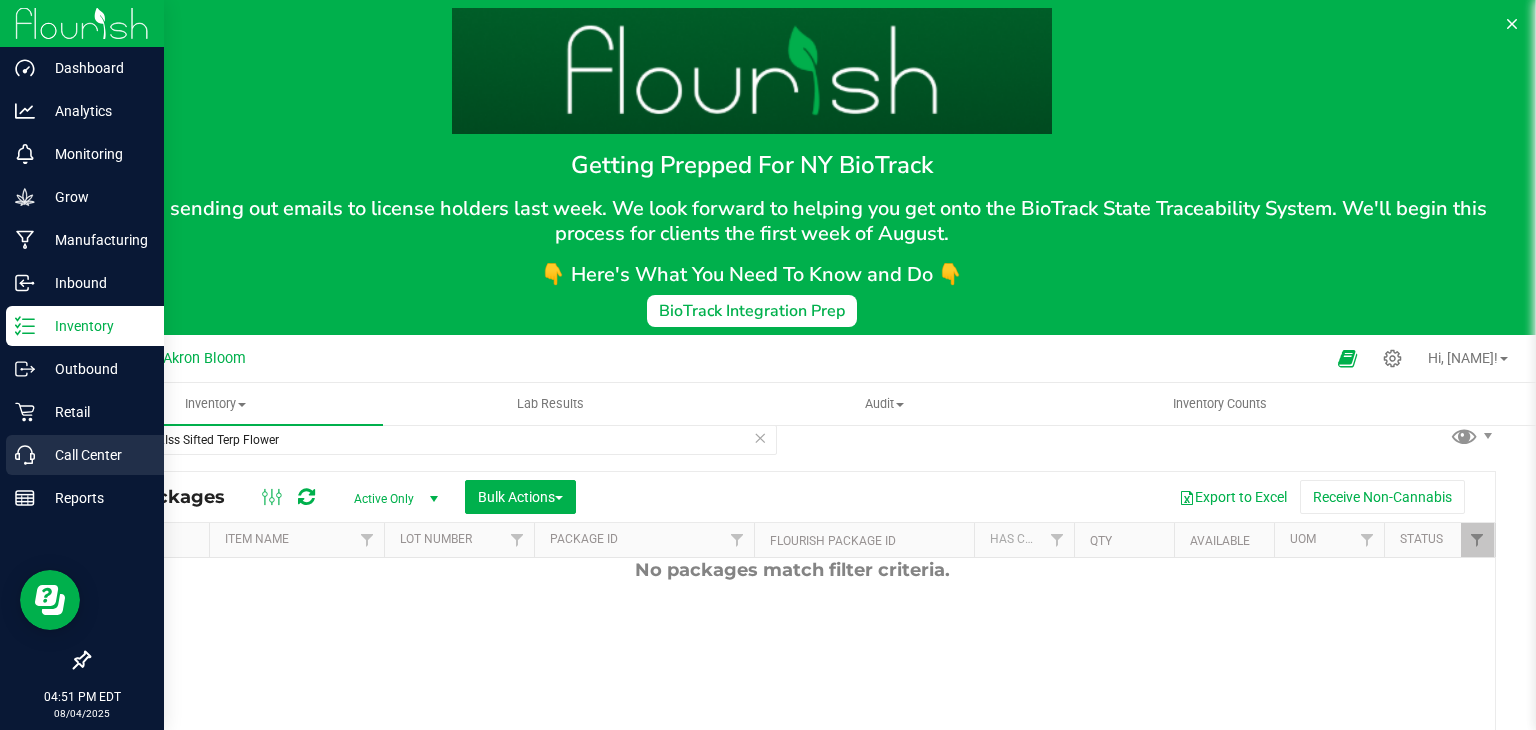 click on "Call Center" at bounding box center [95, 455] 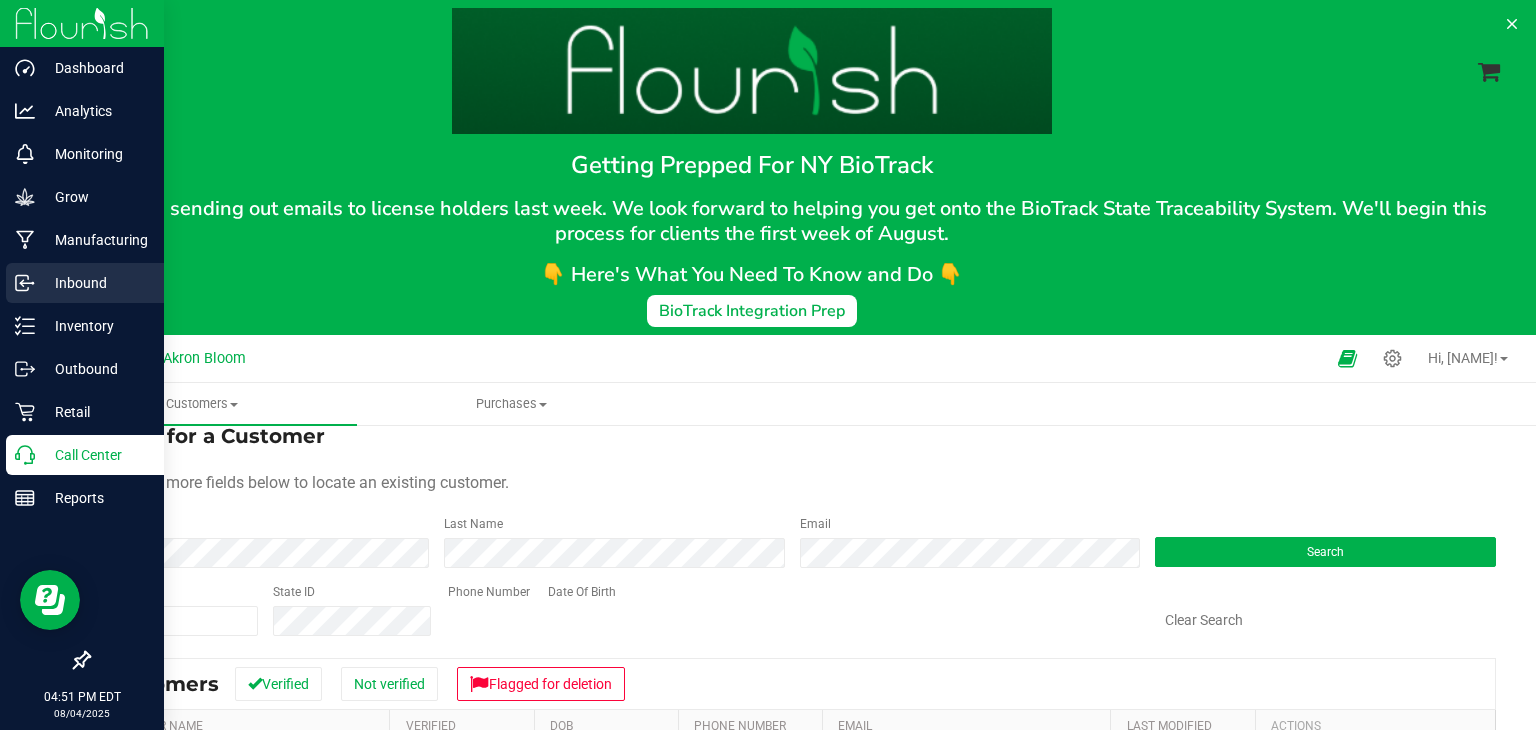 scroll, scrollTop: 0, scrollLeft: 0, axis: both 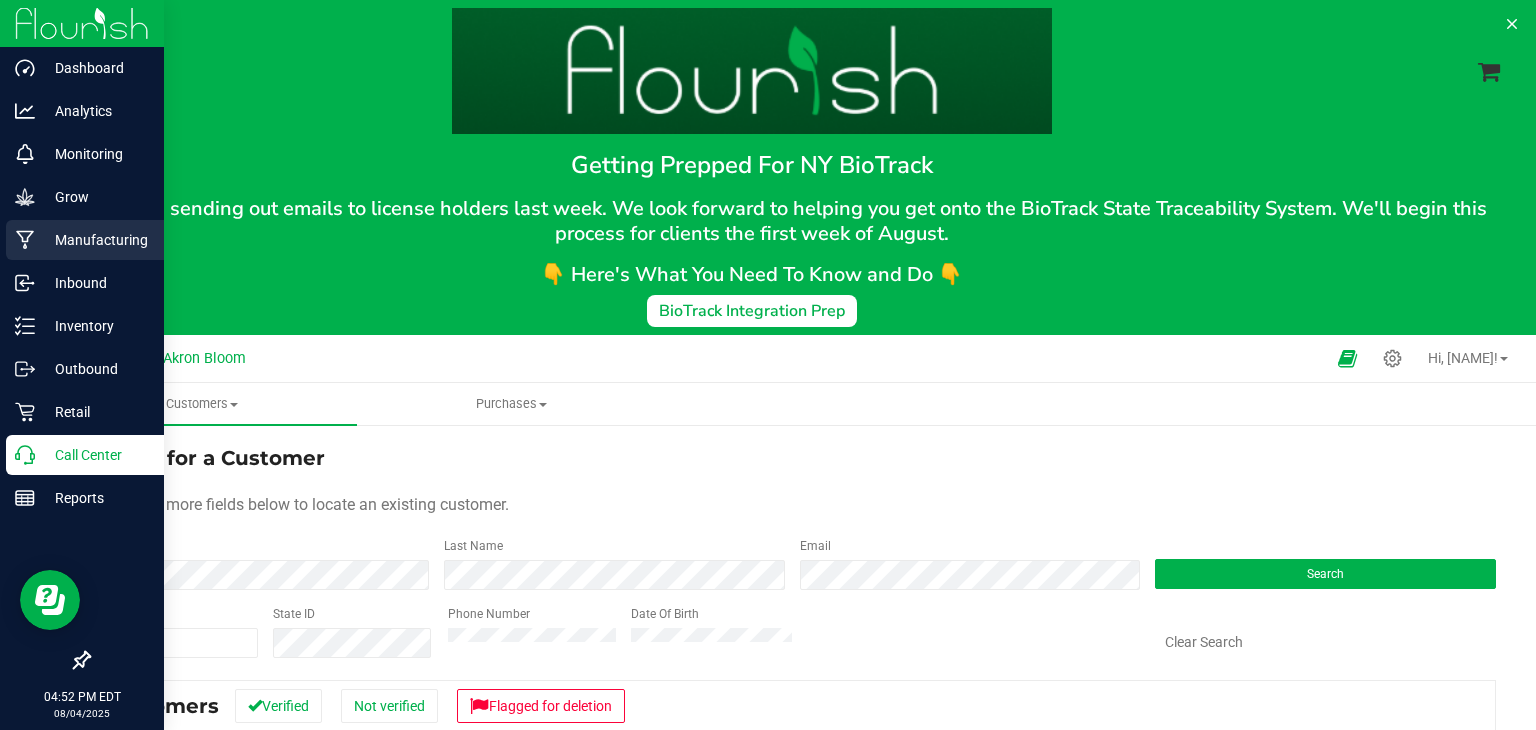 click on "Manufacturing" at bounding box center [95, 240] 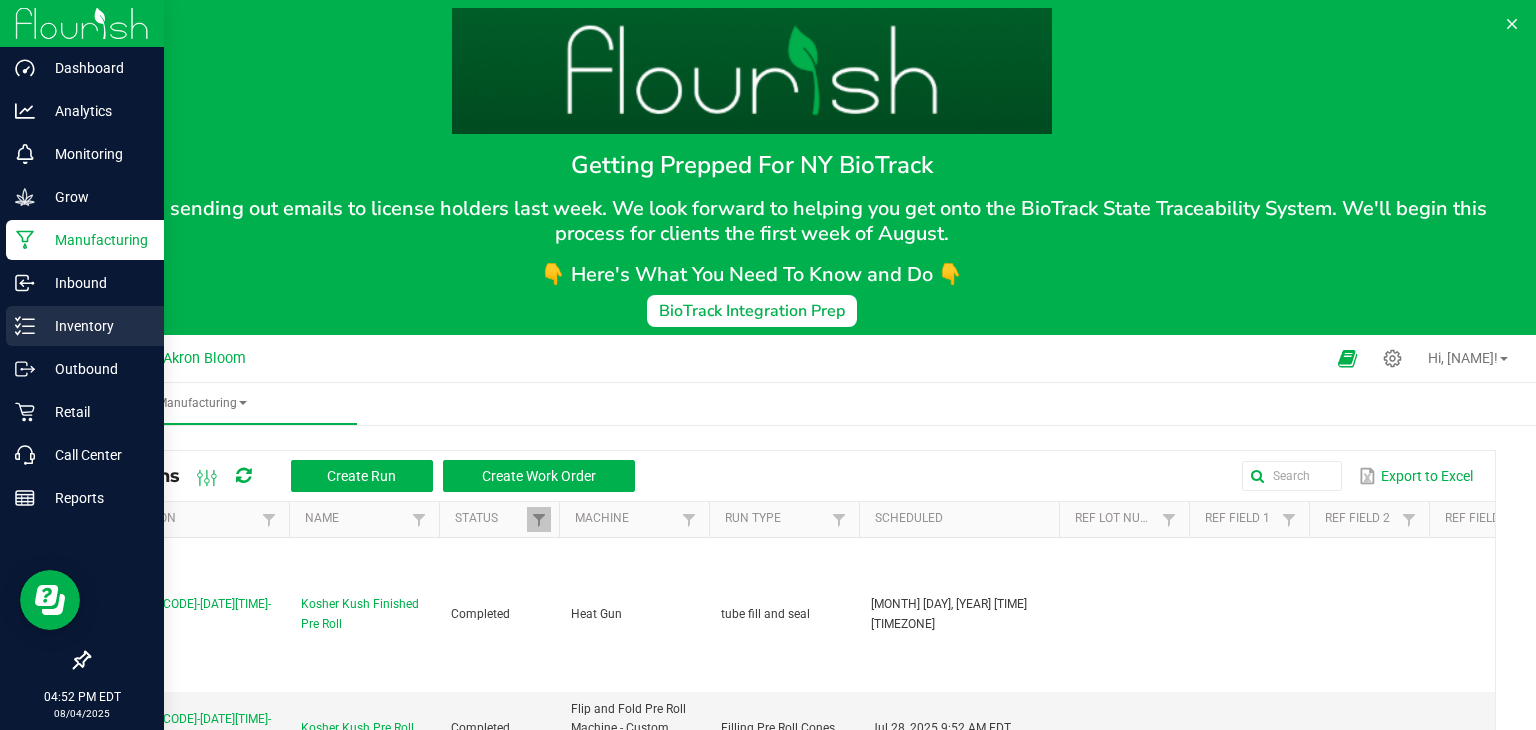 click on "Inventory" at bounding box center (95, 326) 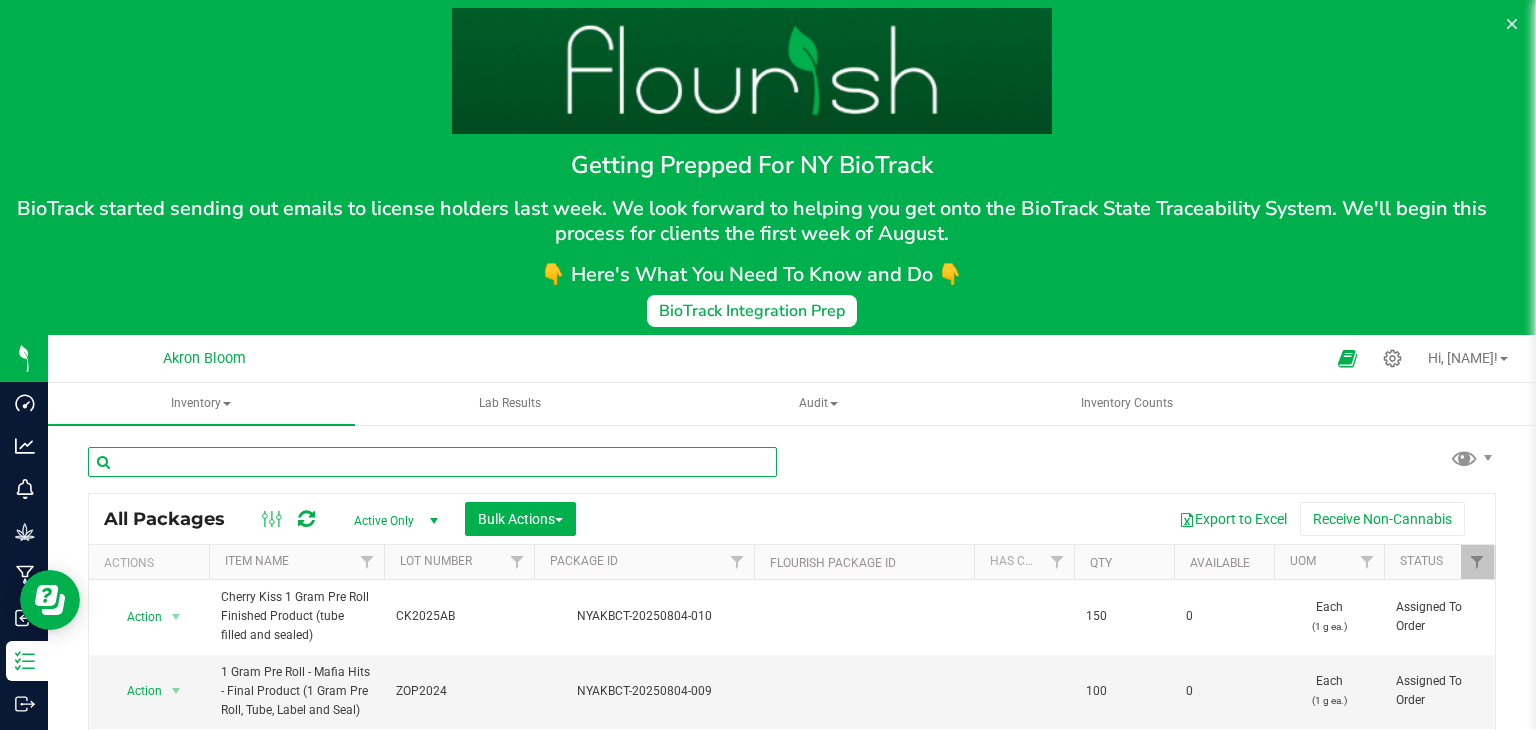 click at bounding box center (432, 462) 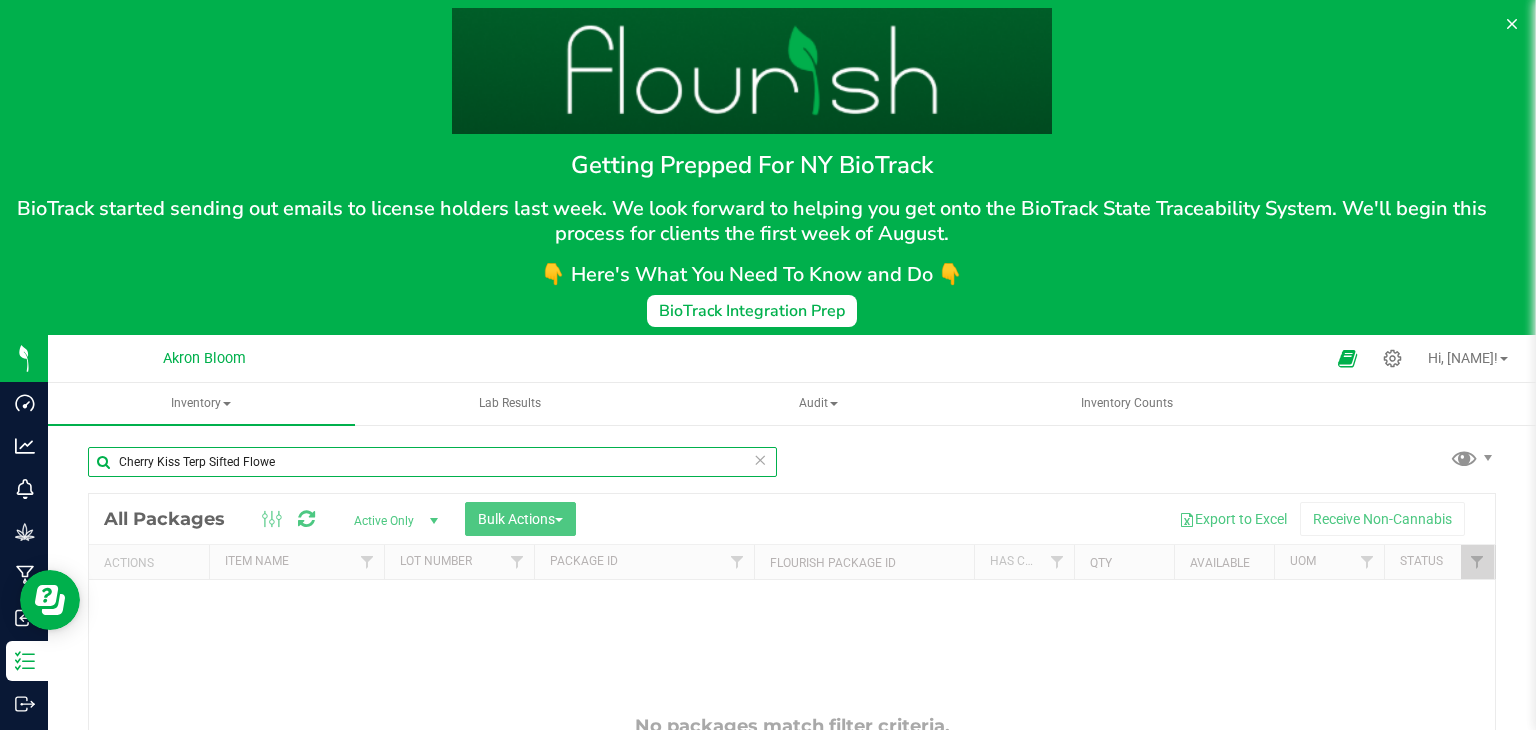 type on "Cherry Kiss Terp Sifted Flower" 